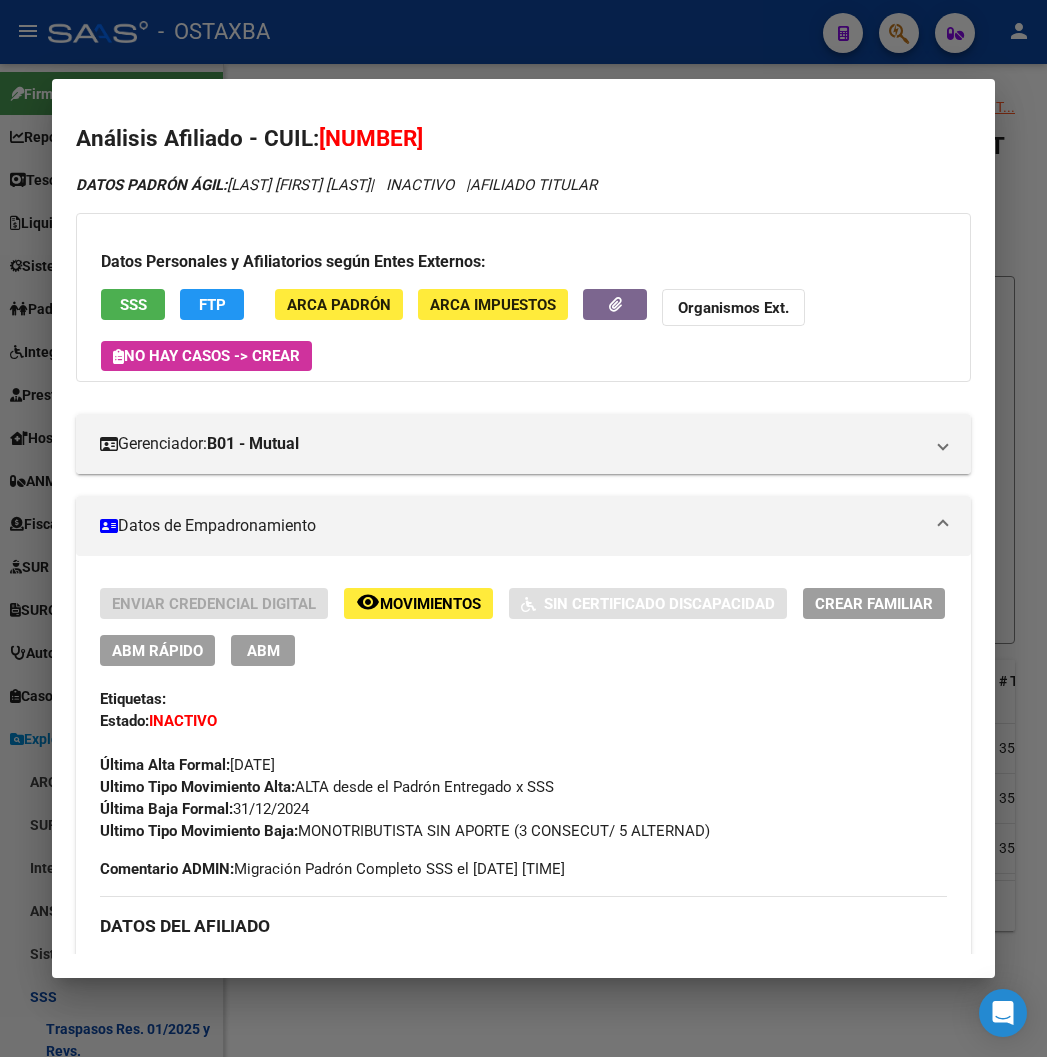 scroll, scrollTop: 0, scrollLeft: 0, axis: both 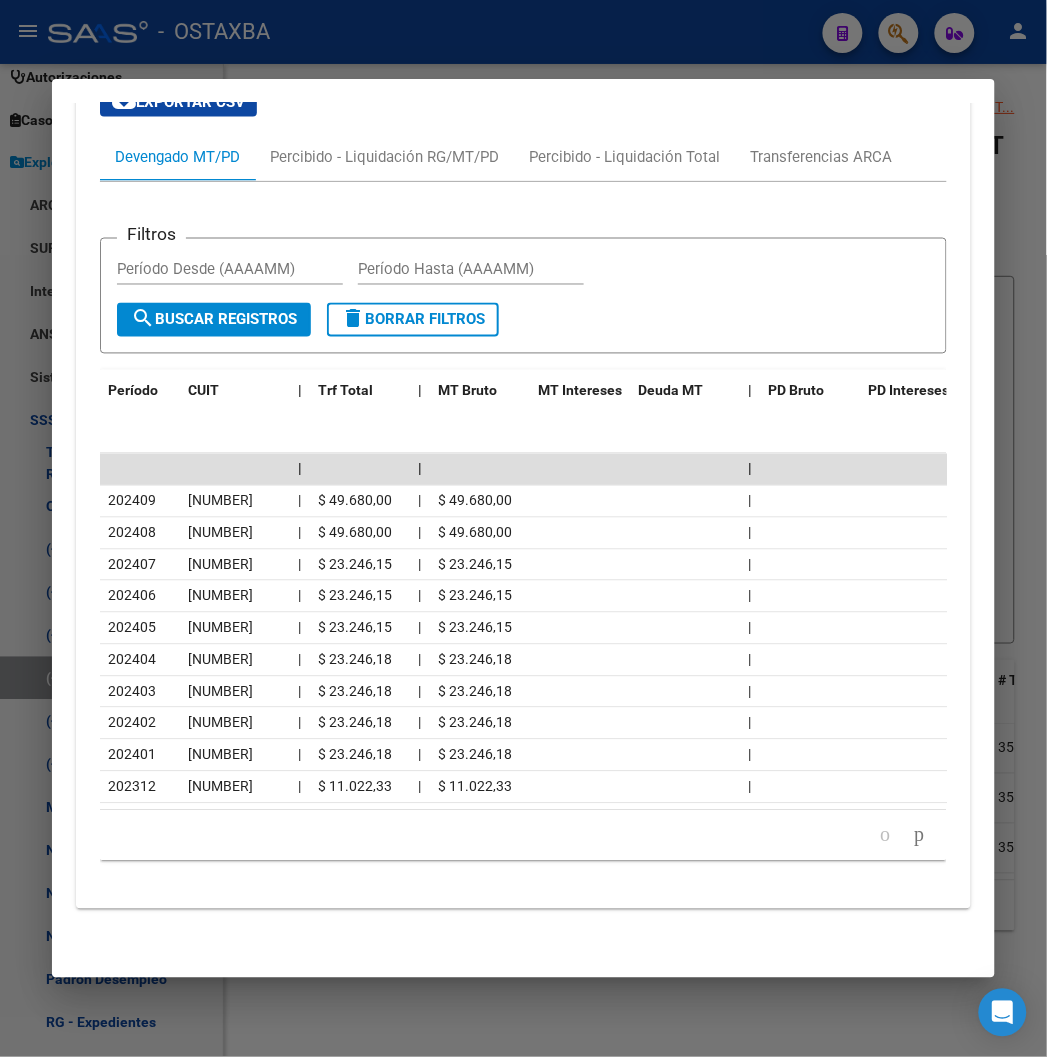 click at bounding box center [523, 528] 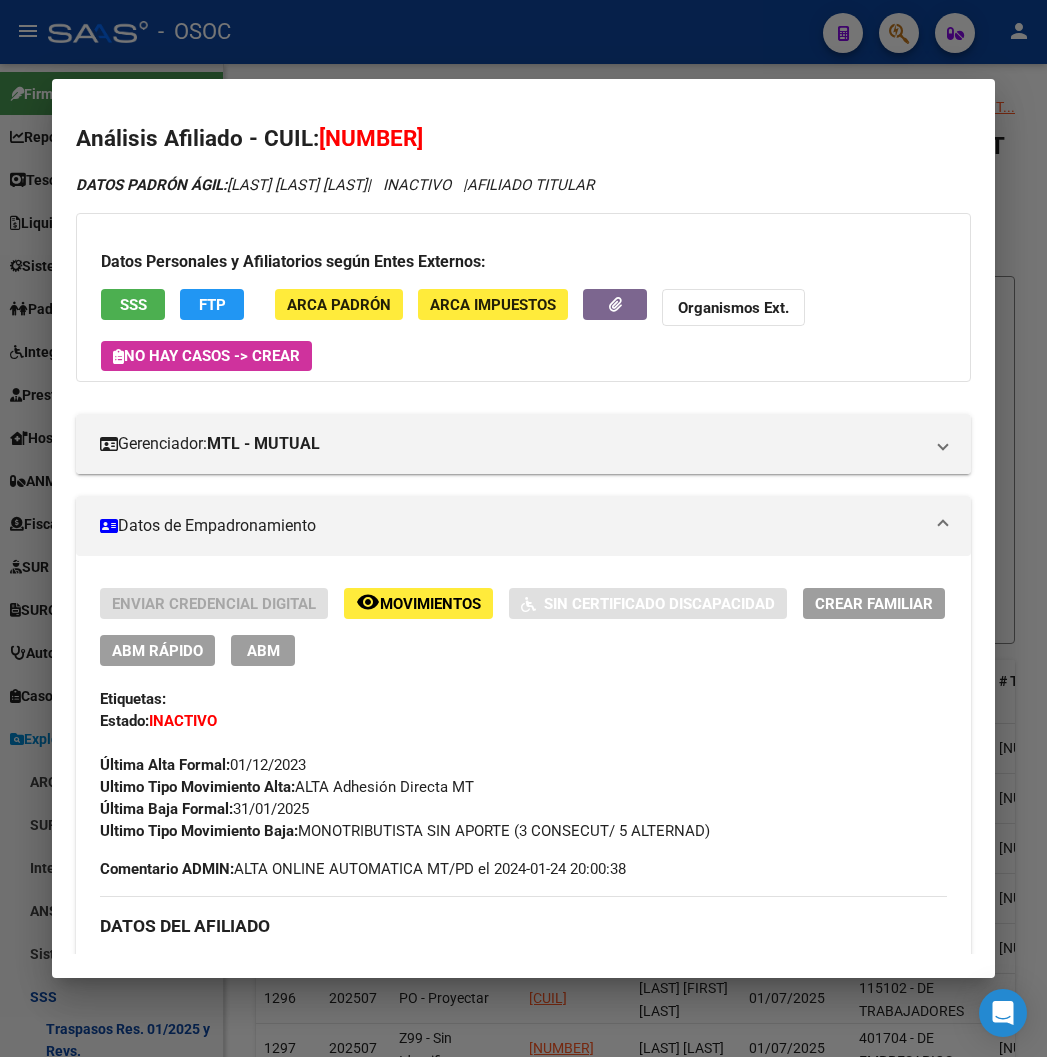 click at bounding box center (523, 528) 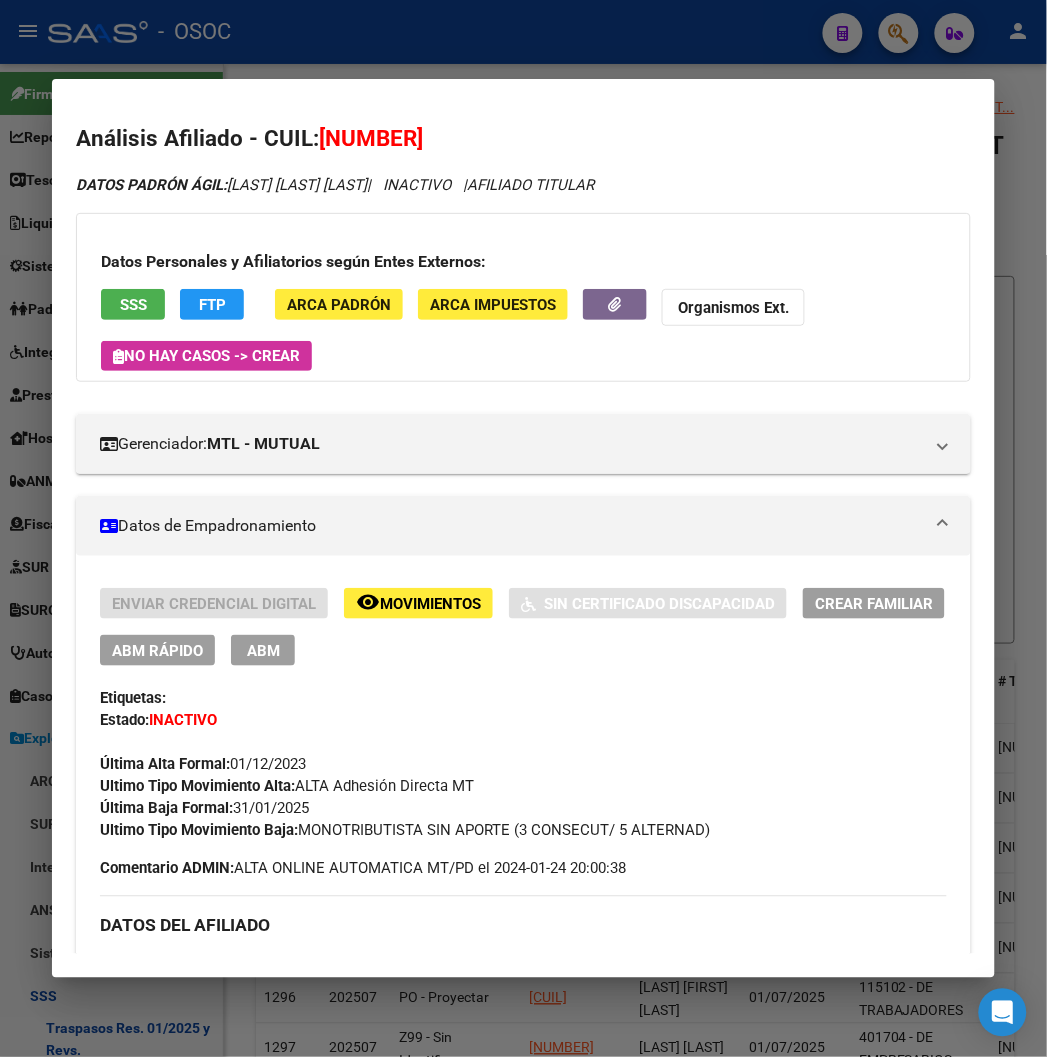 scroll, scrollTop: 873, scrollLeft: 0, axis: vertical 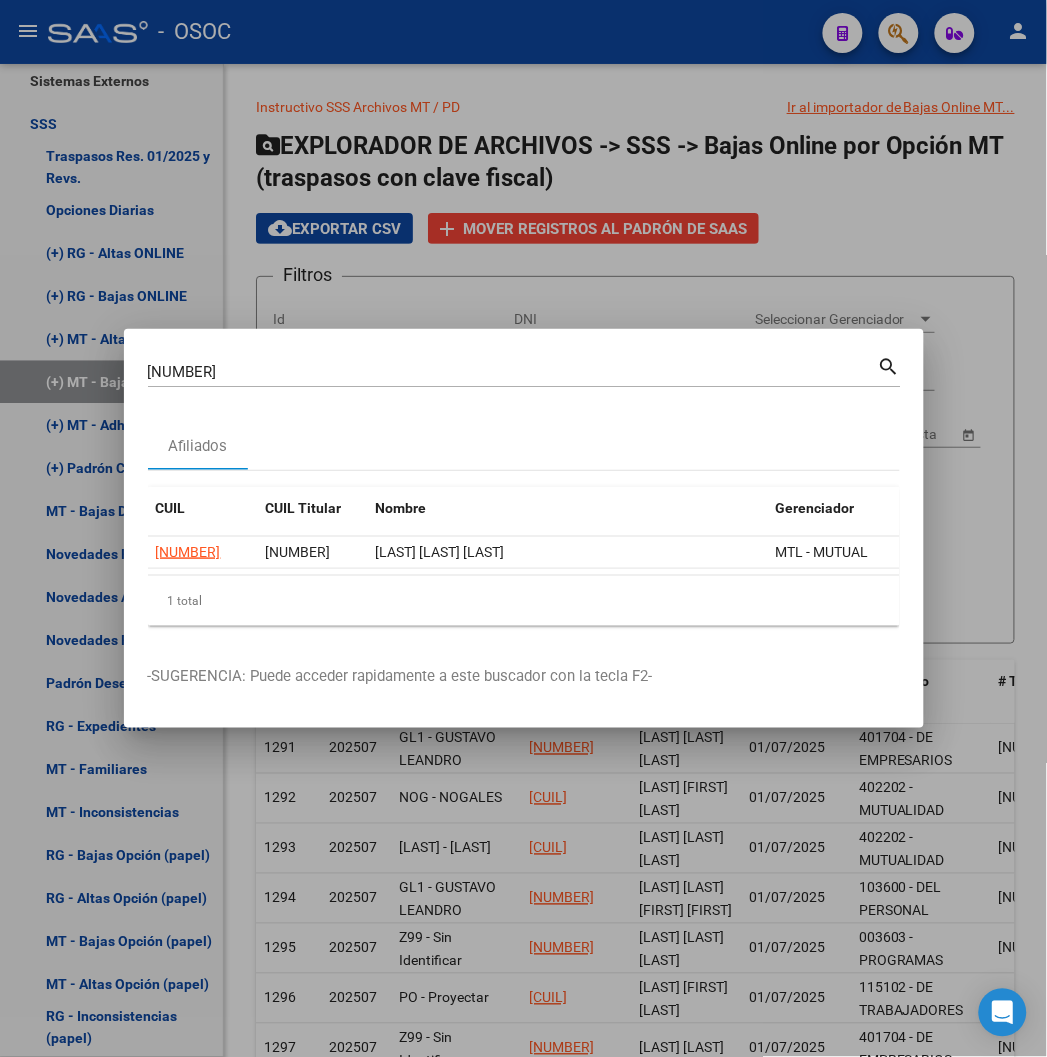click at bounding box center (523, 528) 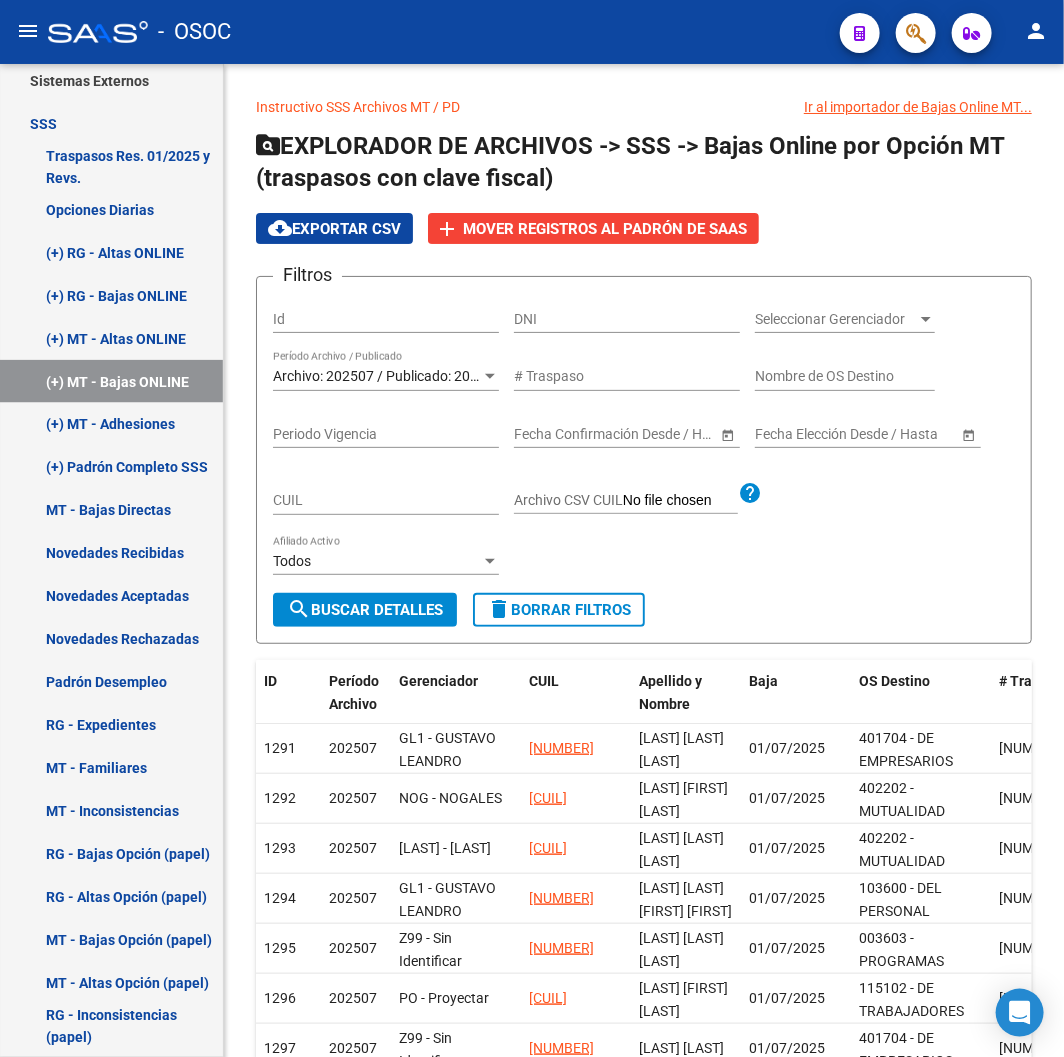 click 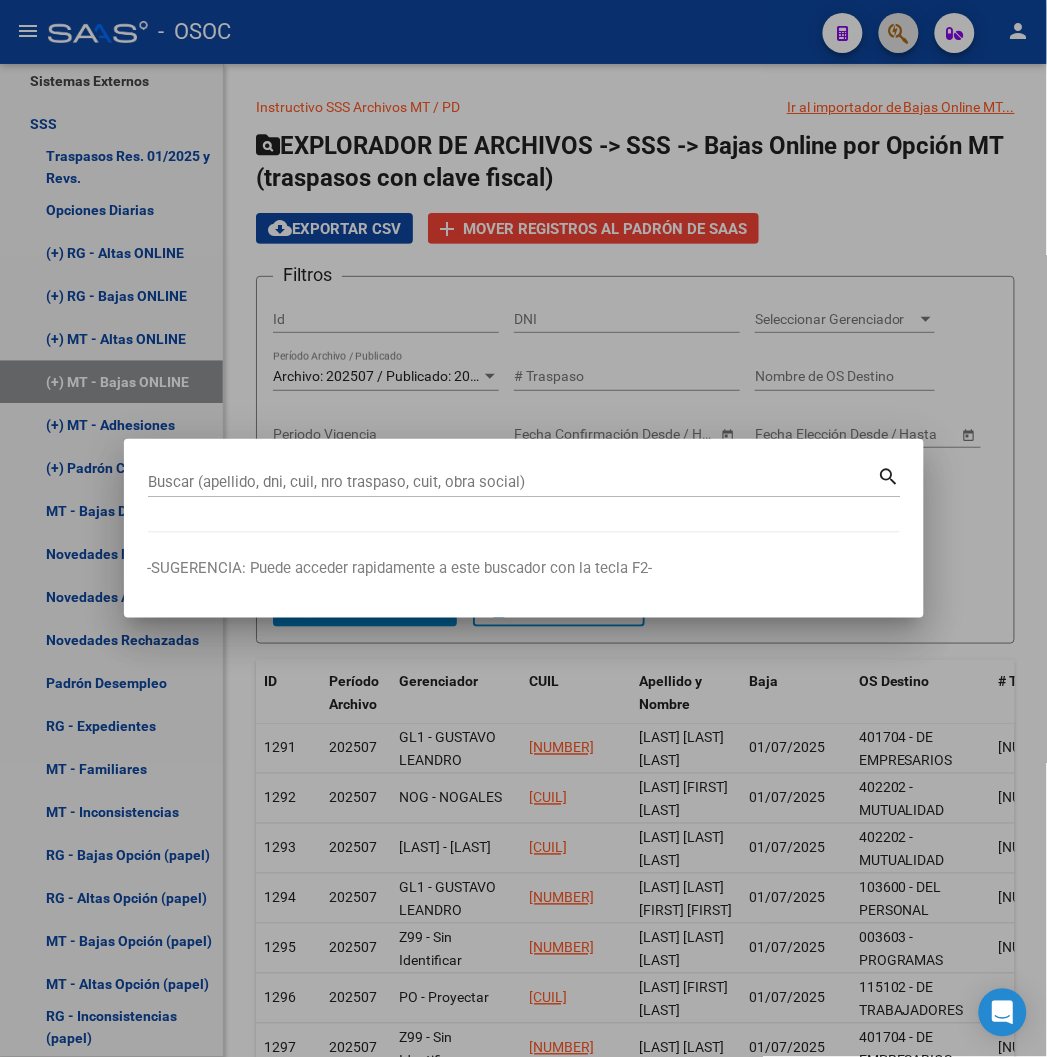 type 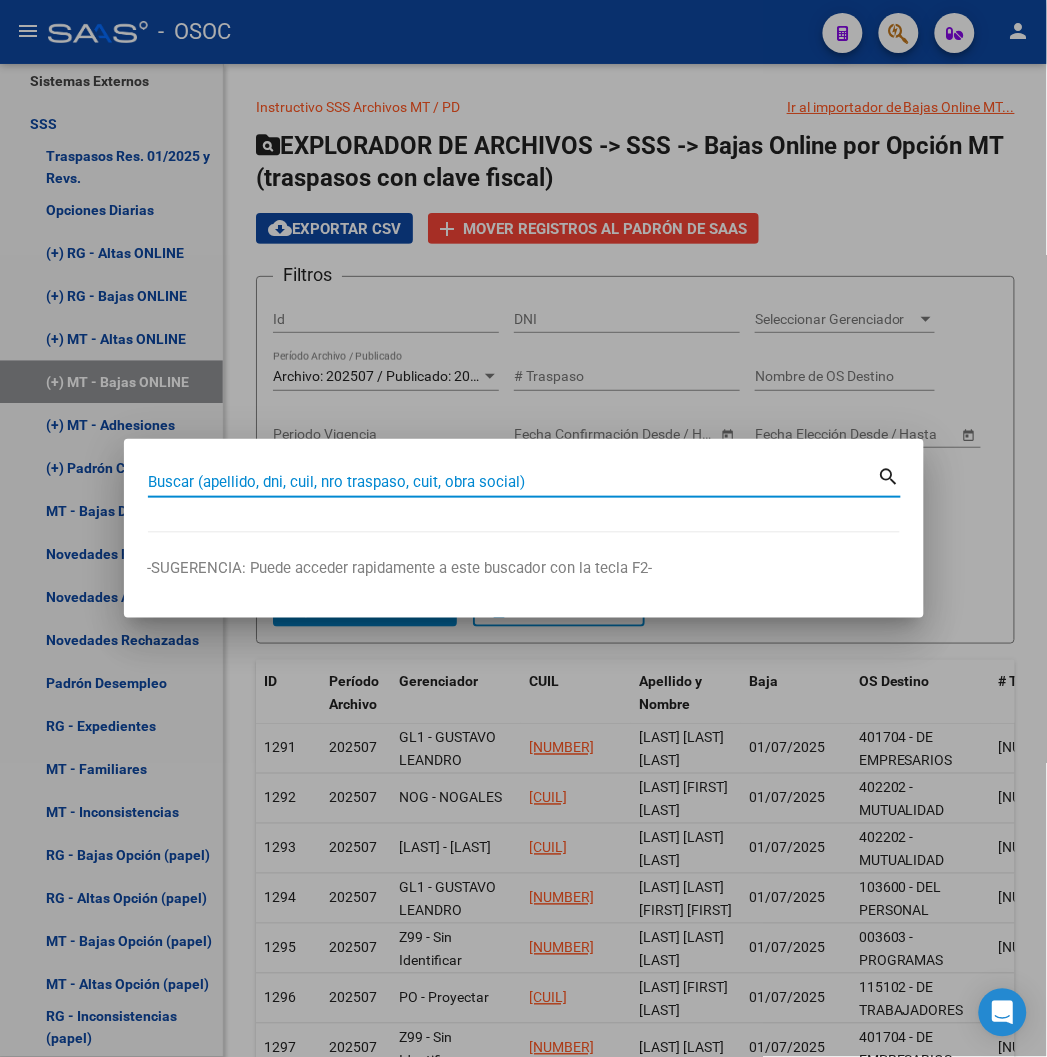 paste on "[NUMBER]" 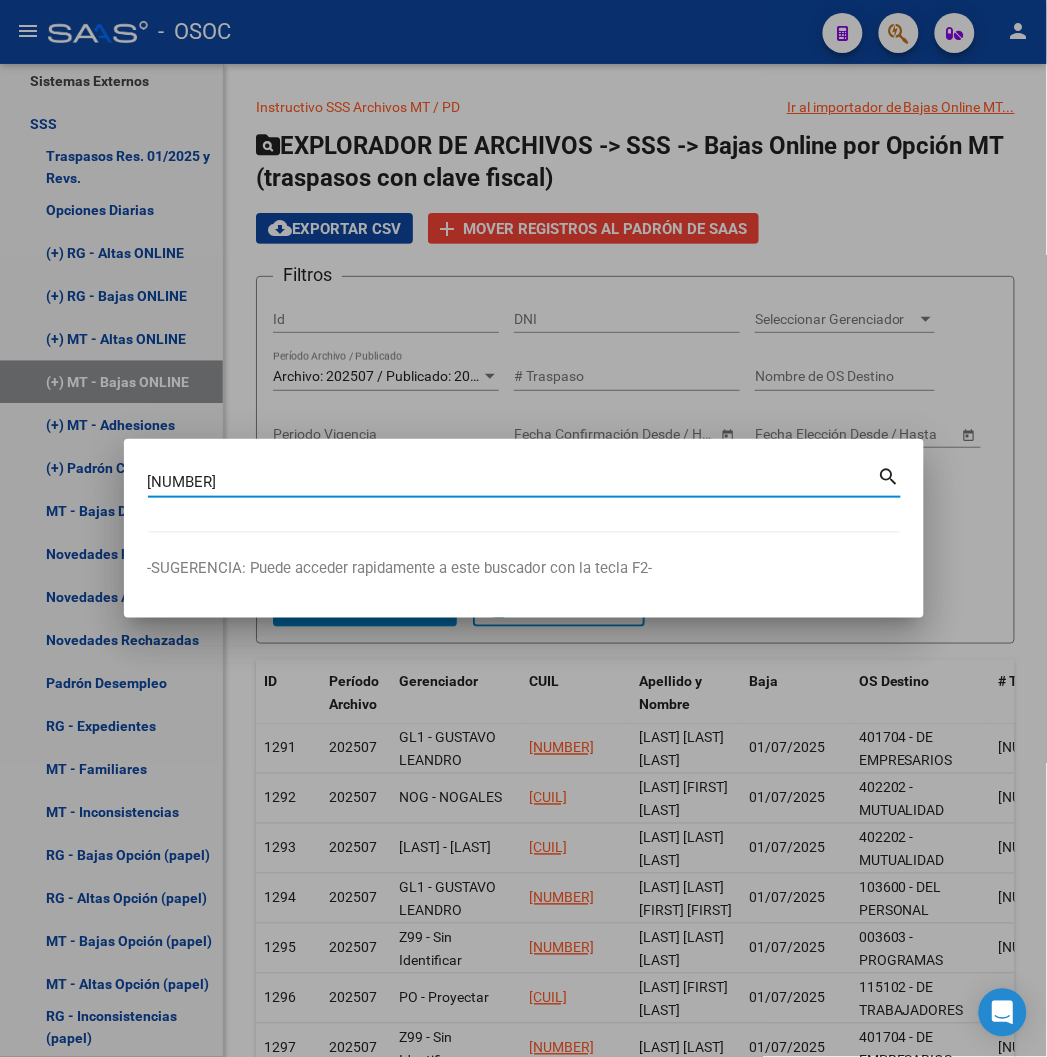 type on "[NUMBER]" 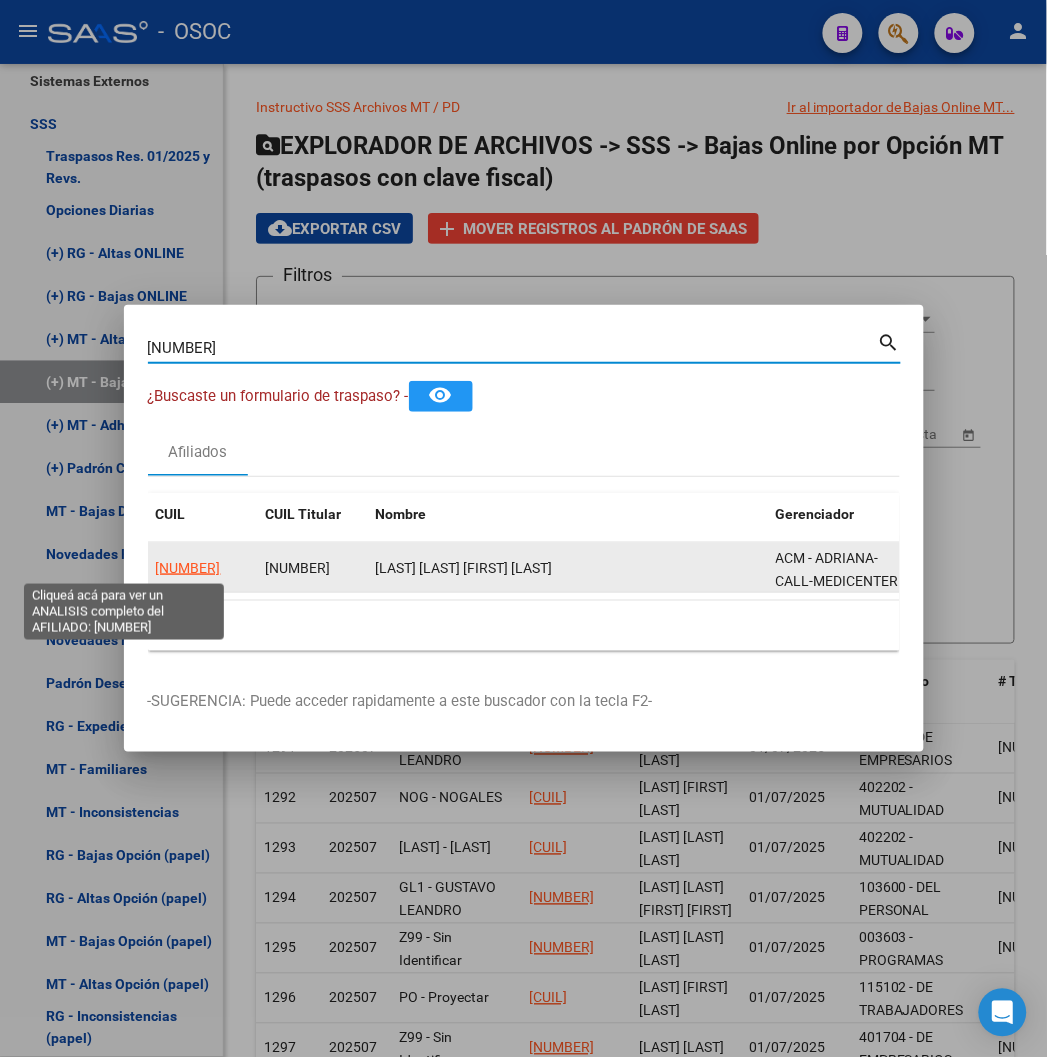 click on "[NUMBER]" 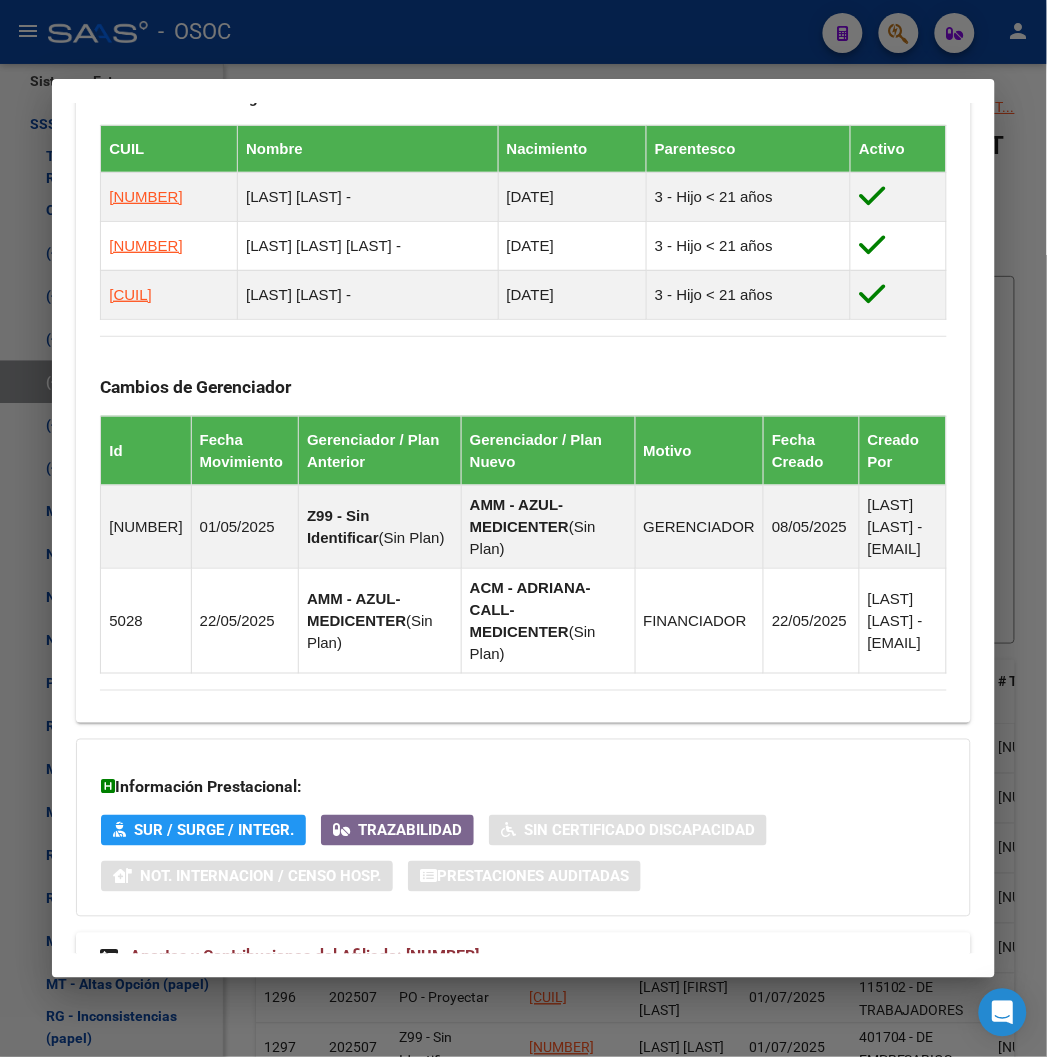 scroll, scrollTop: 1388, scrollLeft: 0, axis: vertical 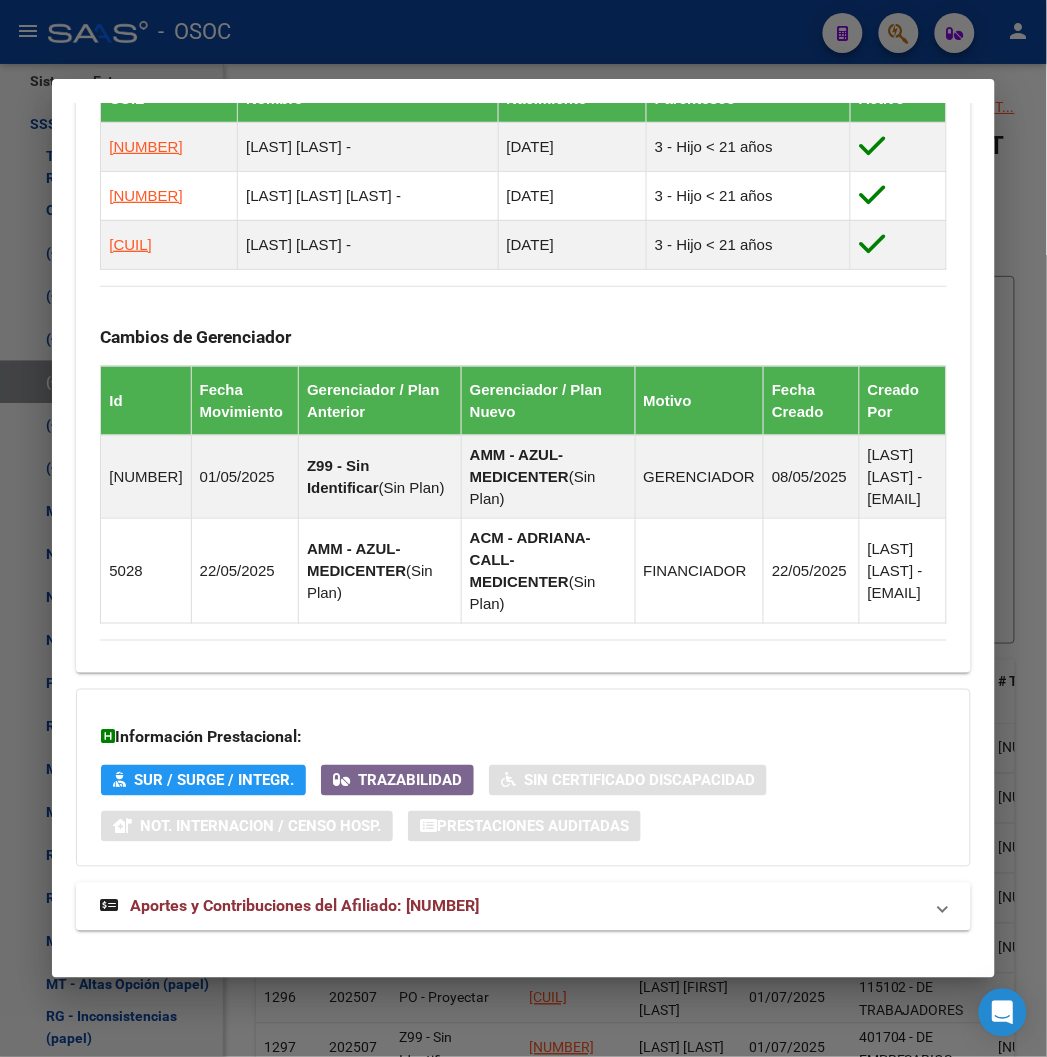 click on "Aportes y Contribuciones del Afiliado: [NUMBER]" at bounding box center (304, 906) 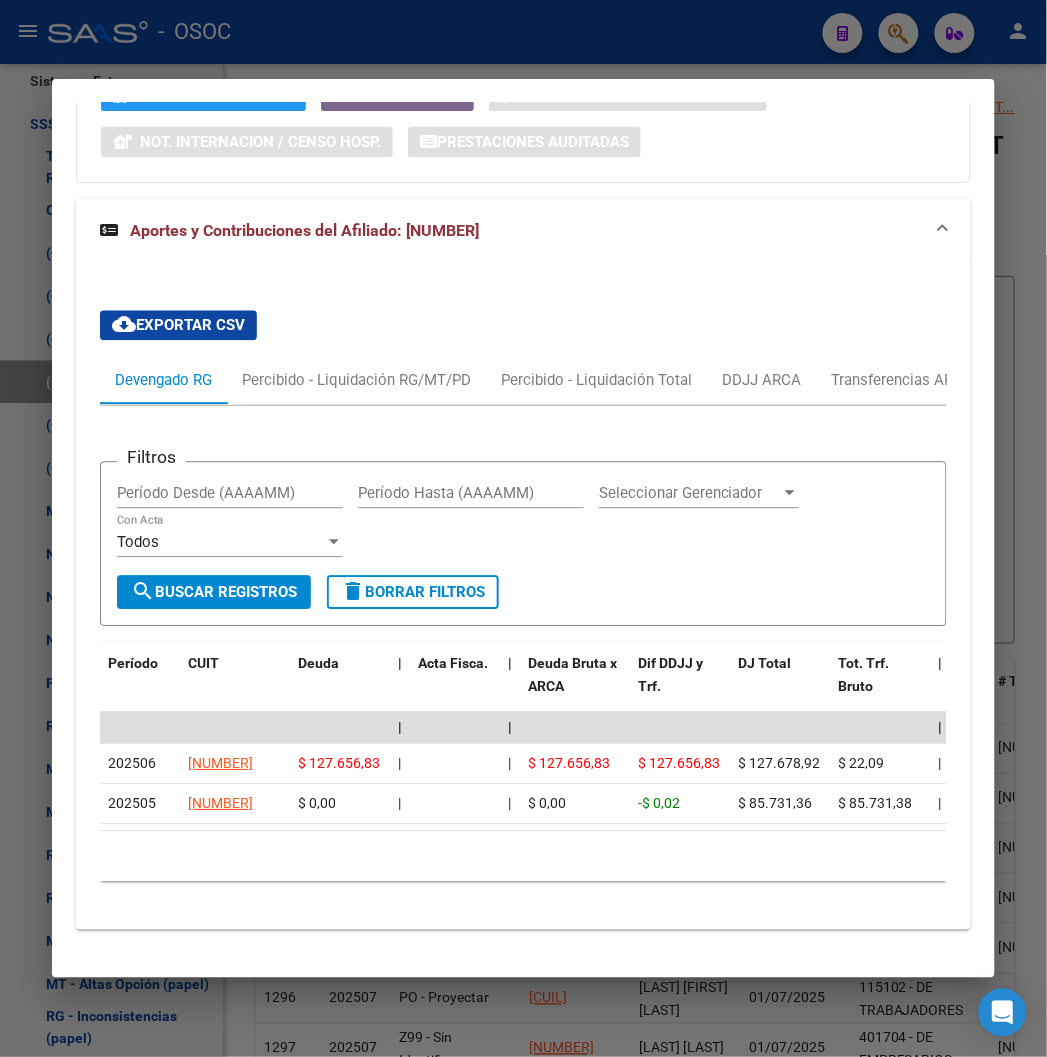 scroll, scrollTop: 2090, scrollLeft: 0, axis: vertical 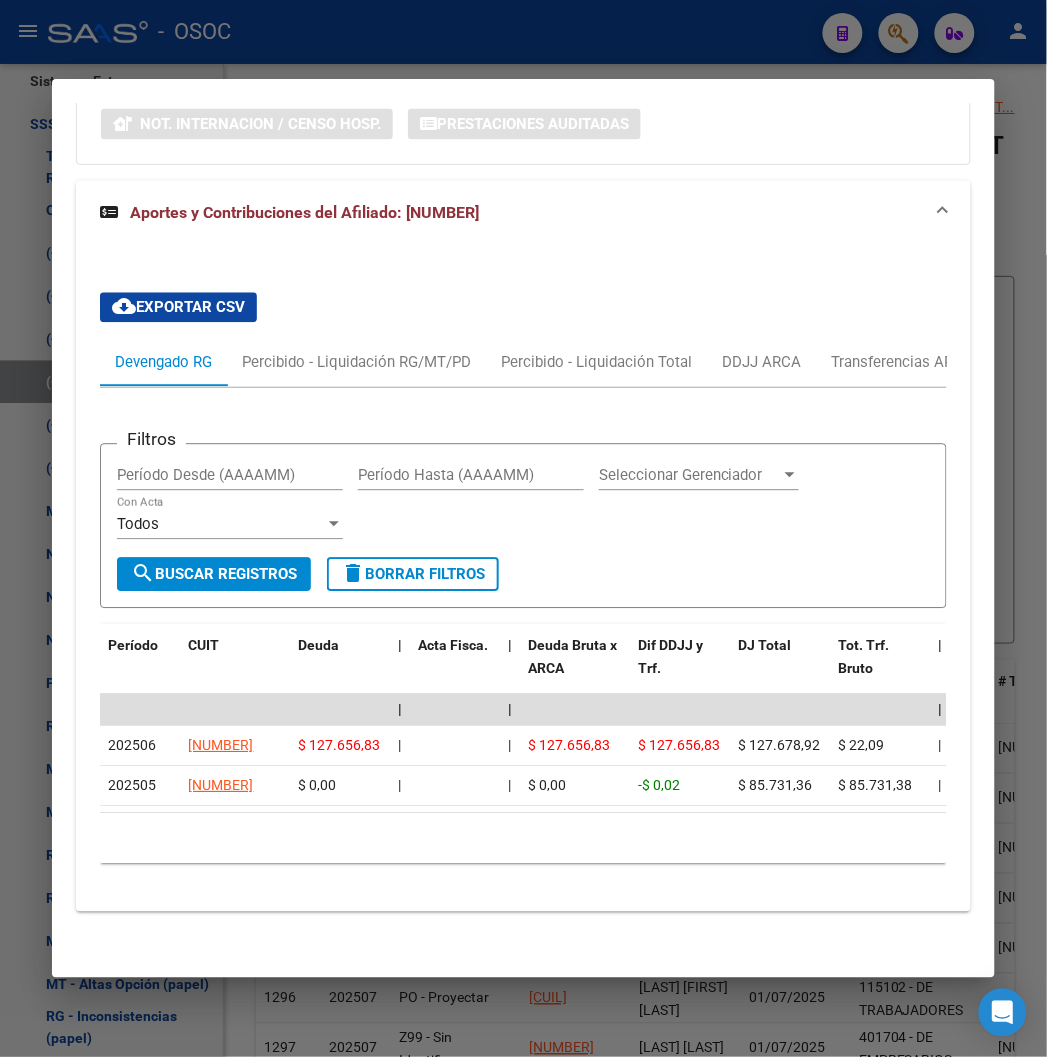 click at bounding box center [523, 528] 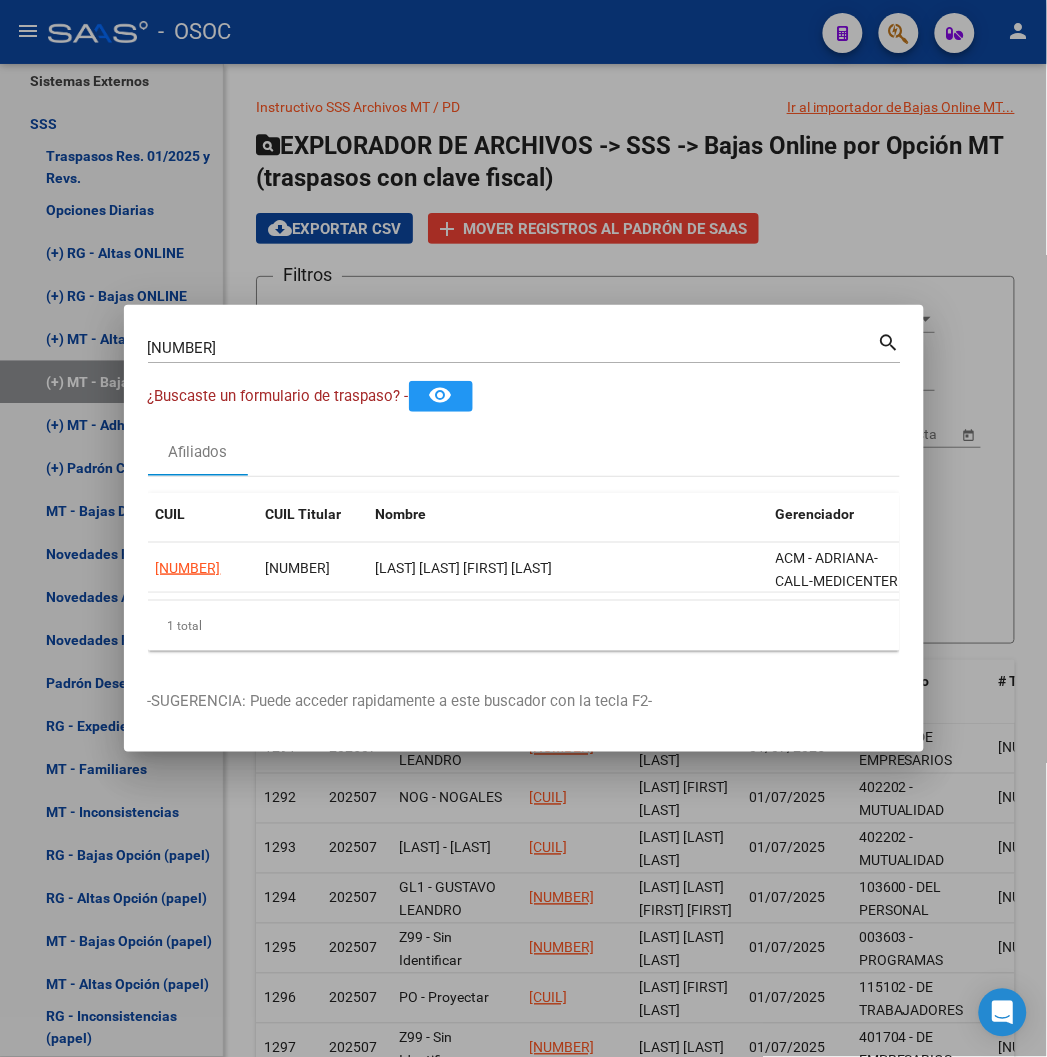 click at bounding box center [523, 528] 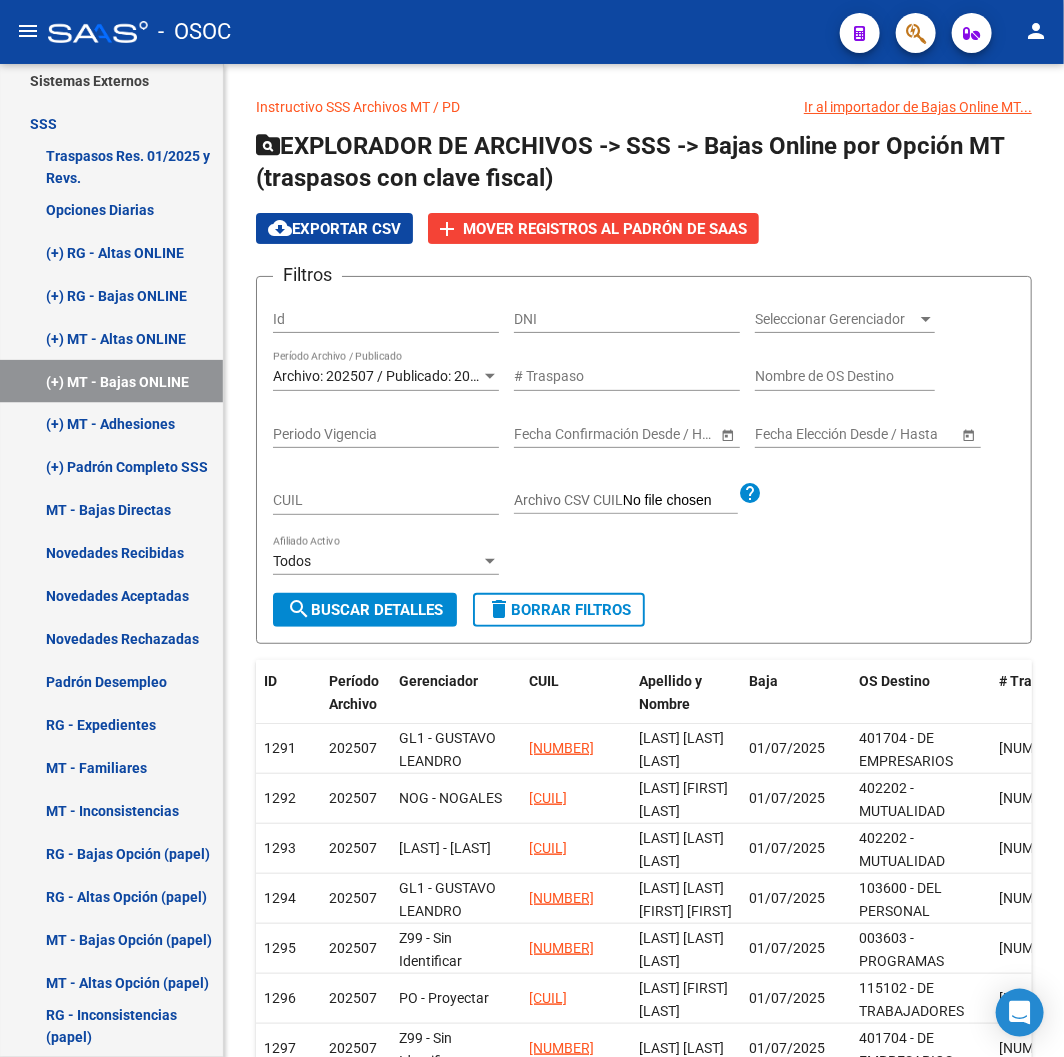 click 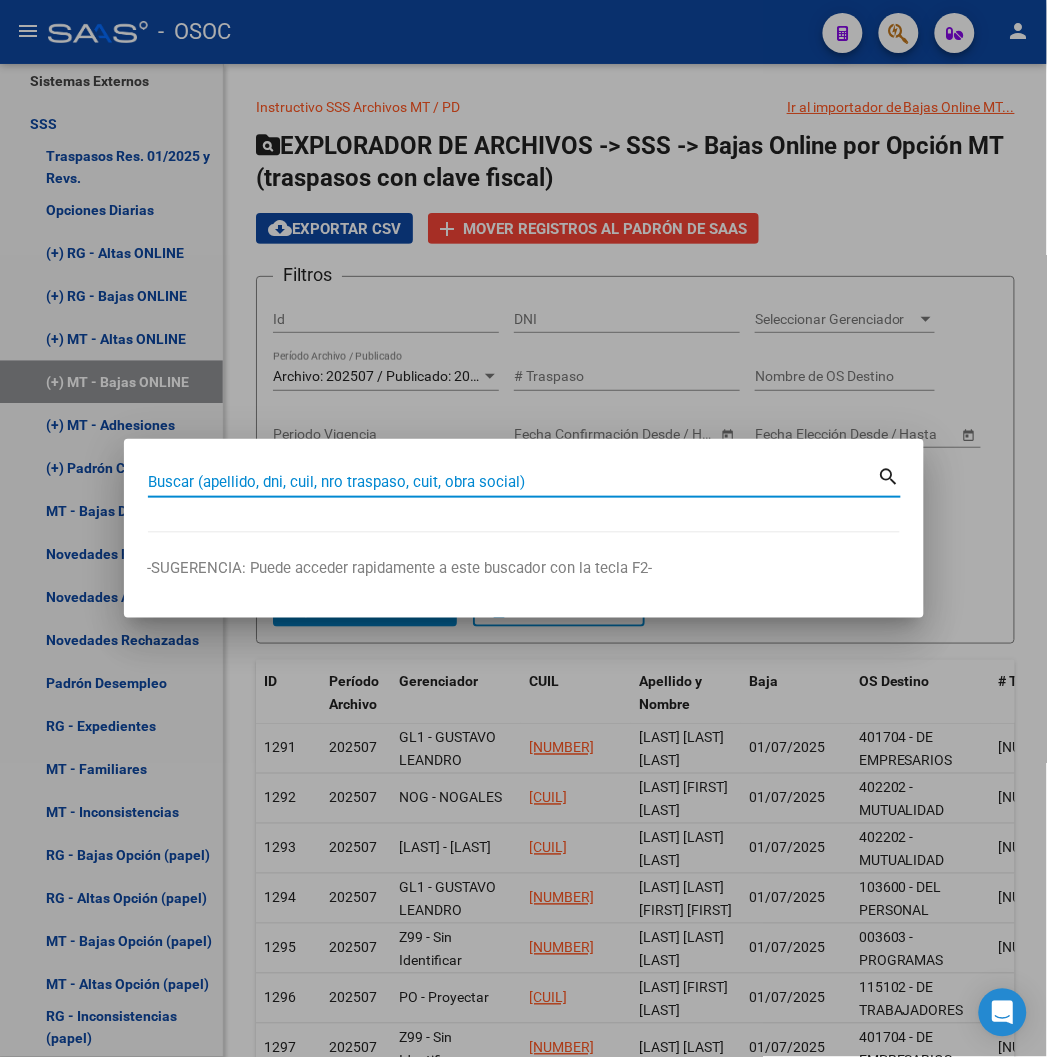 paste on "[NUMBER]" 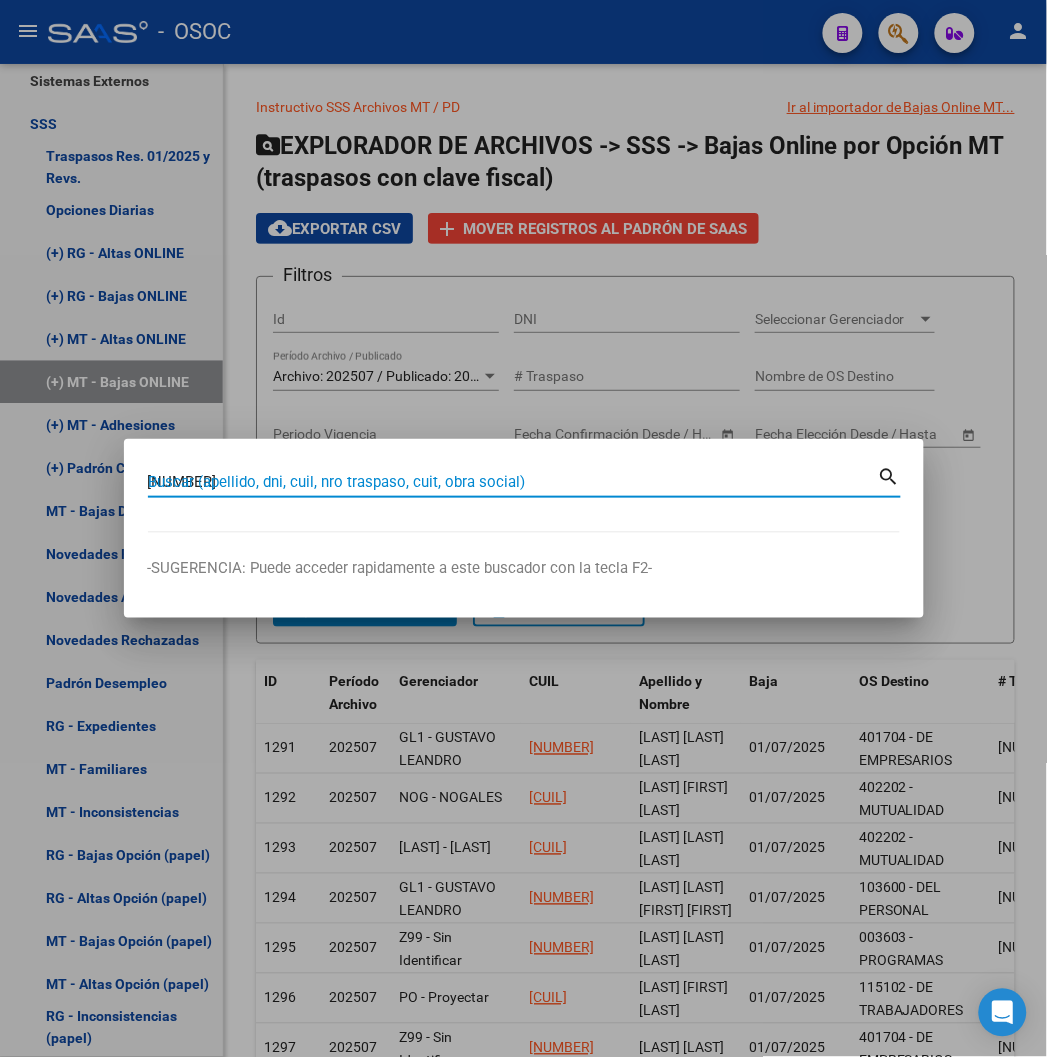 type on "[NUMBER]" 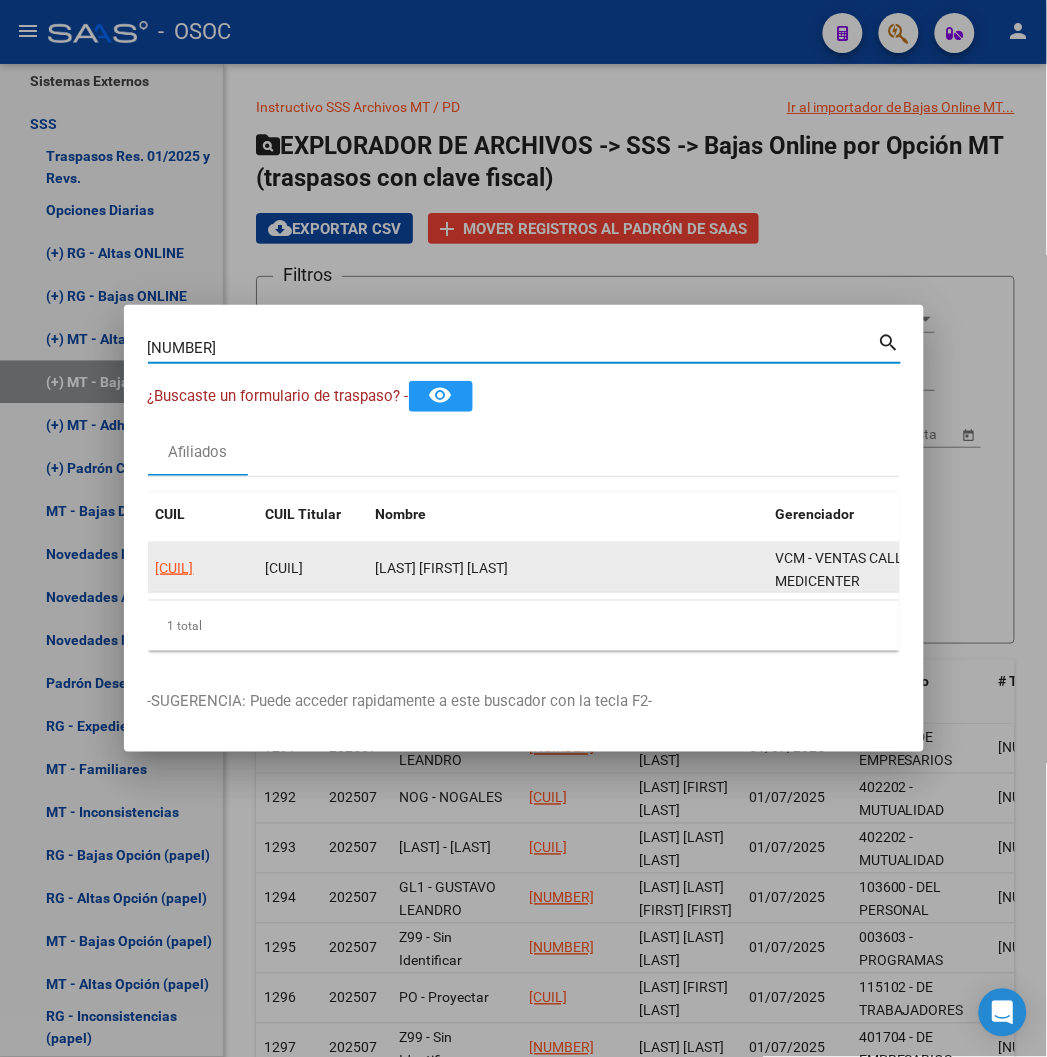 click on "[CUIL]" 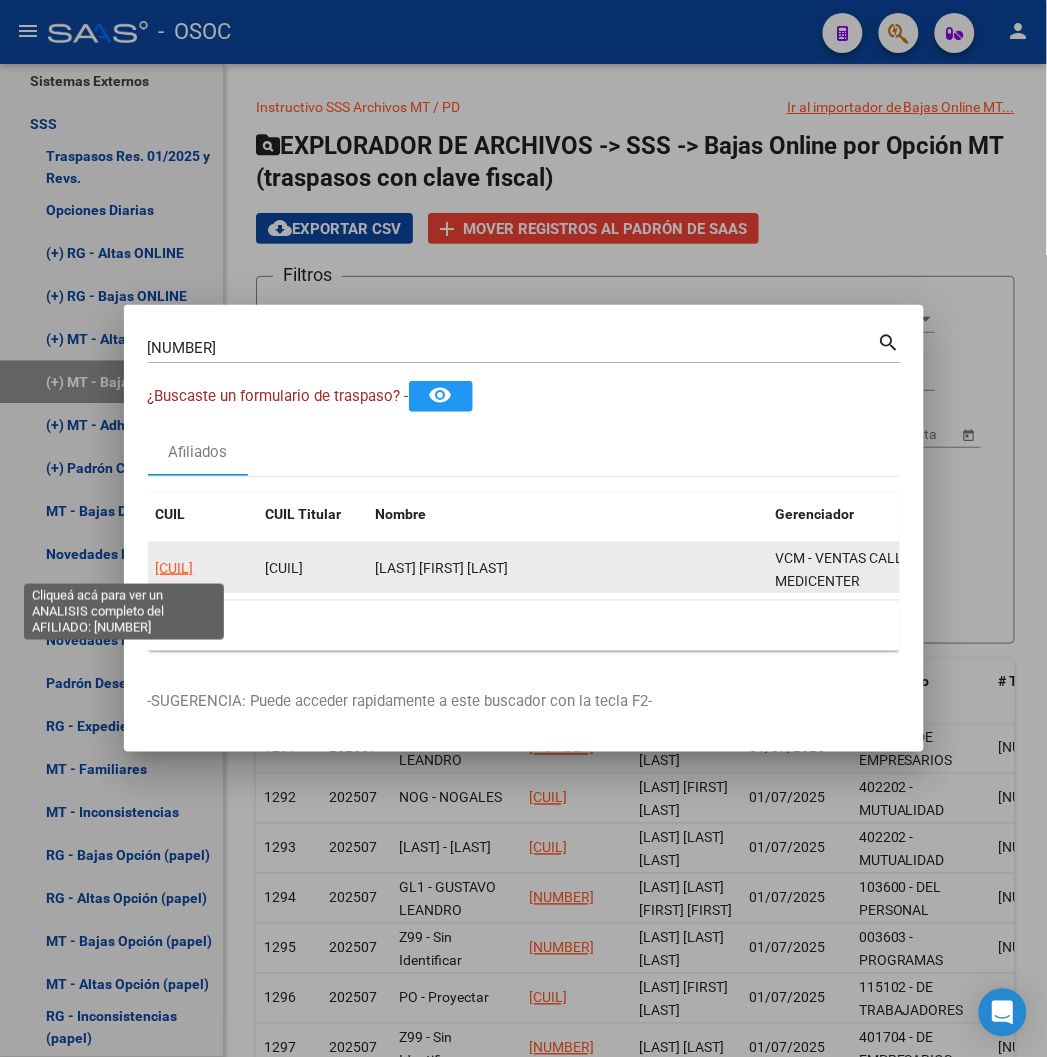 click on "[CUIL]" 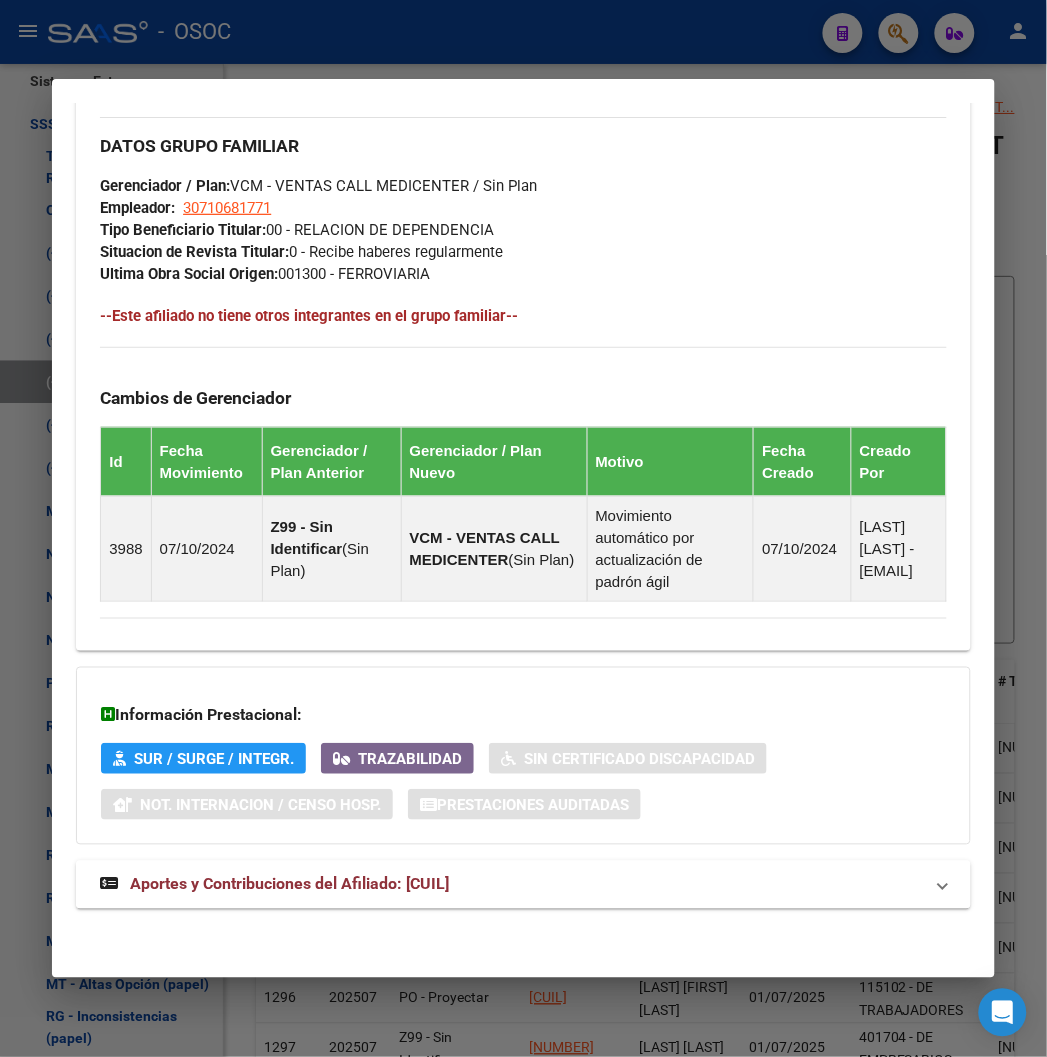 click on "Aportes y Contribuciones del Afiliado: [CUIL]" at bounding box center (289, 884) 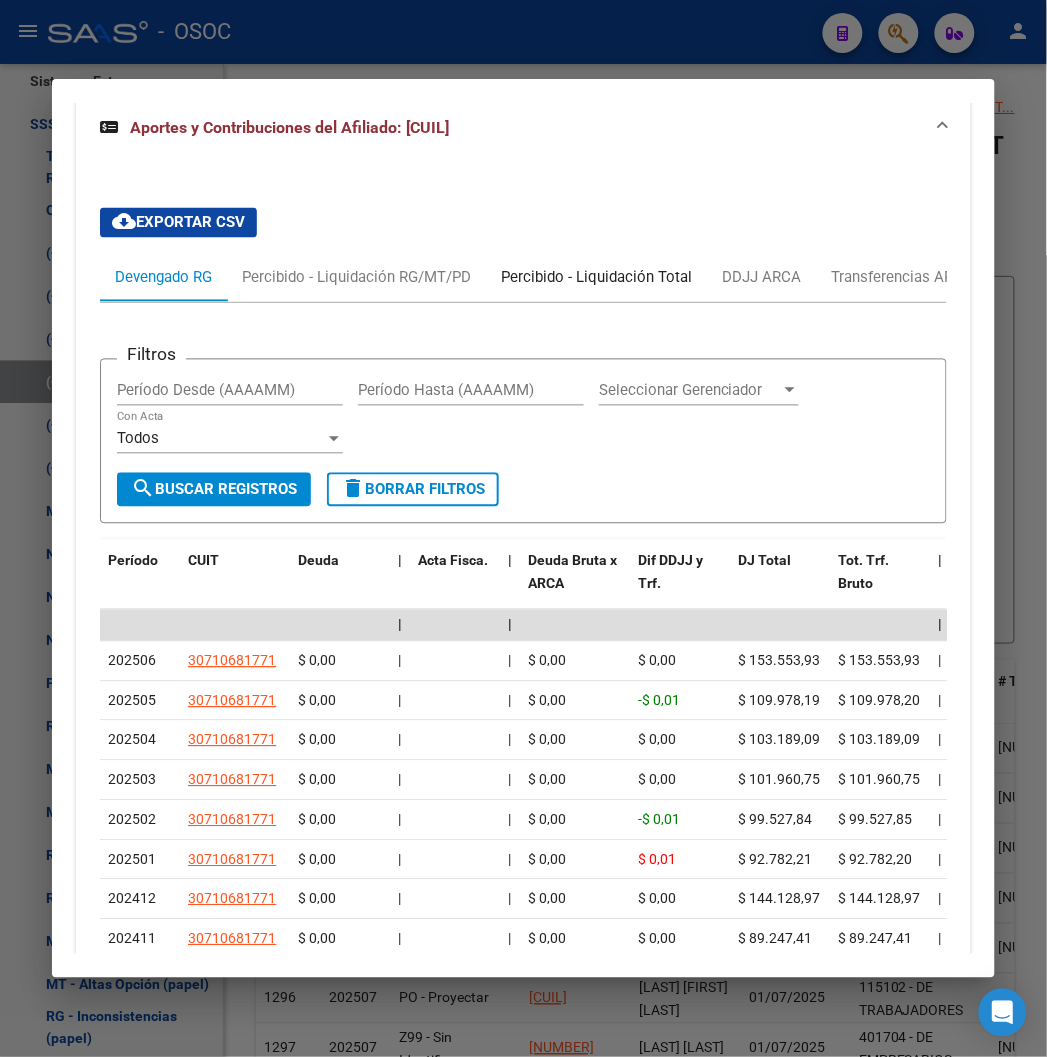 click on "Percibido - Liquidación Total" at bounding box center [596, 278] 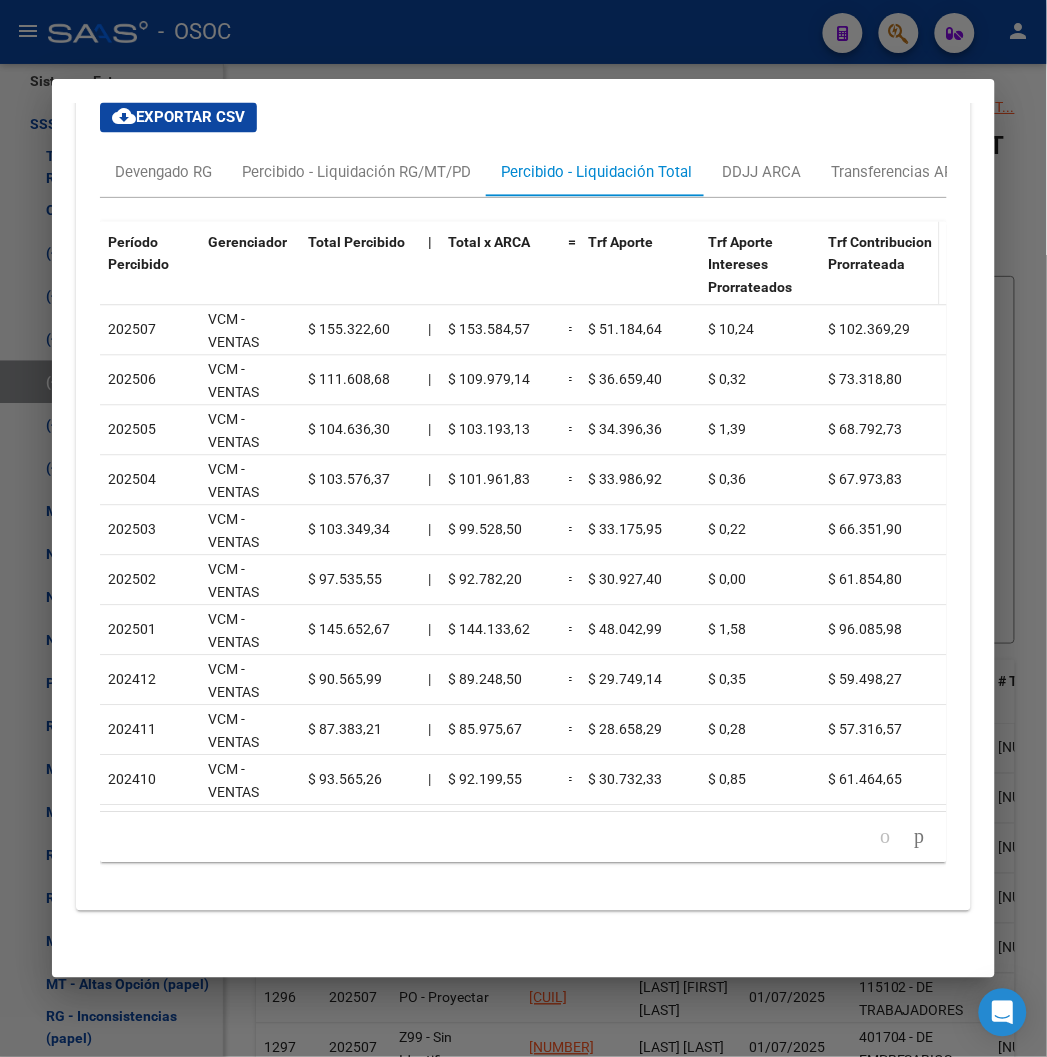 scroll, scrollTop: 2052, scrollLeft: 0, axis: vertical 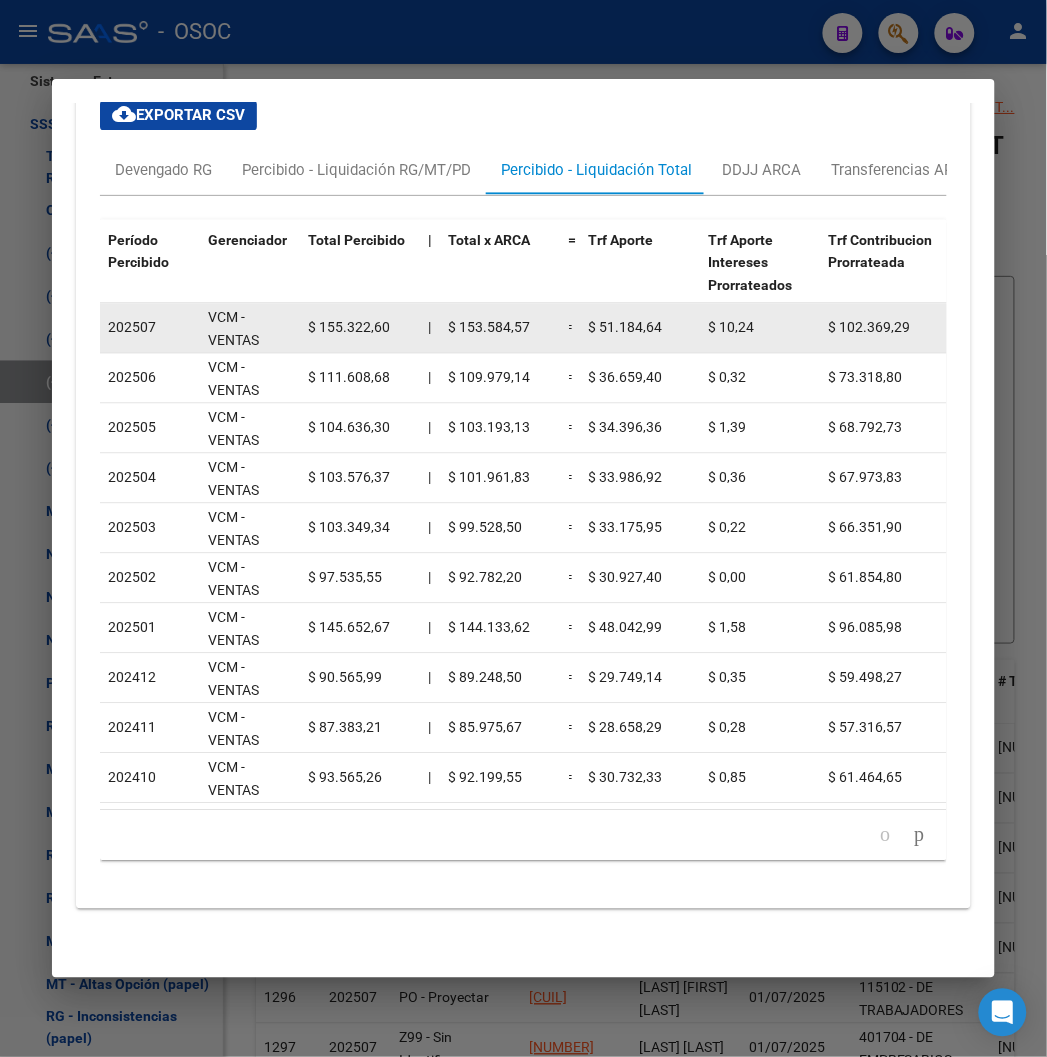 click on "$ 51.184,64" 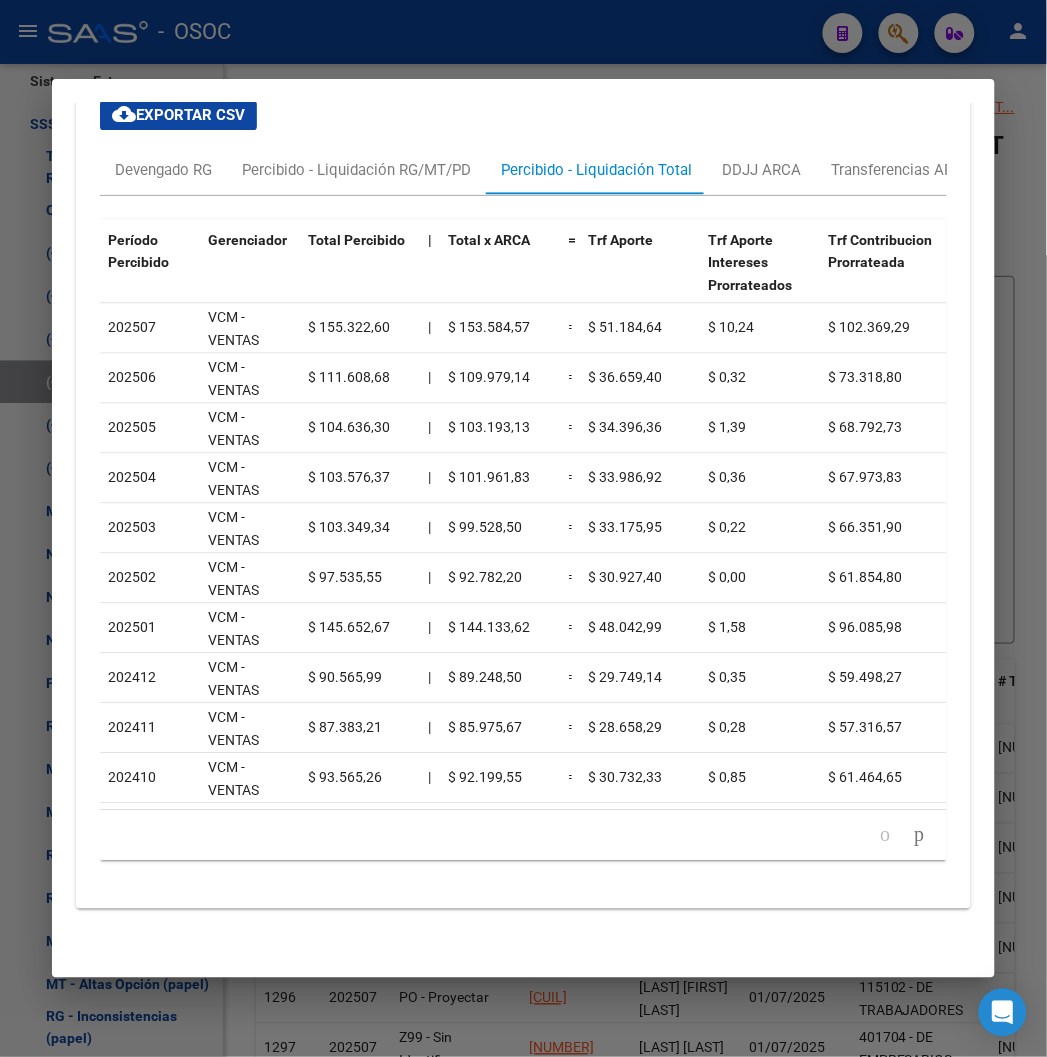 click at bounding box center [523, 528] 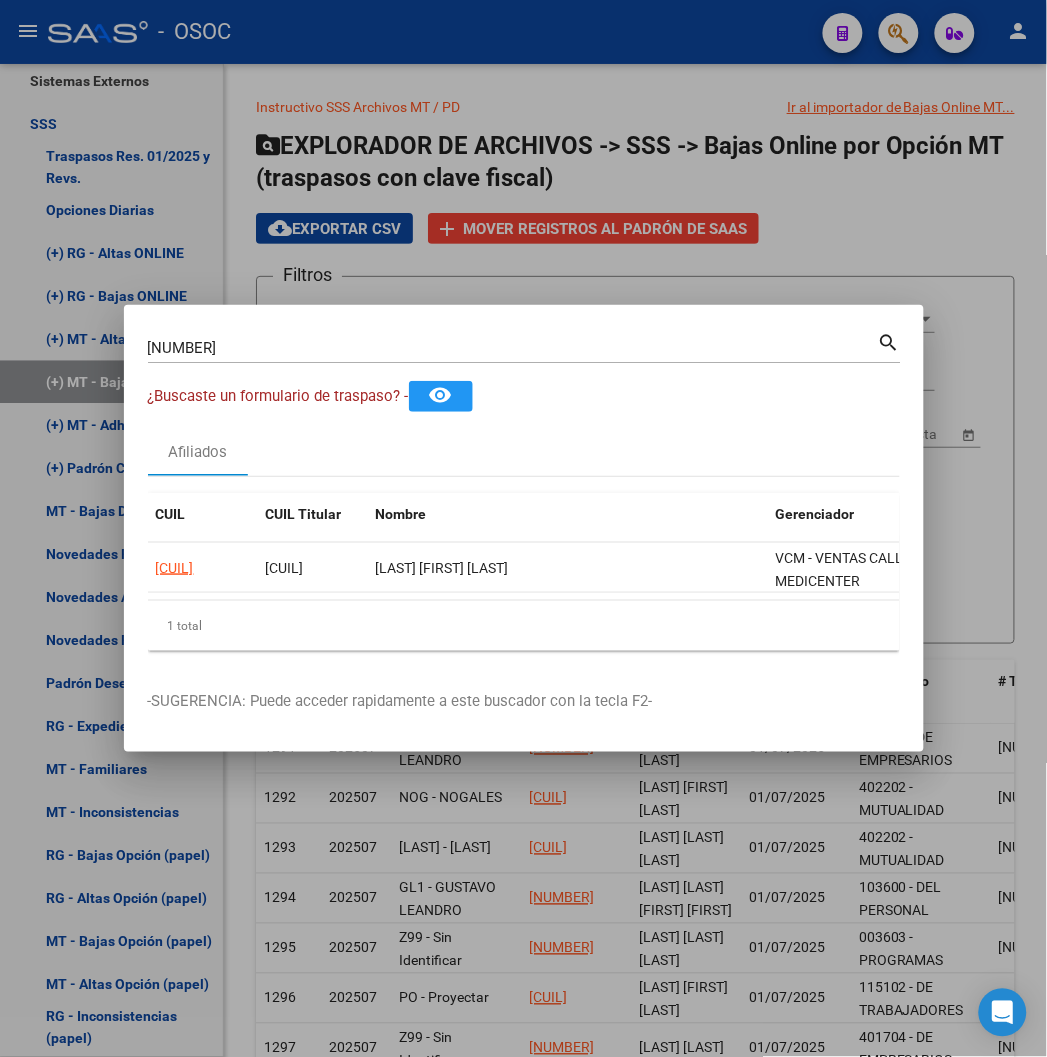 click on "[NUMBER]" at bounding box center [513, 348] 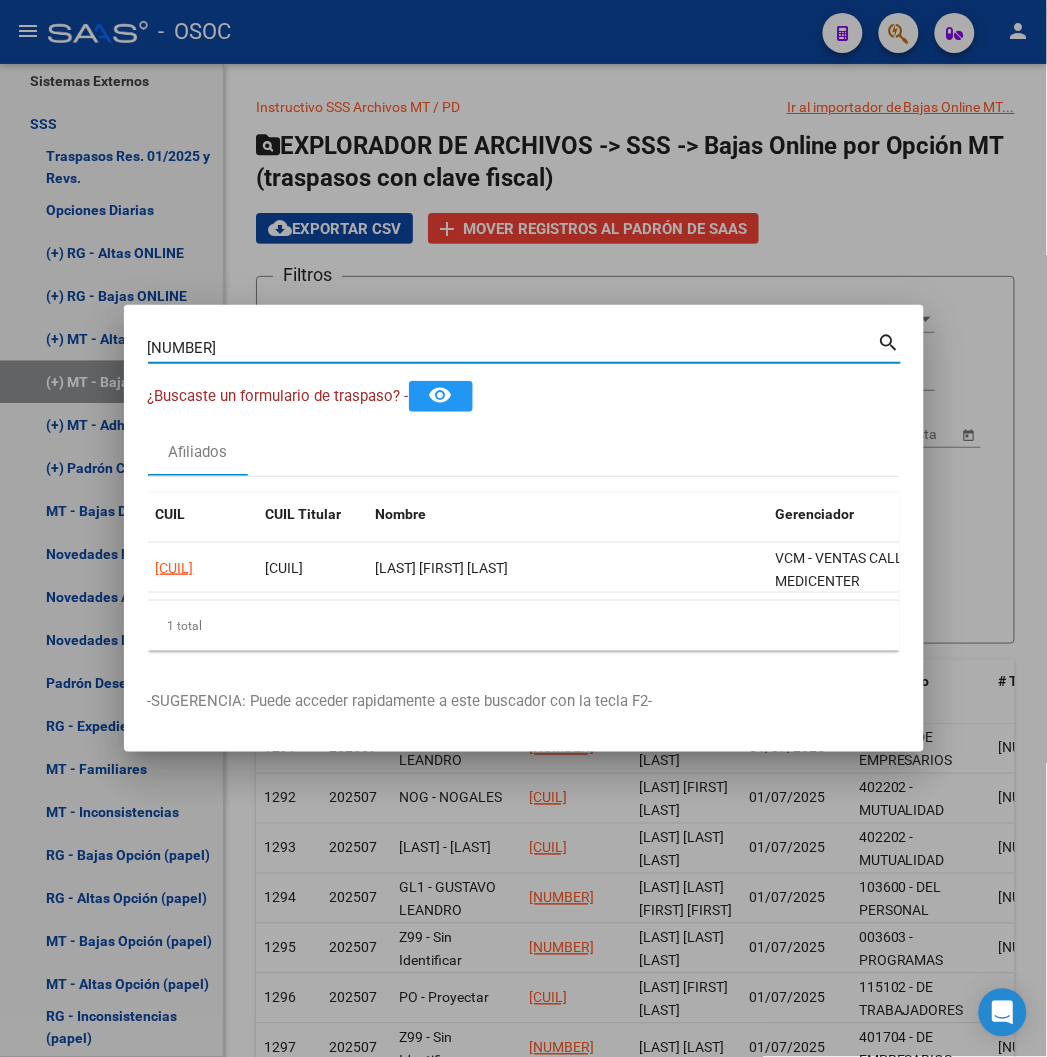 paste on "[NUMBER]" 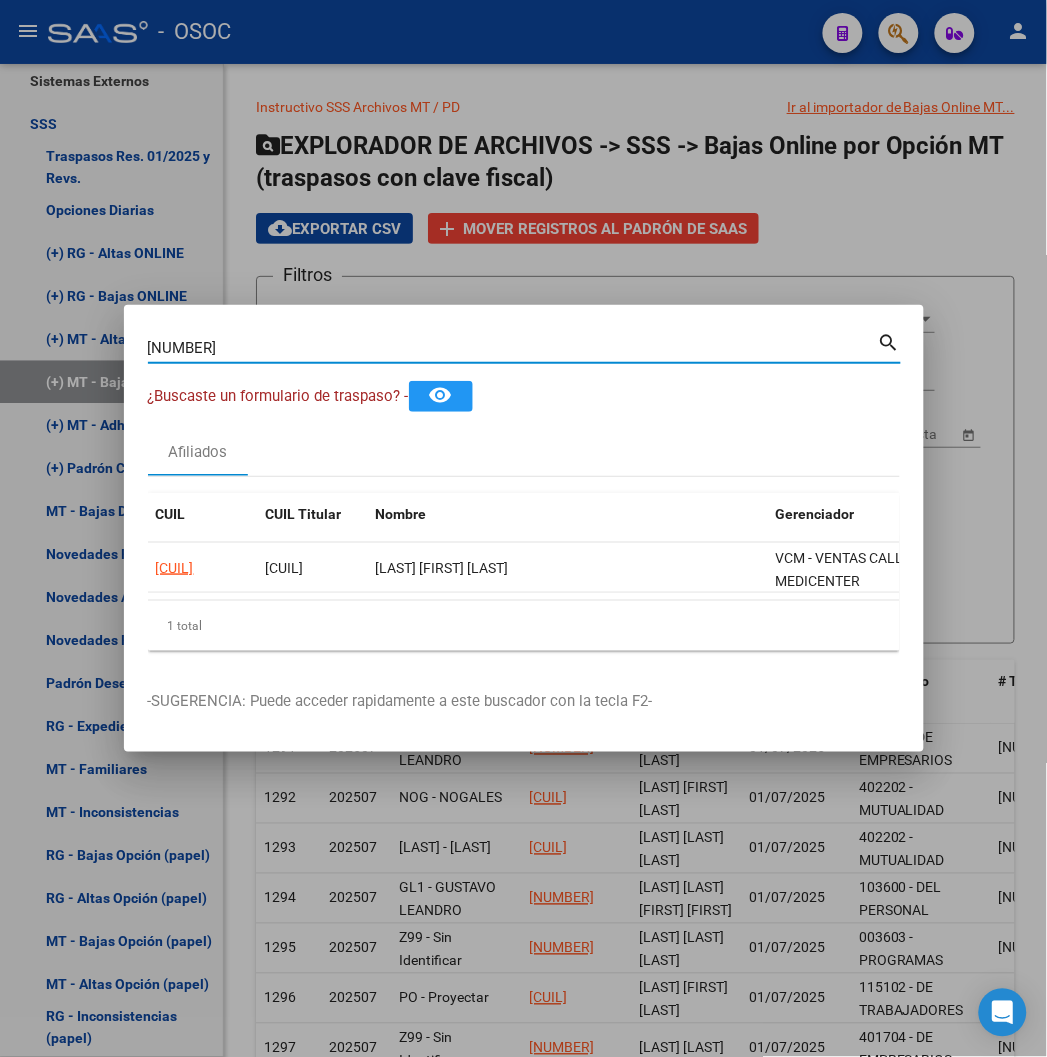type on "[NUMBER]" 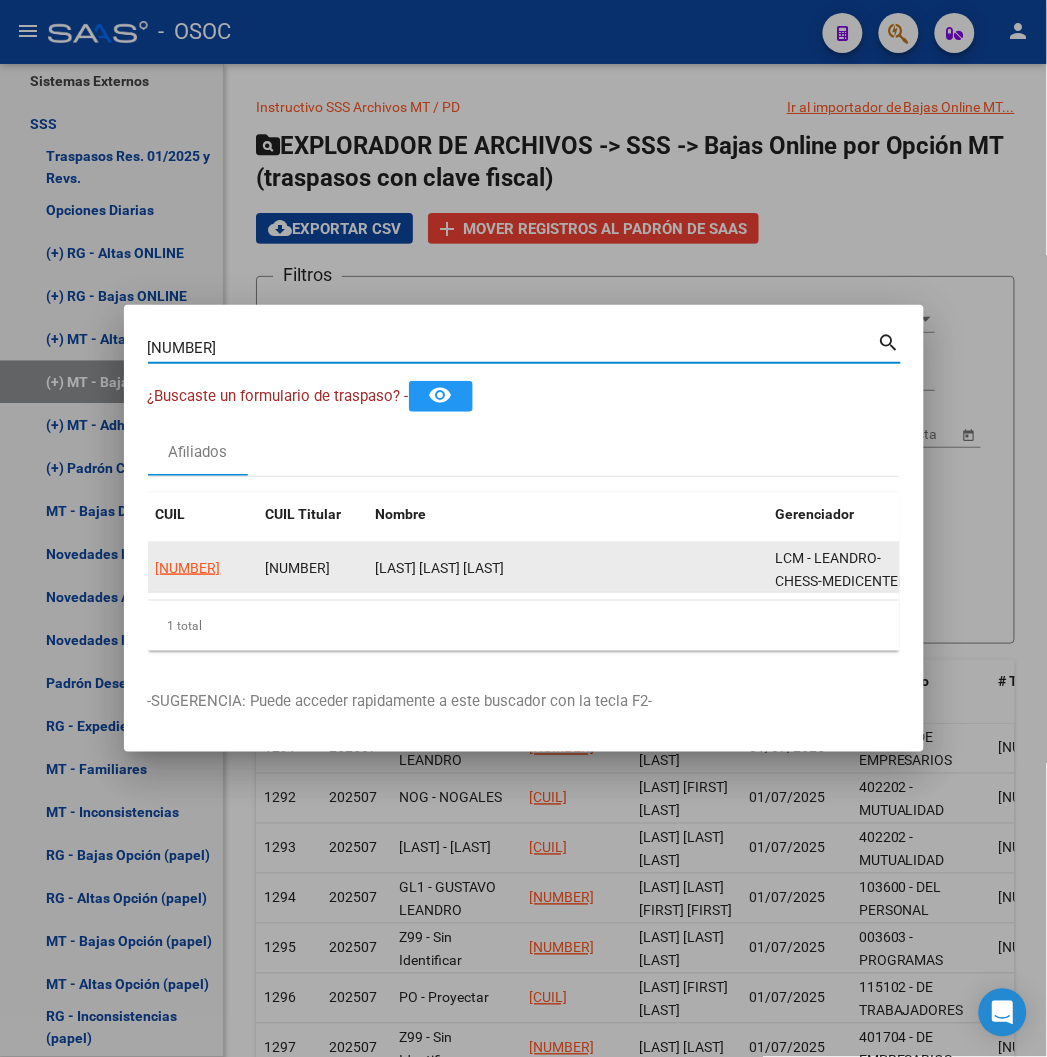 click on "[NUMBER]" 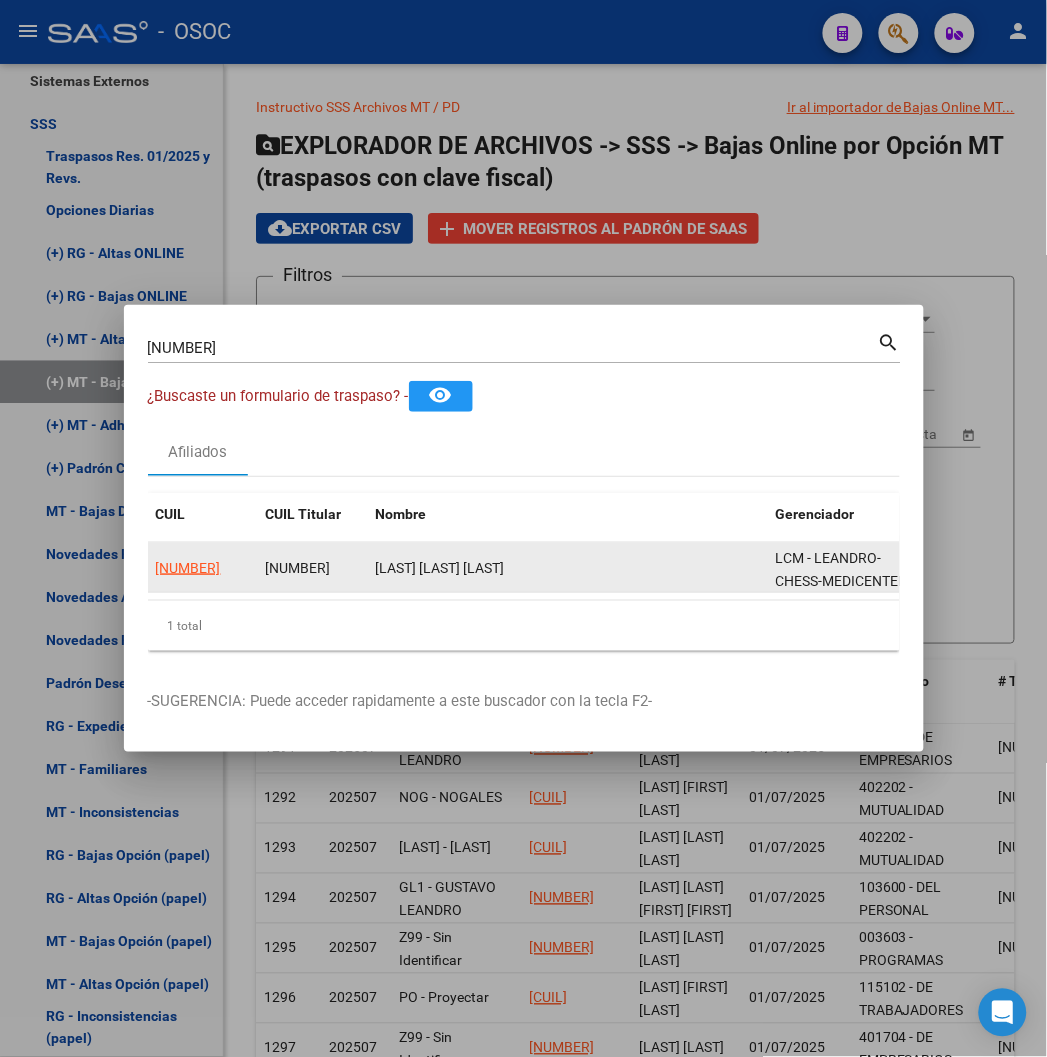 click on "[NUMBER]" 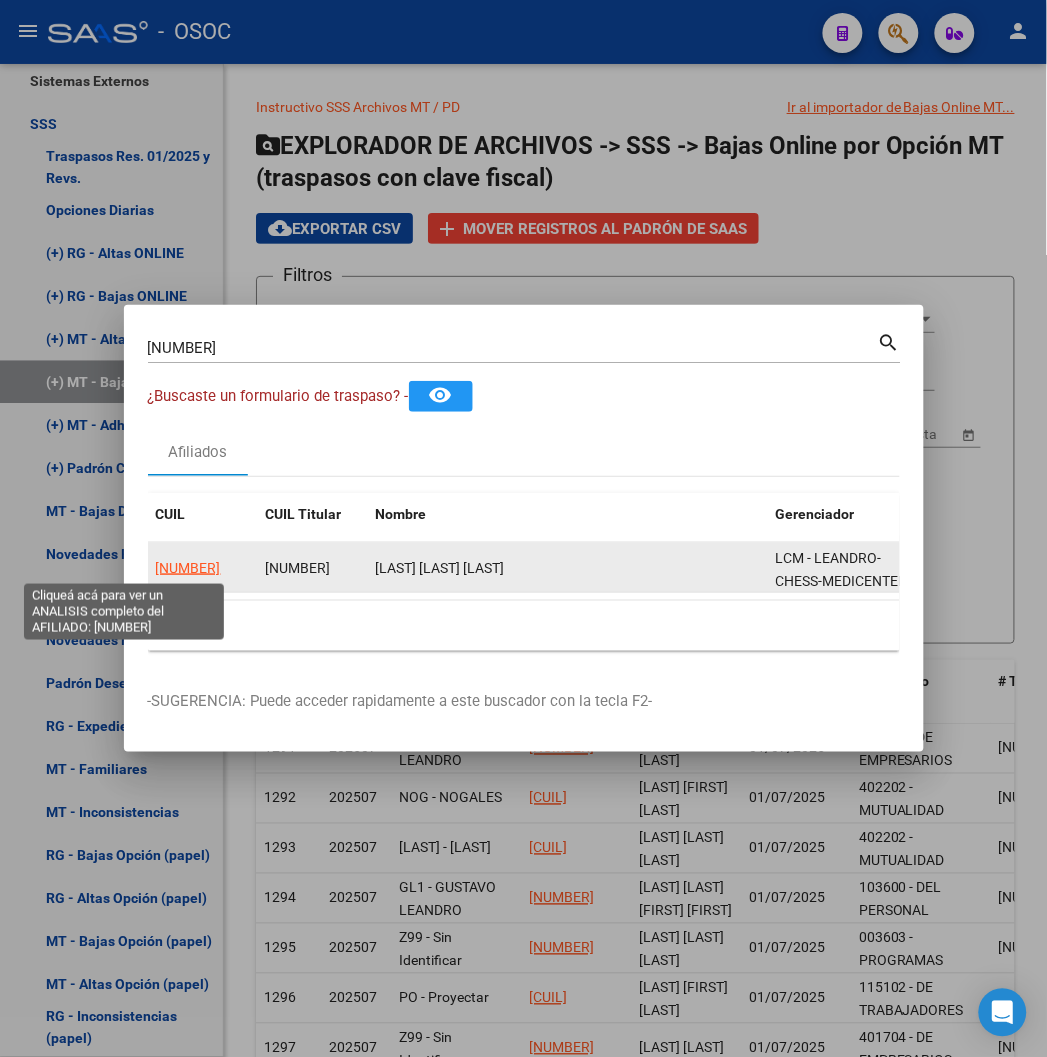click on "[NUMBER]" 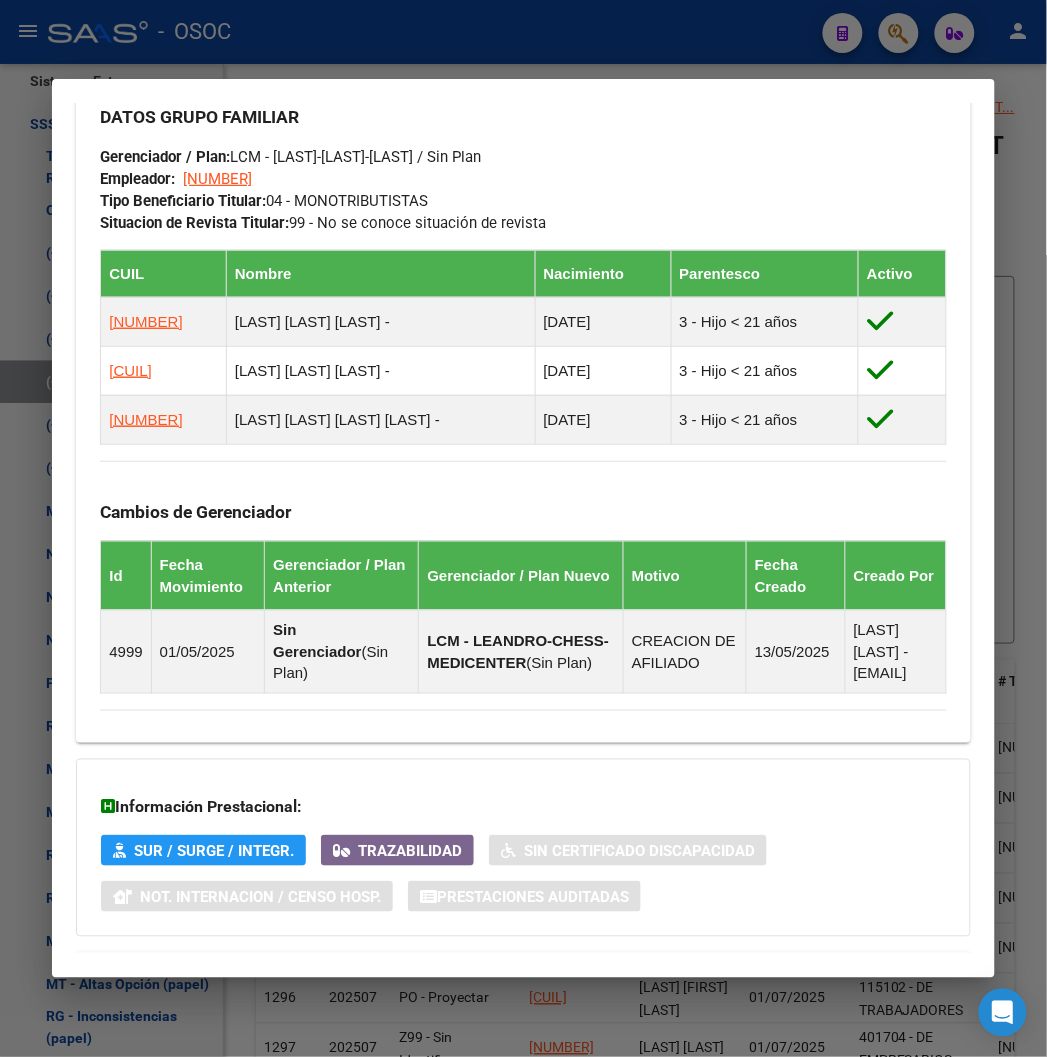 scroll, scrollTop: 1224, scrollLeft: 0, axis: vertical 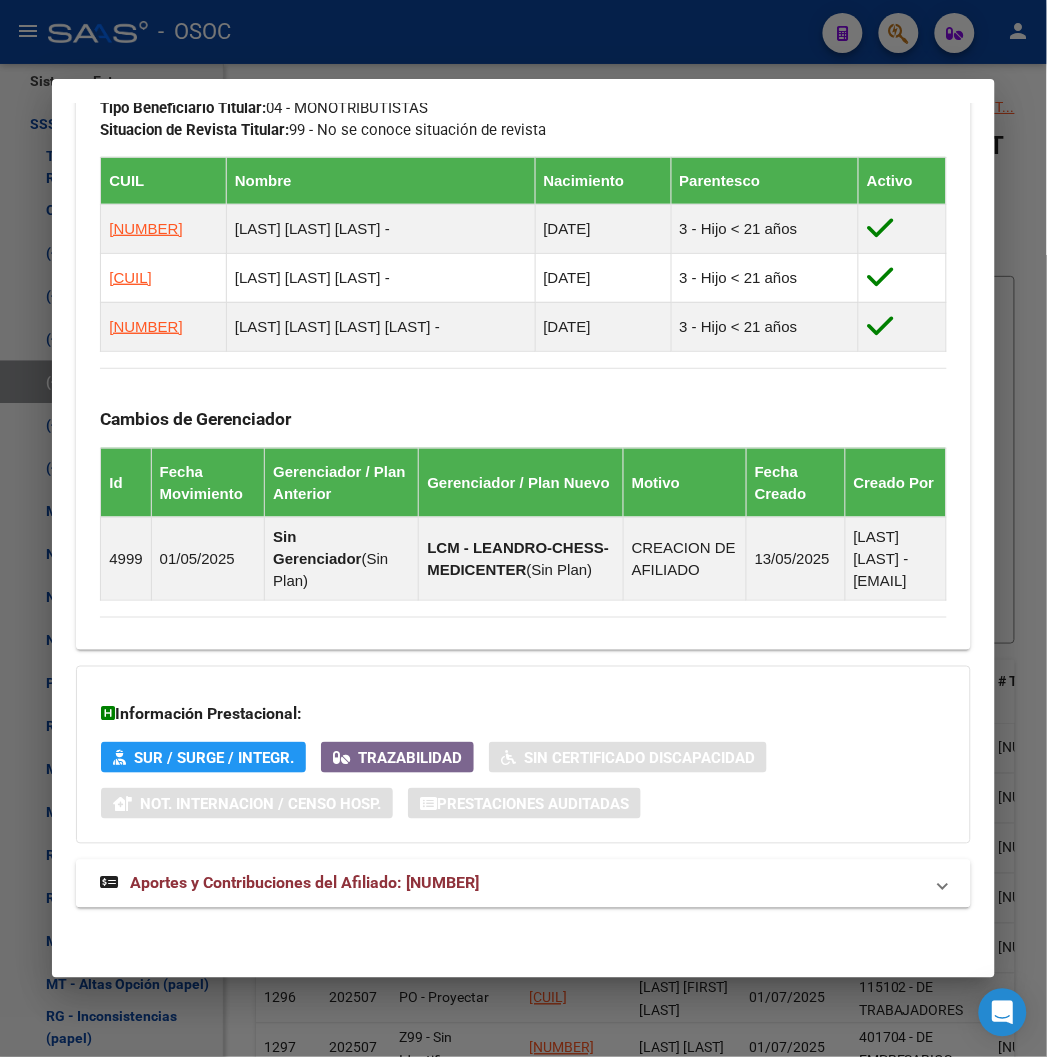click on "Aportes y Contribuciones del Afiliado: [NUMBER]" at bounding box center (523, 884) 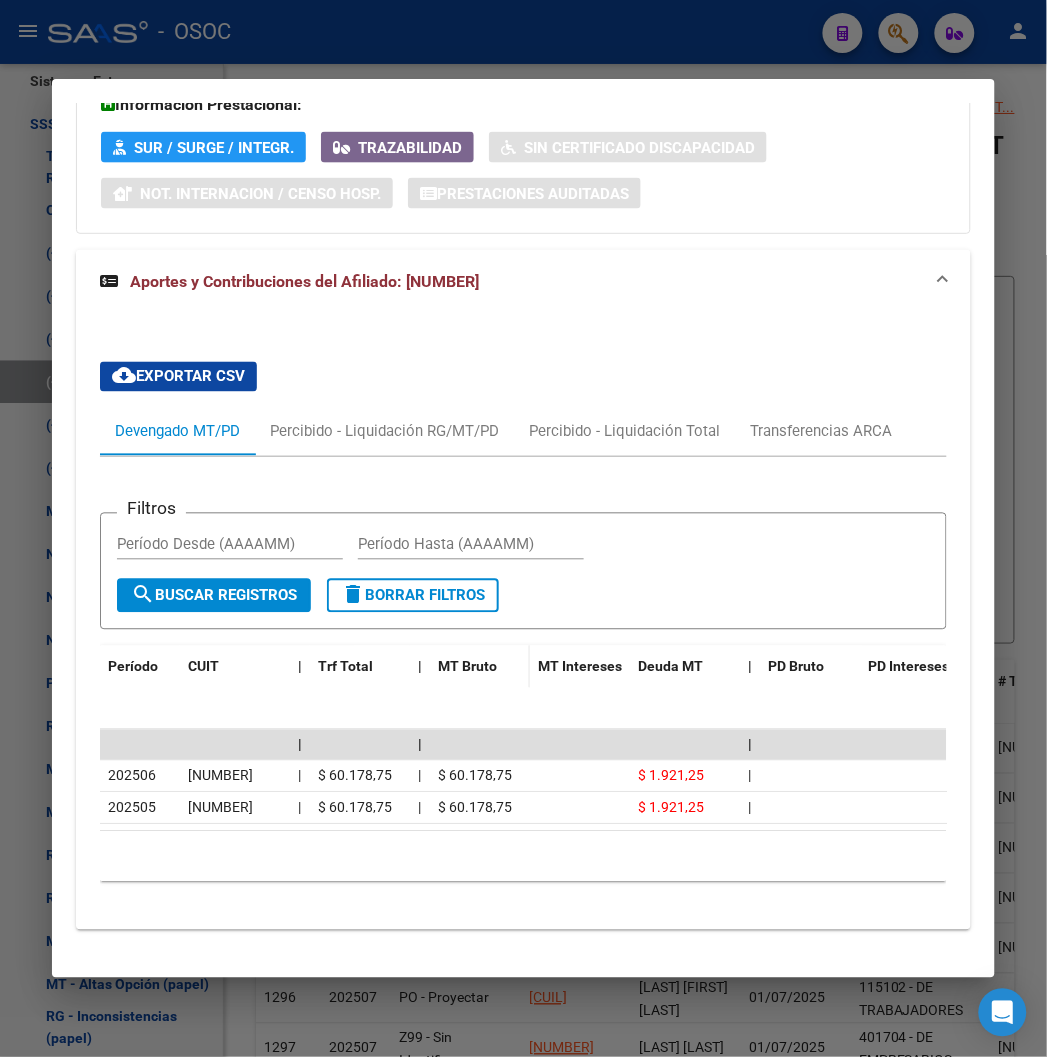 scroll, scrollTop: 1843, scrollLeft: 0, axis: vertical 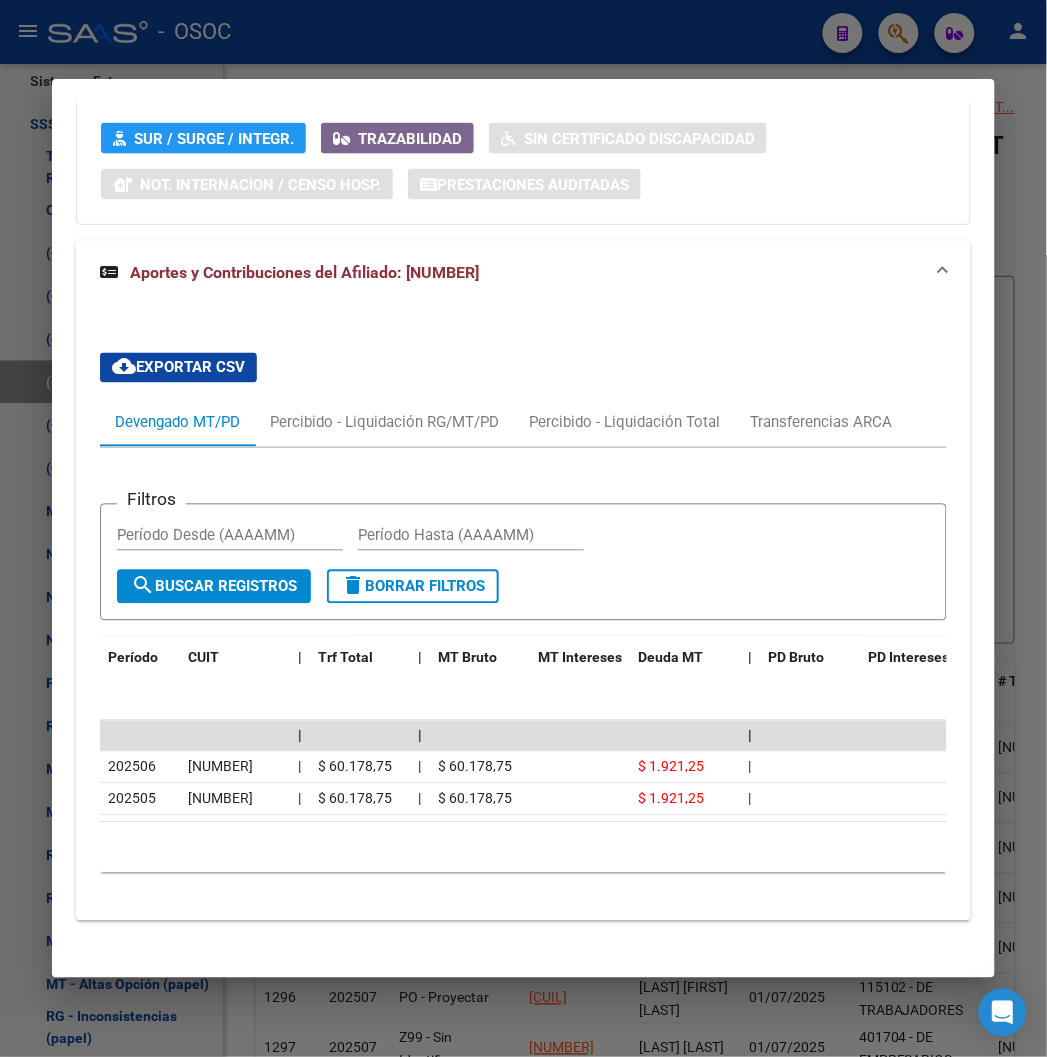 click on "Filtros Período Desde (AAAAMM) Período Hasta (AAAAMM) search  Buscar Registros  delete  Borrar Filtros  Período CUIT | Trf Total | MT Bruto MT Intereses Deuda MT | PD Bruto PD Intereses PD Deuda | | | [NUMBER] [CUIL] | $[AMOUNT] | $[AMOUNT] $[AMOUNT] | [NUMBER] [CUIL] | $[AMOUNT] | $[AMOUNT] $[AMOUNT] |  10 total   1" at bounding box center [523, 668] 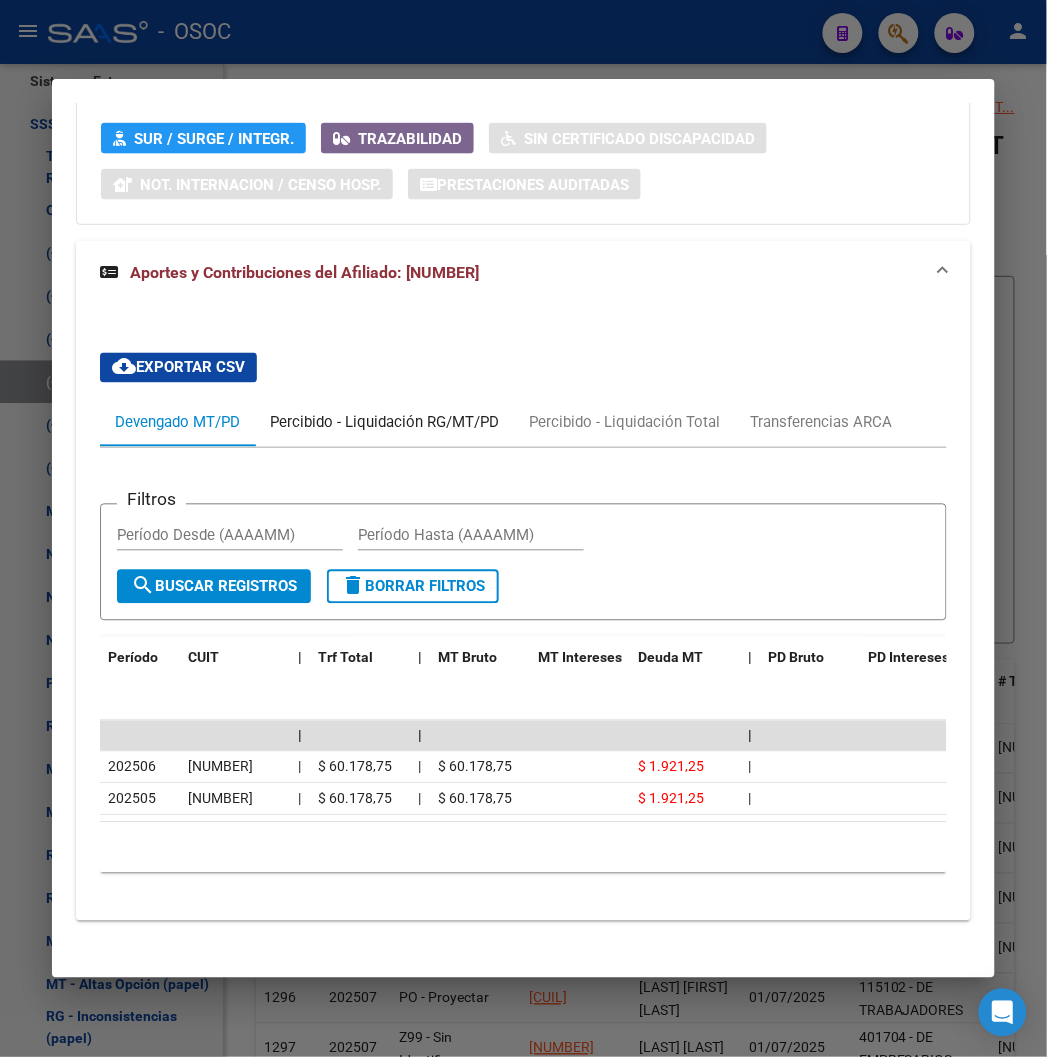 click on "Percibido - Liquidación RG/MT/PD" at bounding box center (384, 423) 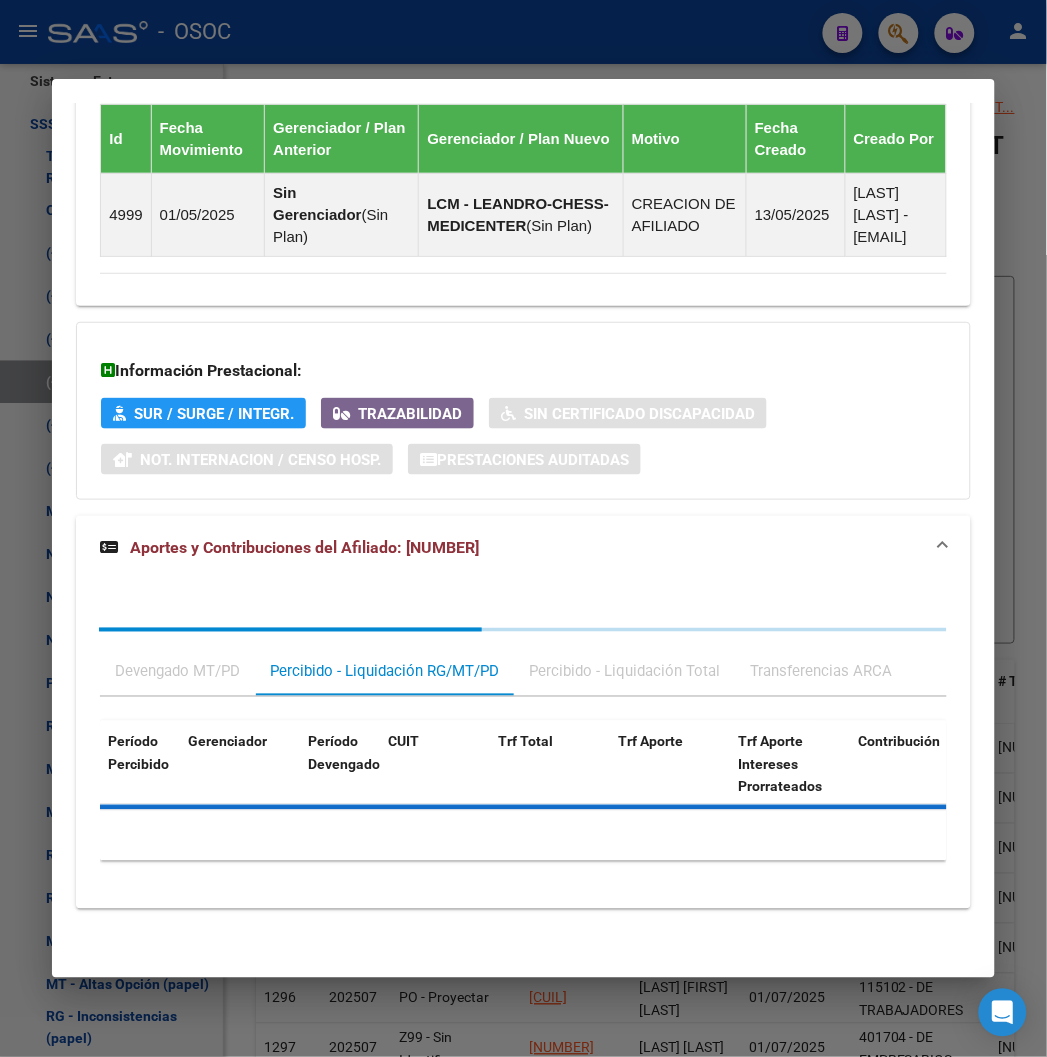 scroll, scrollTop: 1713, scrollLeft: 0, axis: vertical 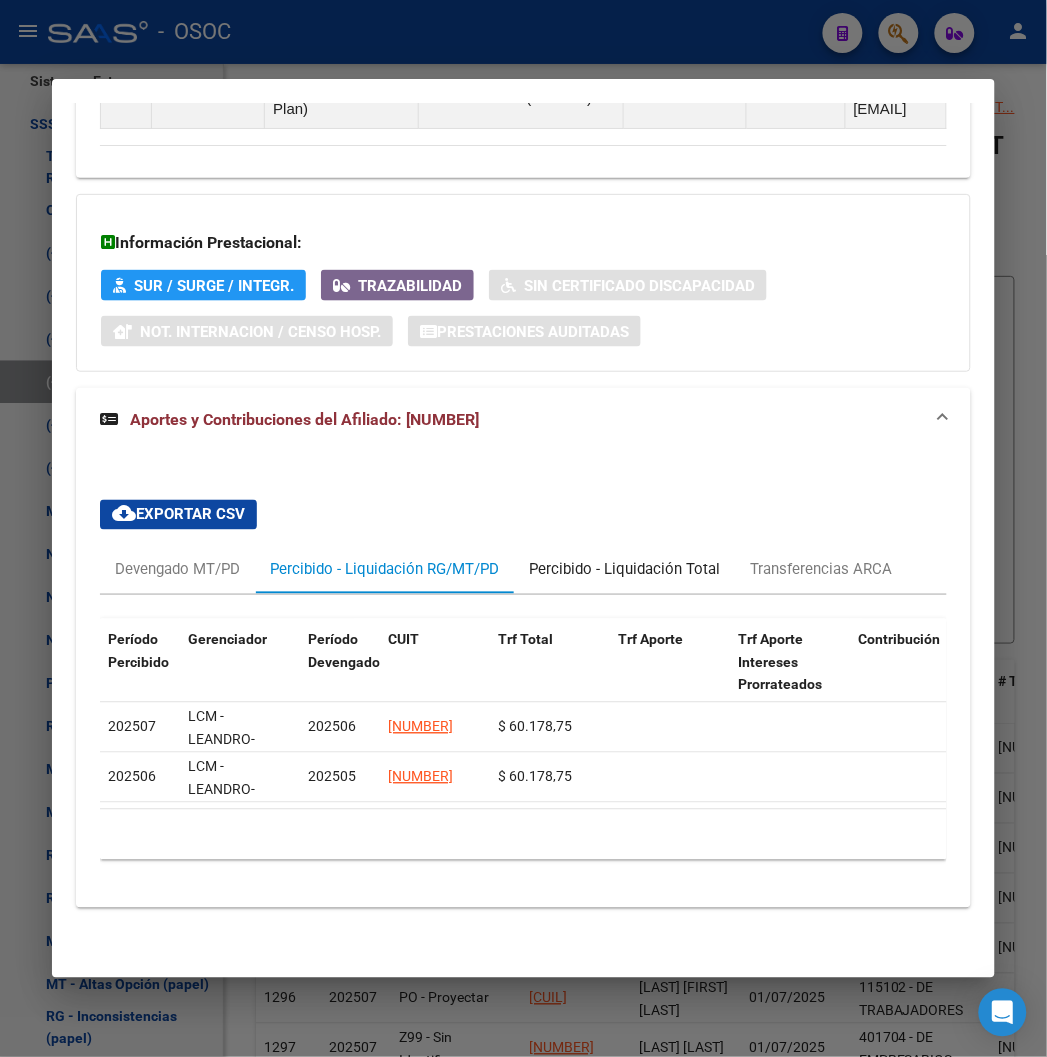 click on "Percibido - Liquidación Total" at bounding box center [624, 570] 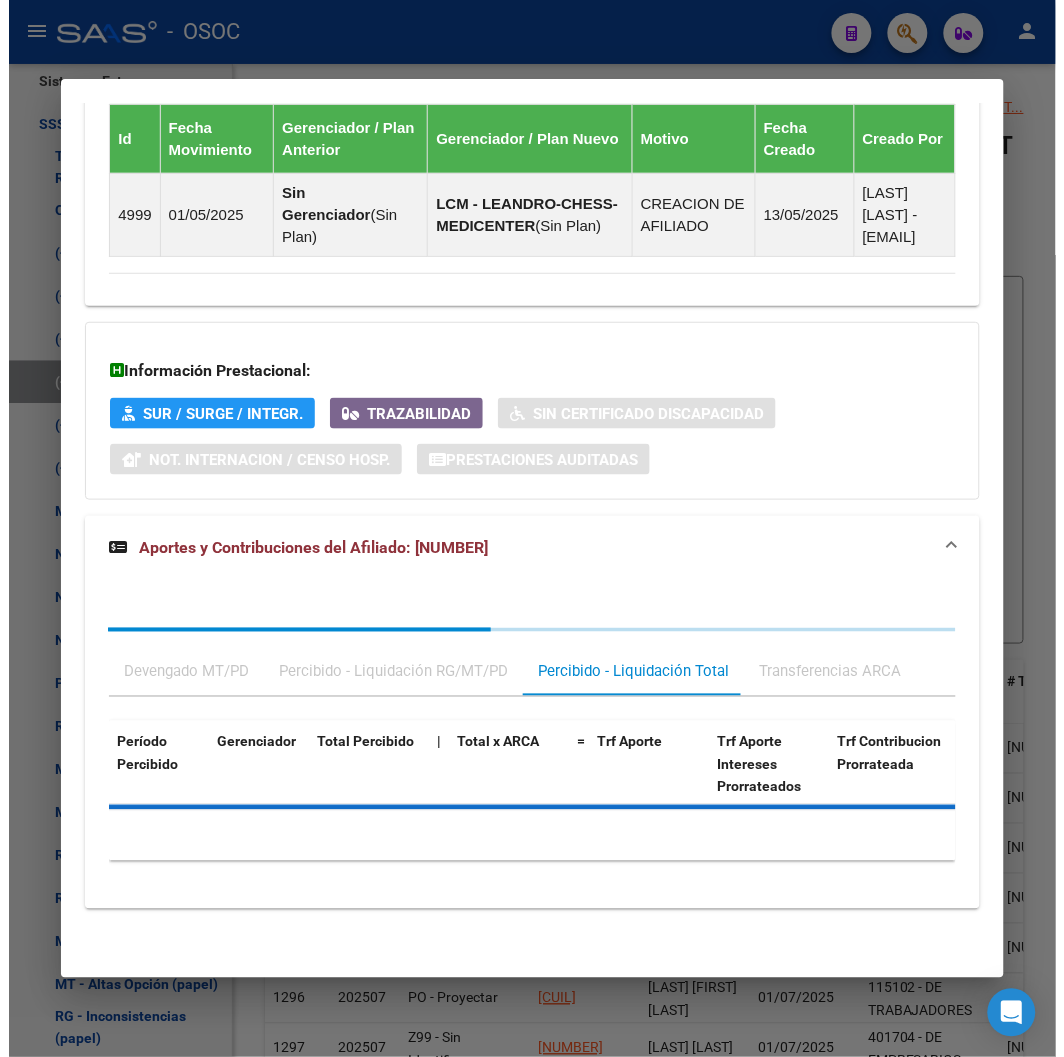 scroll, scrollTop: 1713, scrollLeft: 0, axis: vertical 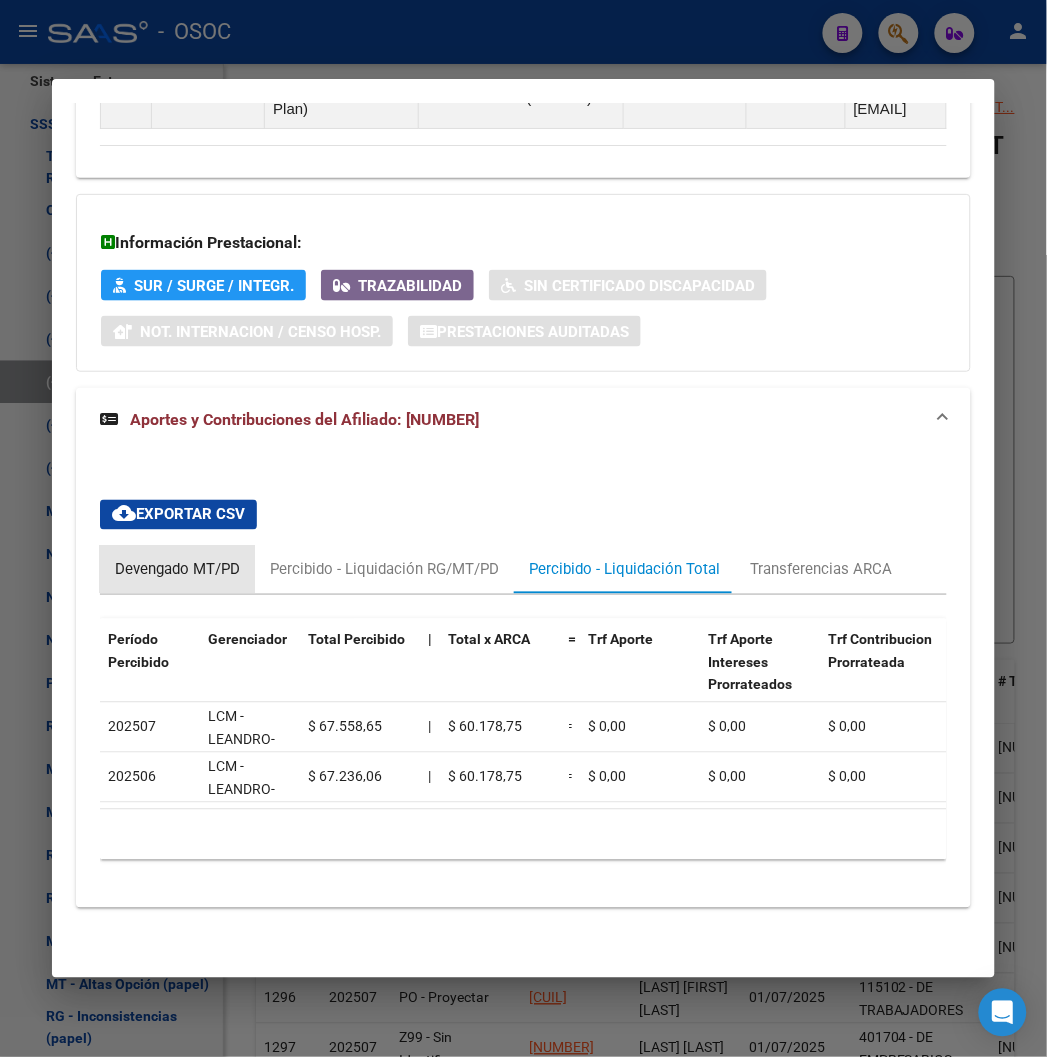 click on "Devengado MT/PD" at bounding box center [177, 570] 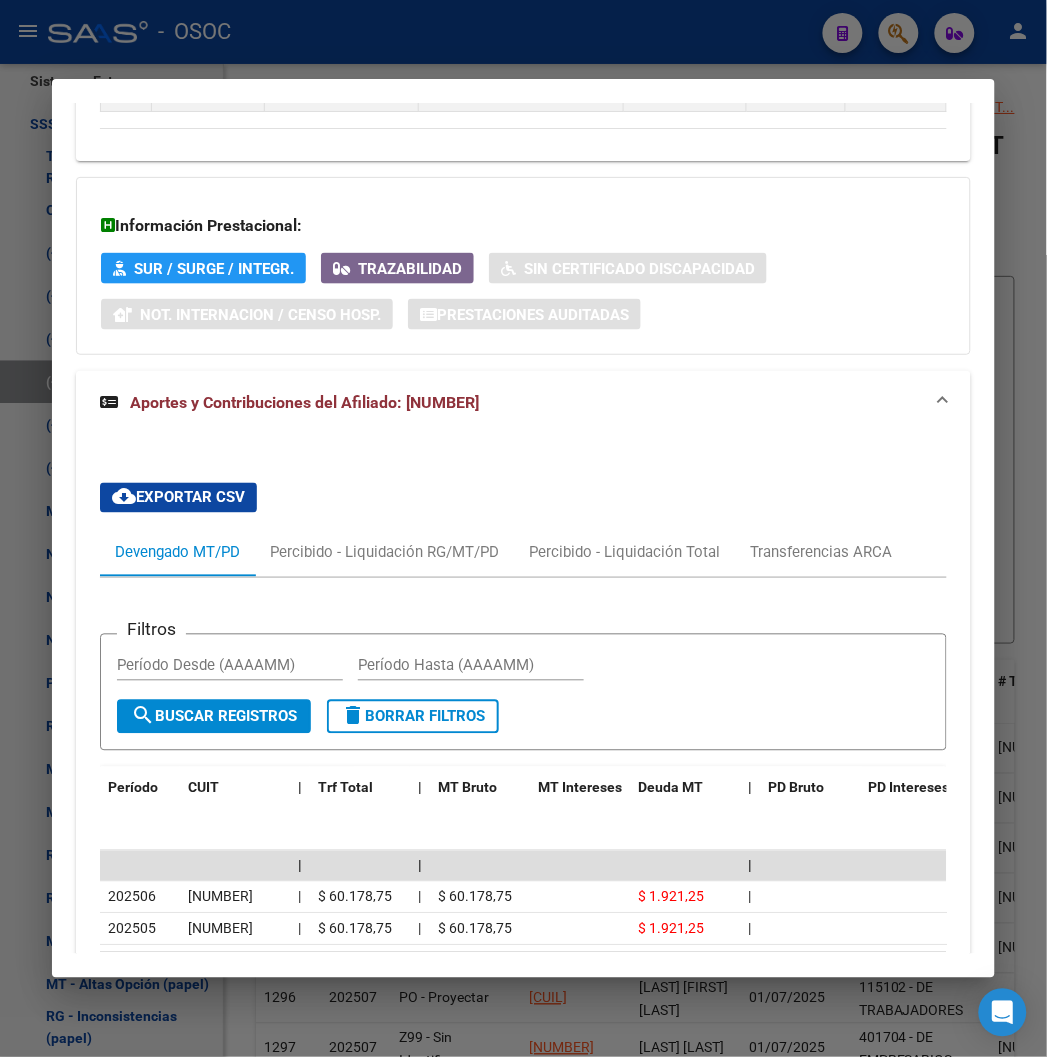 click at bounding box center (523, 528) 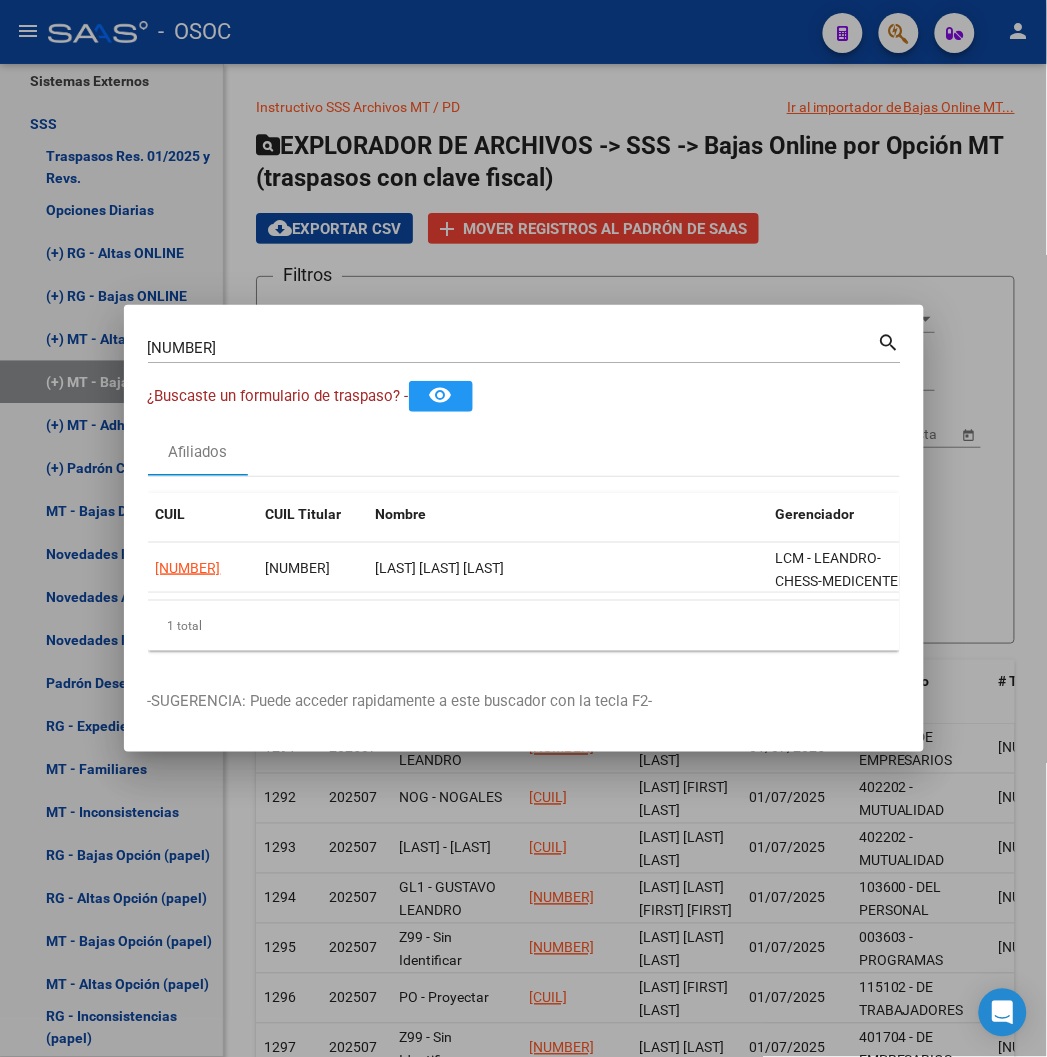 click at bounding box center (523, 528) 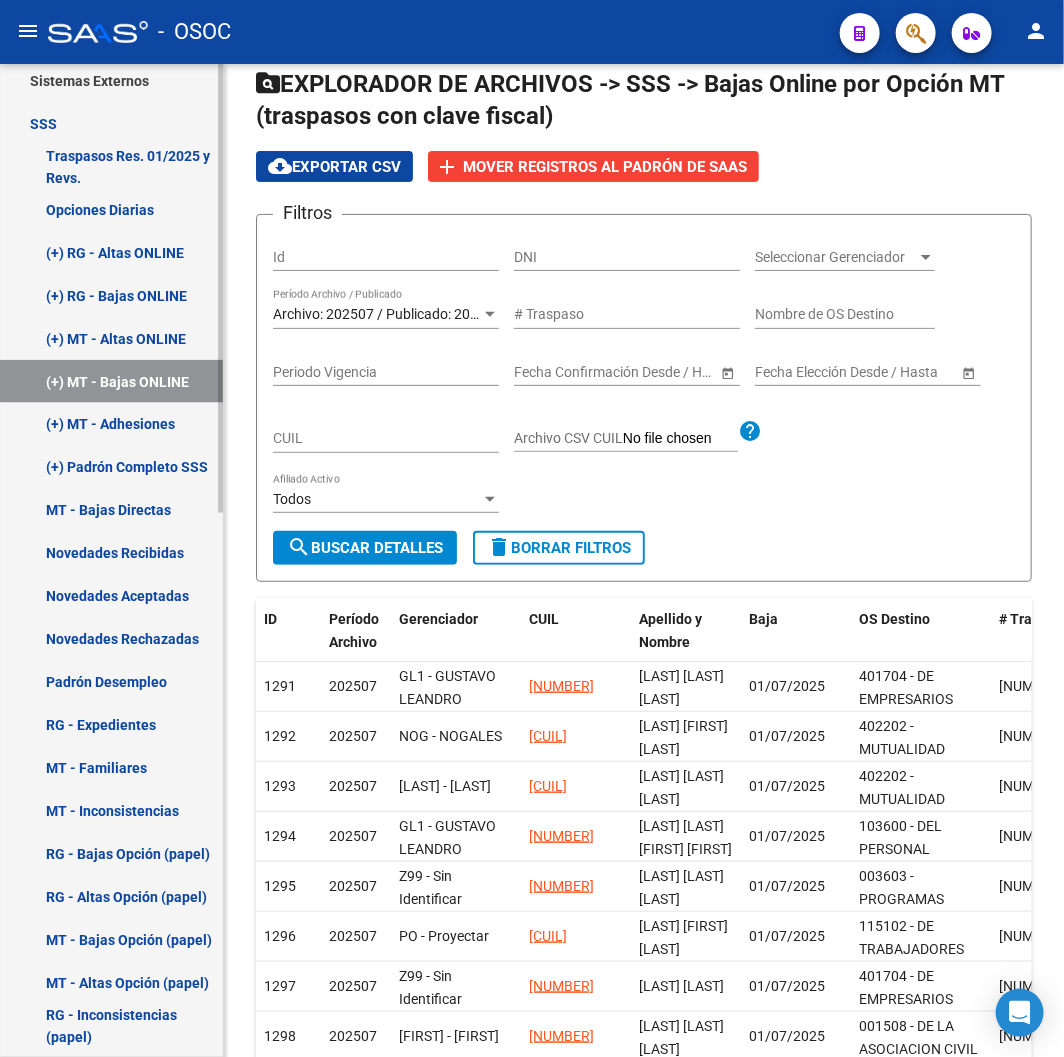 scroll, scrollTop: 111, scrollLeft: 0, axis: vertical 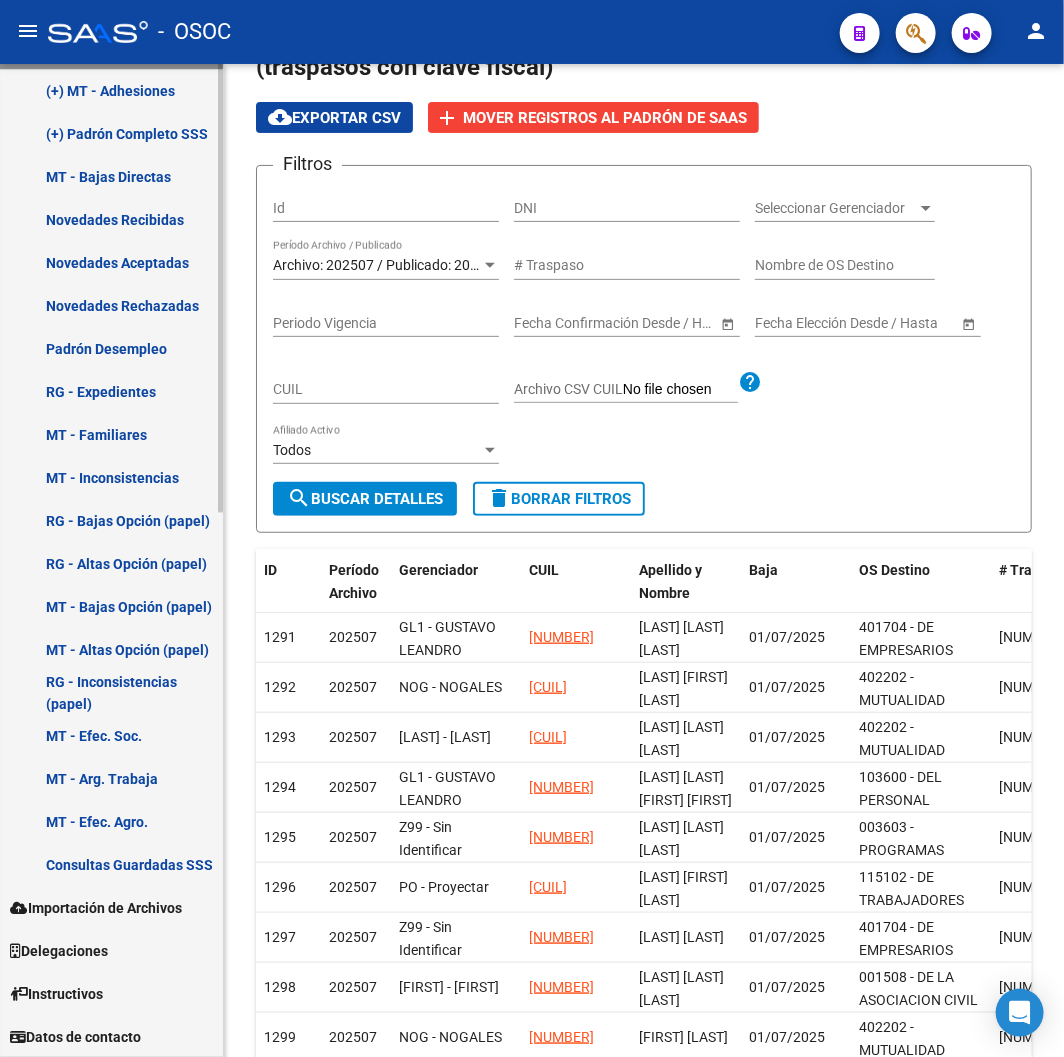click on "MT - Arg. Trabaja" at bounding box center [111, 779] 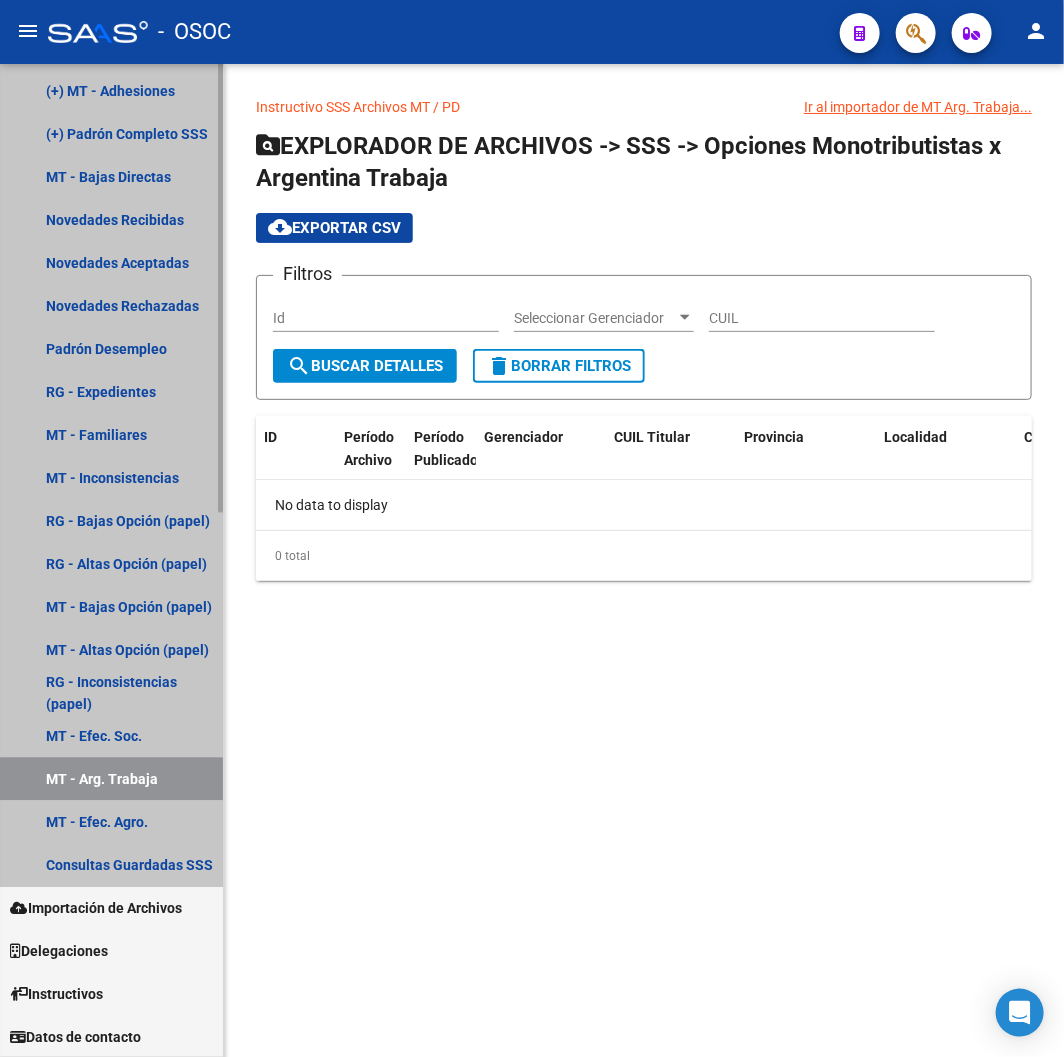 scroll, scrollTop: 0, scrollLeft: 0, axis: both 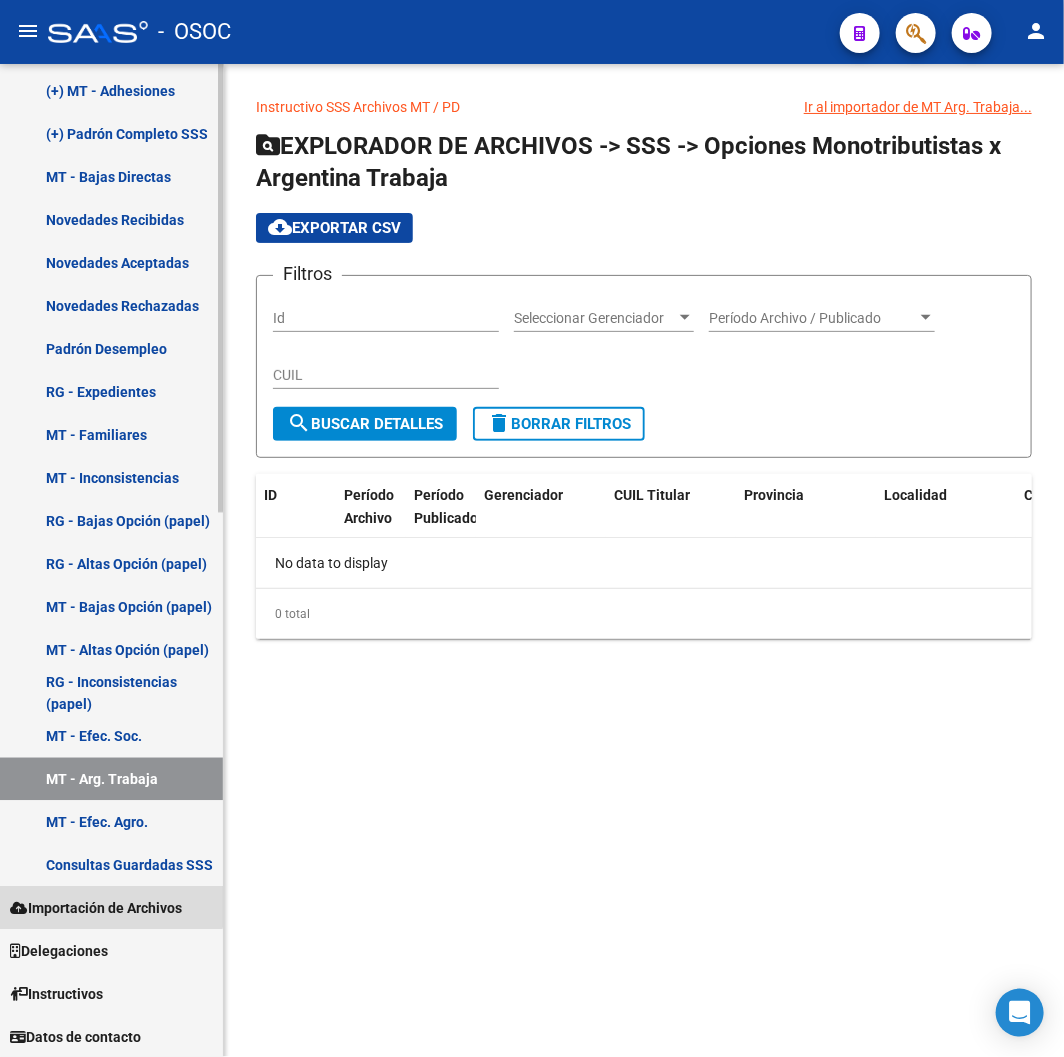 click on "Importación de Archivos" at bounding box center (96, 909) 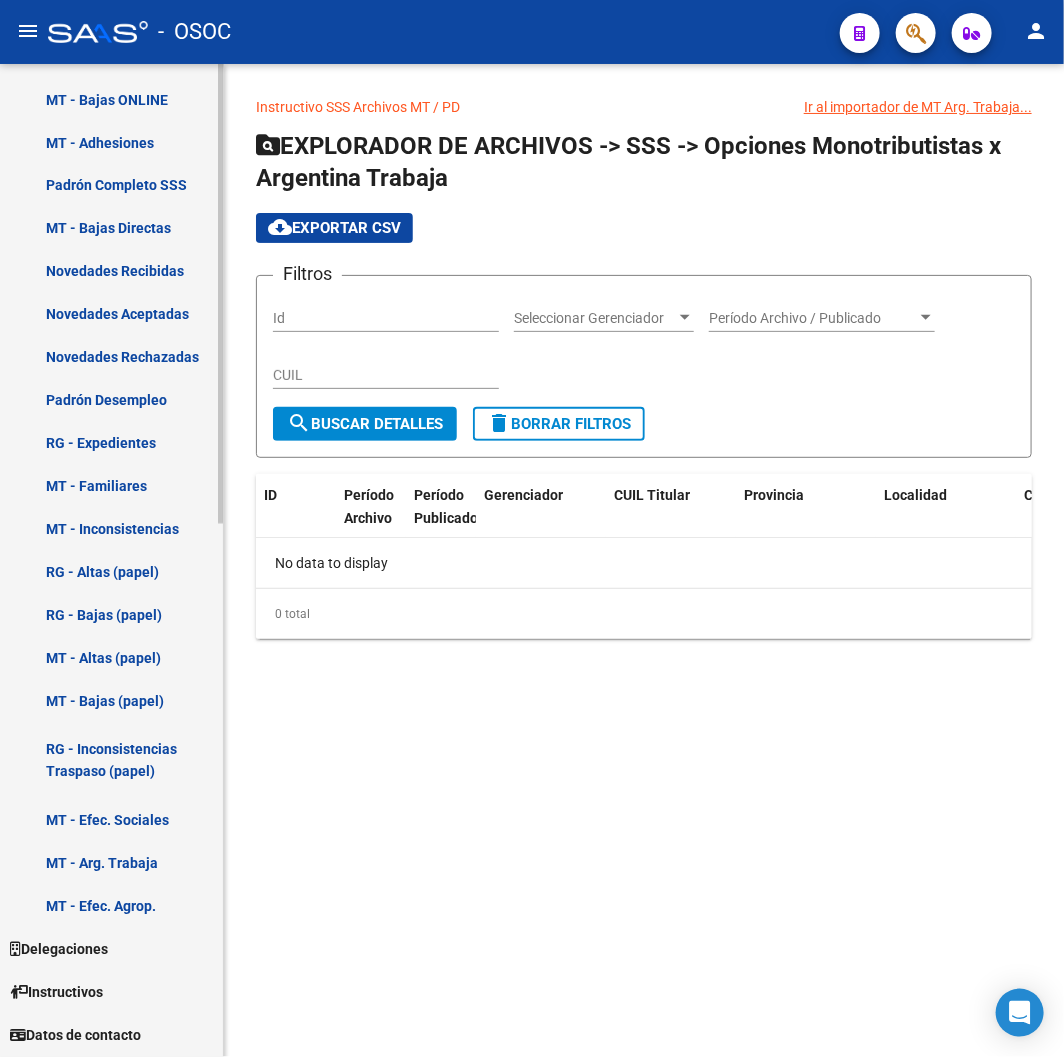 scroll, scrollTop: 1111, scrollLeft: 0, axis: vertical 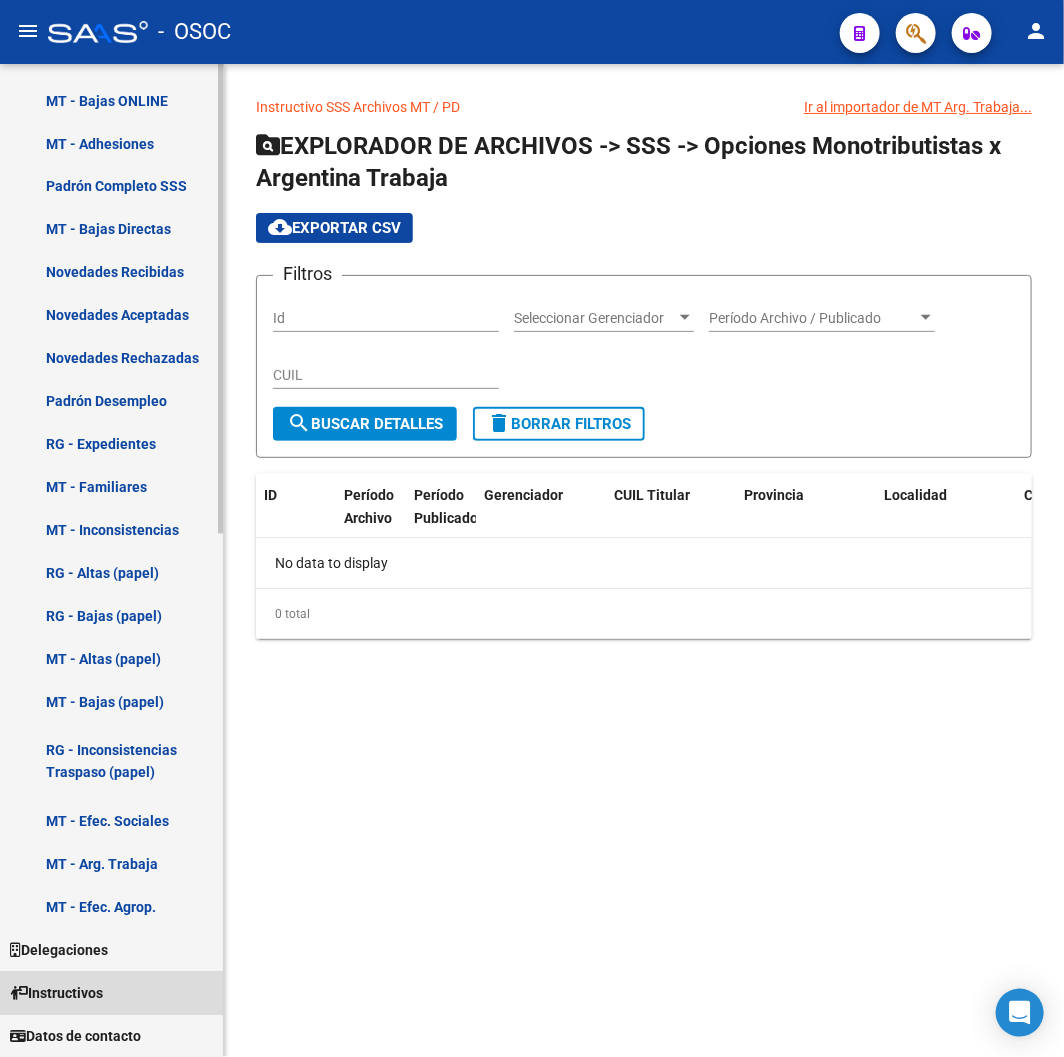 click on "Instructivos" at bounding box center (56, 994) 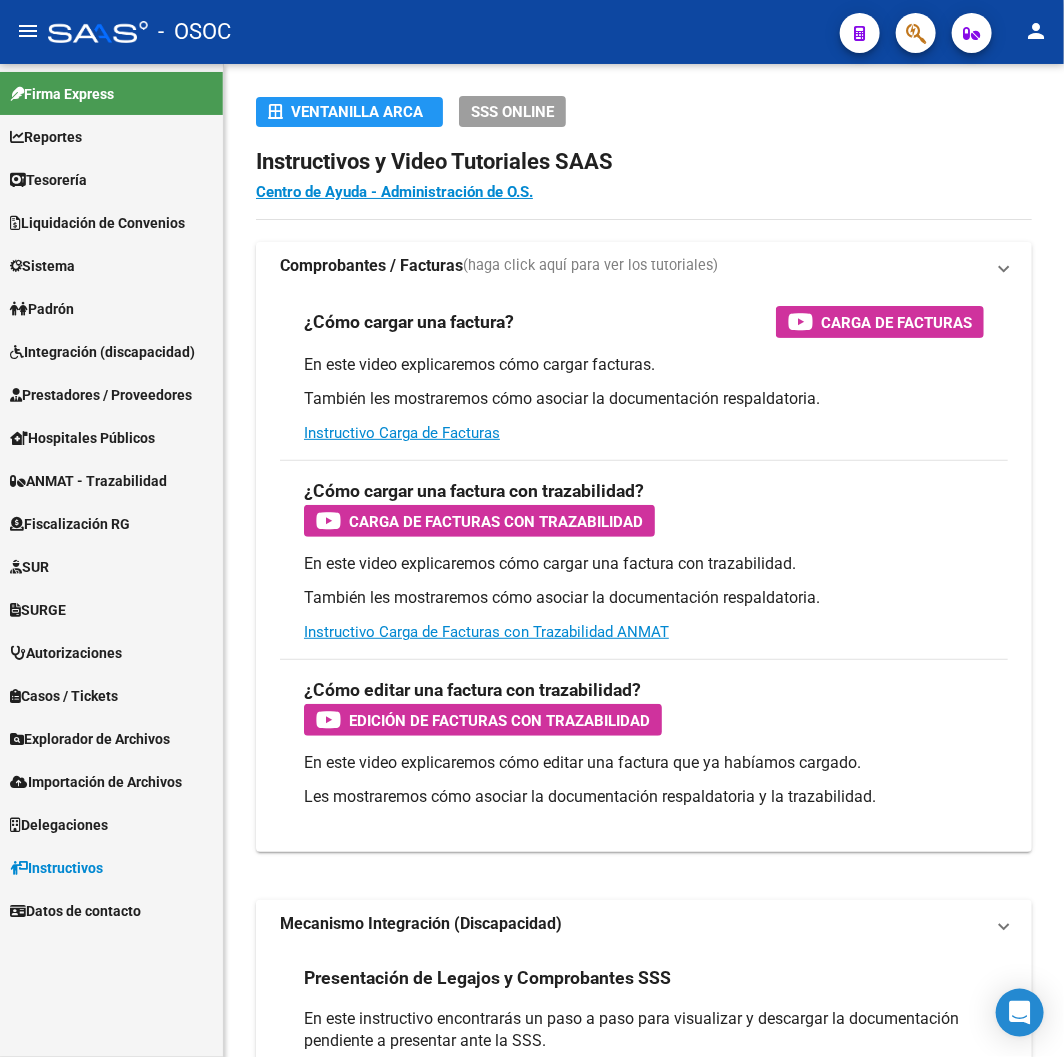 scroll, scrollTop: 0, scrollLeft: 0, axis: both 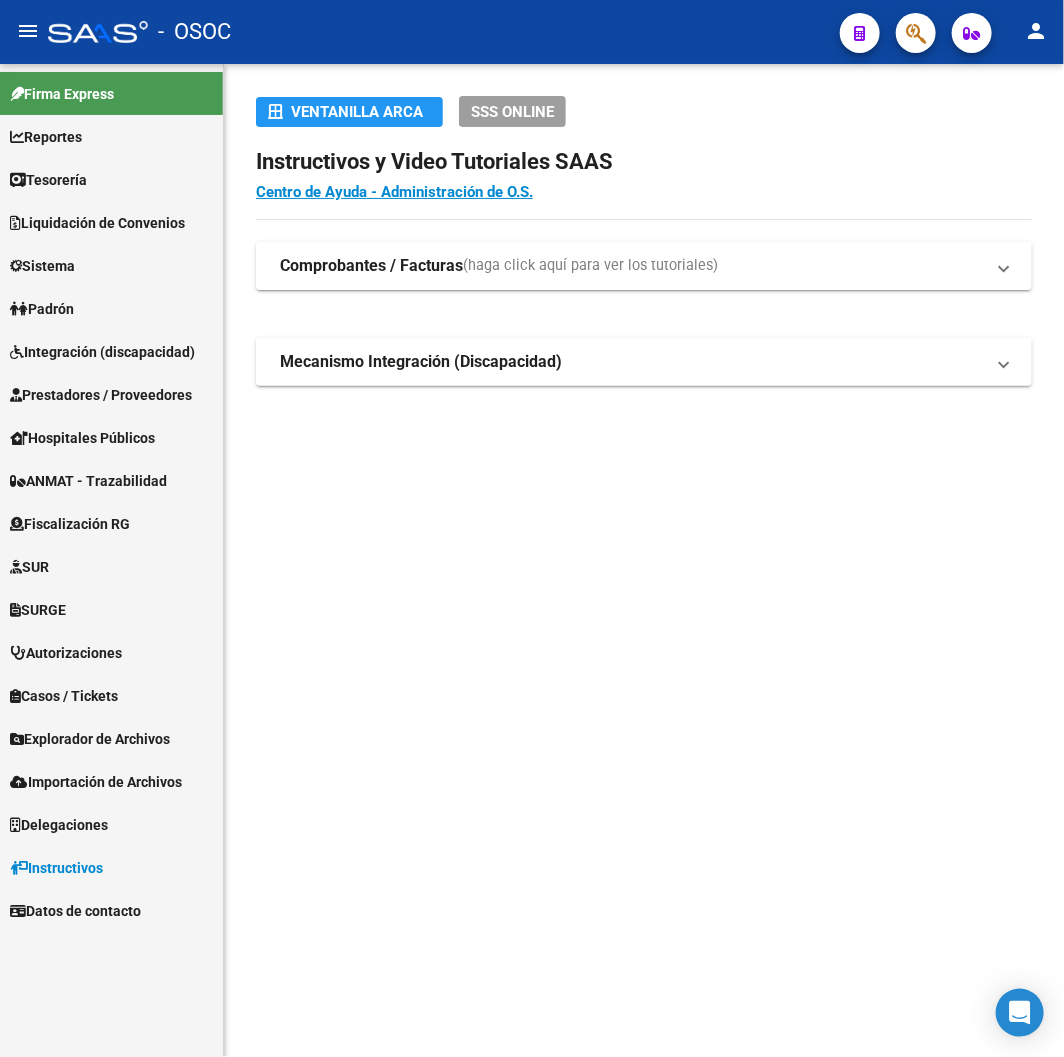 click on "Comprobantes / Facturas  (haga click aquí para ver los tutoriales) ¿Cómo cargar una factura?    Carga de Facturas En este video explicaremos cómo cargar facturas. También les mostraremos cómo asociar la documentación respaldatoria. Instructivo Carga de Facturas ¿Cómo cargar una factura con trazabilidad?    Carga de Facturas con Trazabilidad En este video explicaremos cómo cargar una factura con trazabilidad. También les mostraremos cómo asociar la documentación respaldatoria.  Instructivo Carga de Facturas con Trazabilidad ANMAT ¿Cómo editar una factura con trazabilidad?    Edición de Facturas con Trazabilidad En este video explicaremos cómo editar una factura que ya habíamos cargado. Les mostraremos cómo asociar la documentación respaldatoria y la trazabilidad. Mecanismo Integración (Discapacidad) Presentación de Legajos y Comprobantes SSS En este instructivo encontrarás un paso a paso para visualizar y descargar la documentación pendiente a presentar ante la SSS." 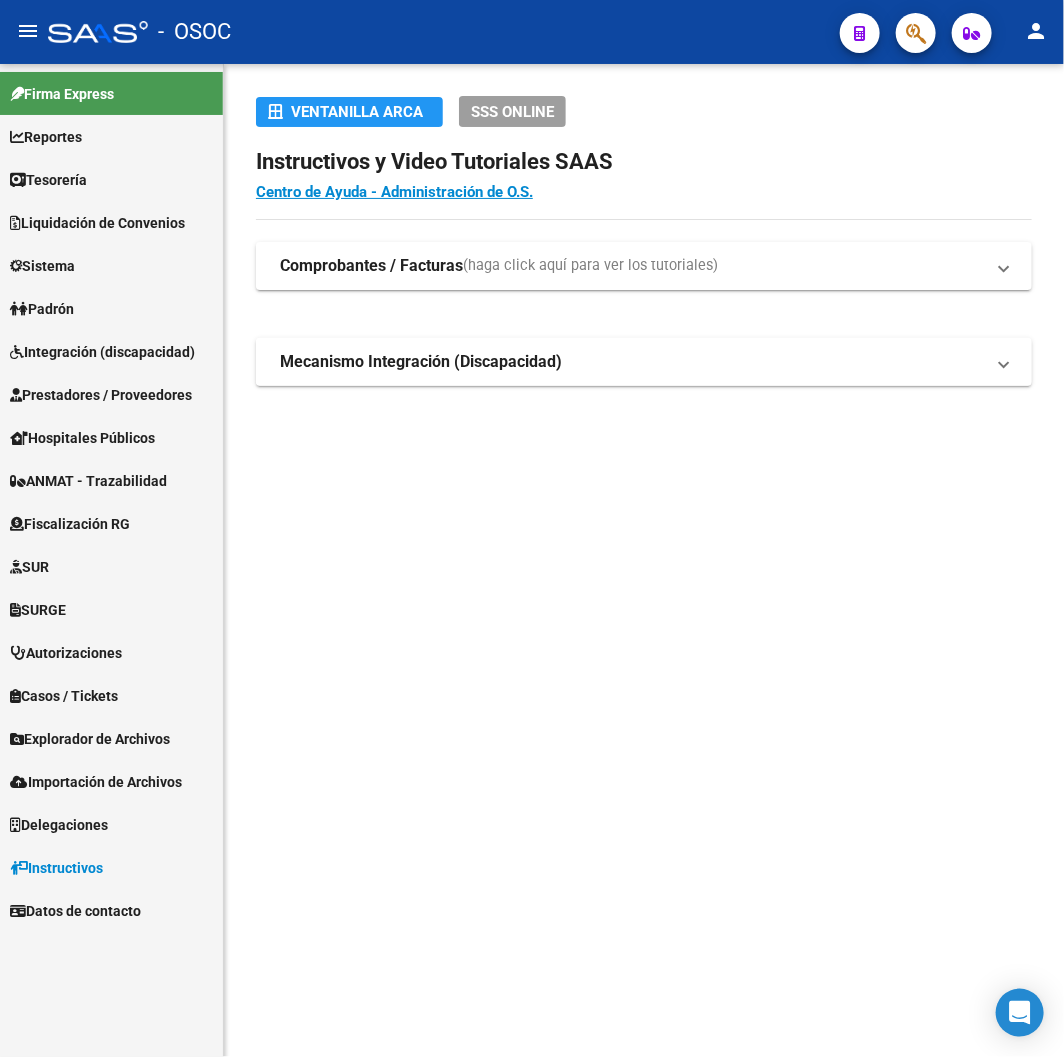 click on "Mecanismo Integración (Discapacidad)" at bounding box center (644, 362) 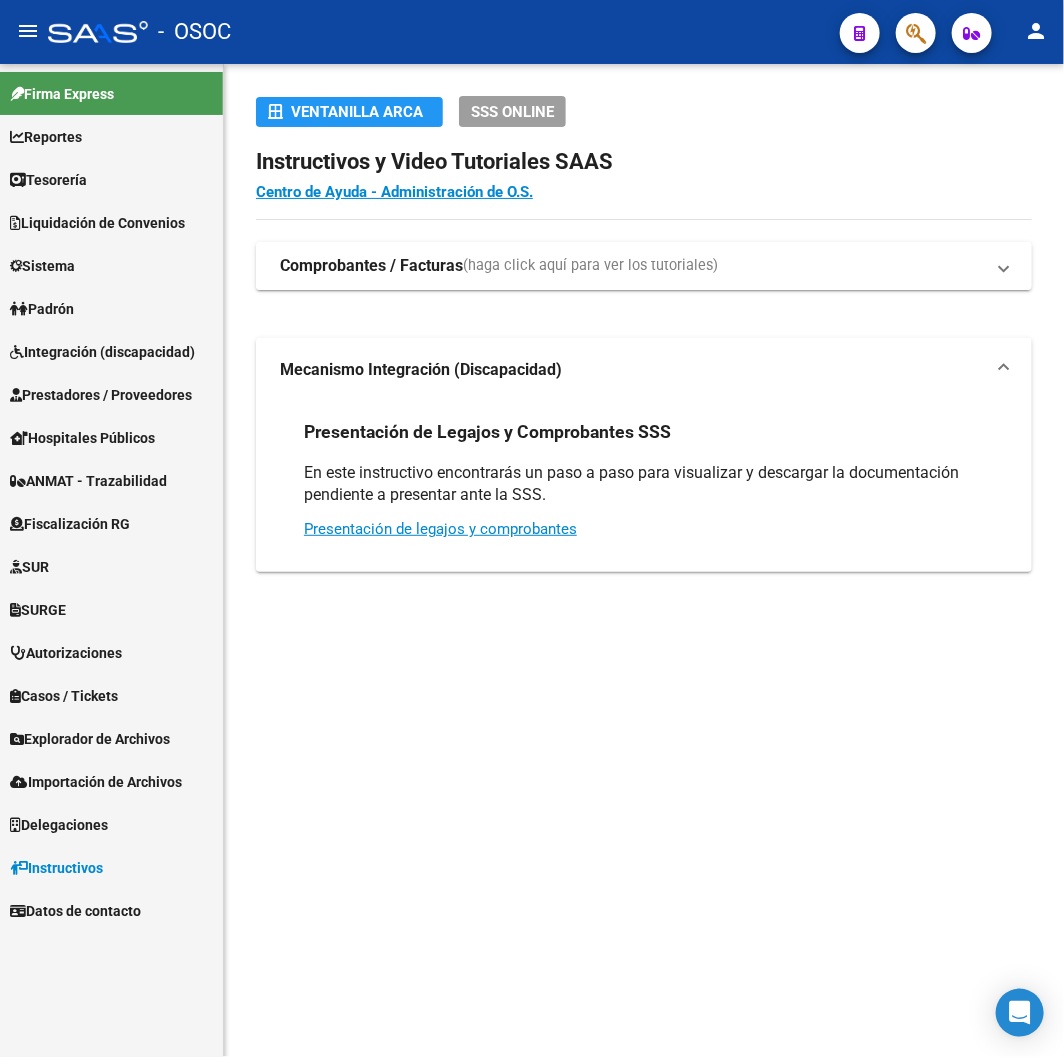 click on "Comprobantes / Facturas" at bounding box center (371, 266) 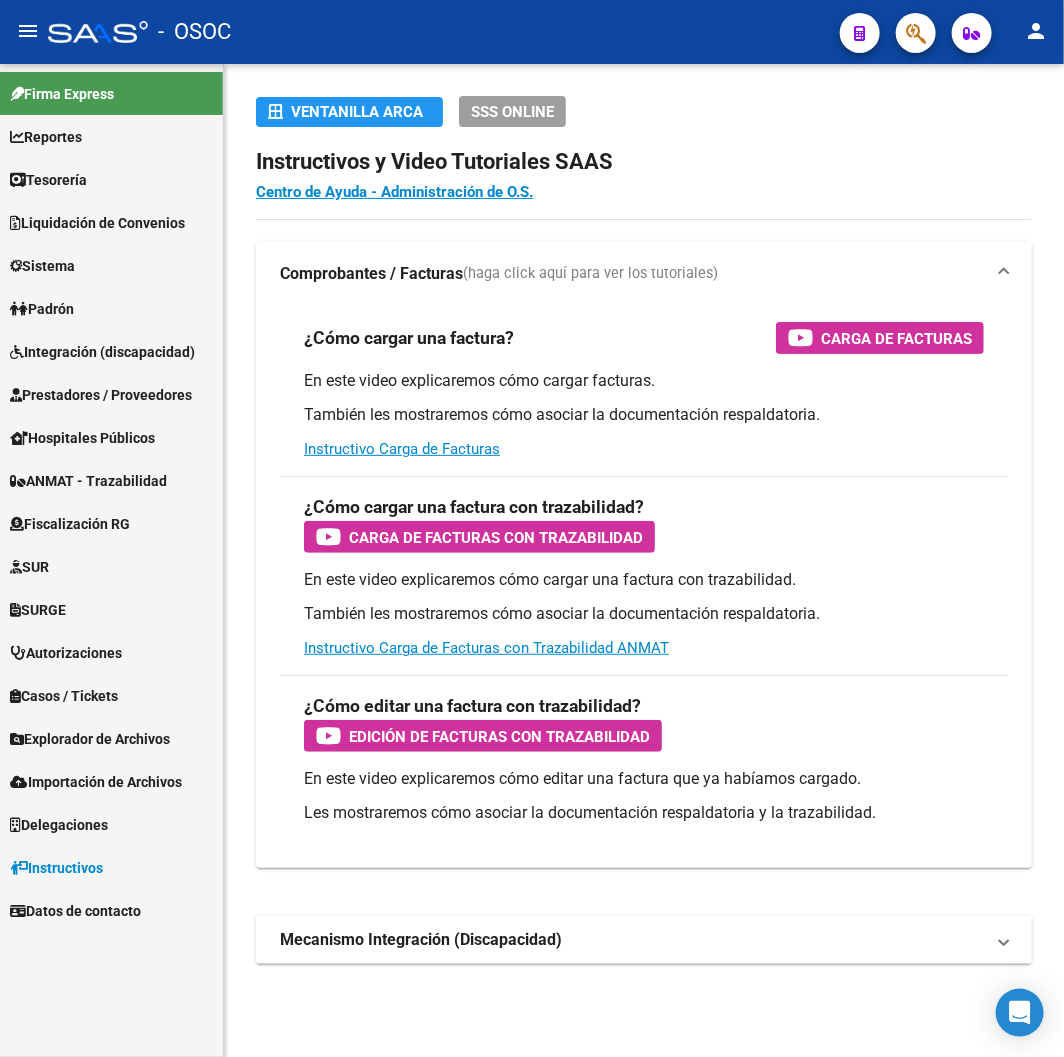click on "Importación de Archivos" at bounding box center (96, 782) 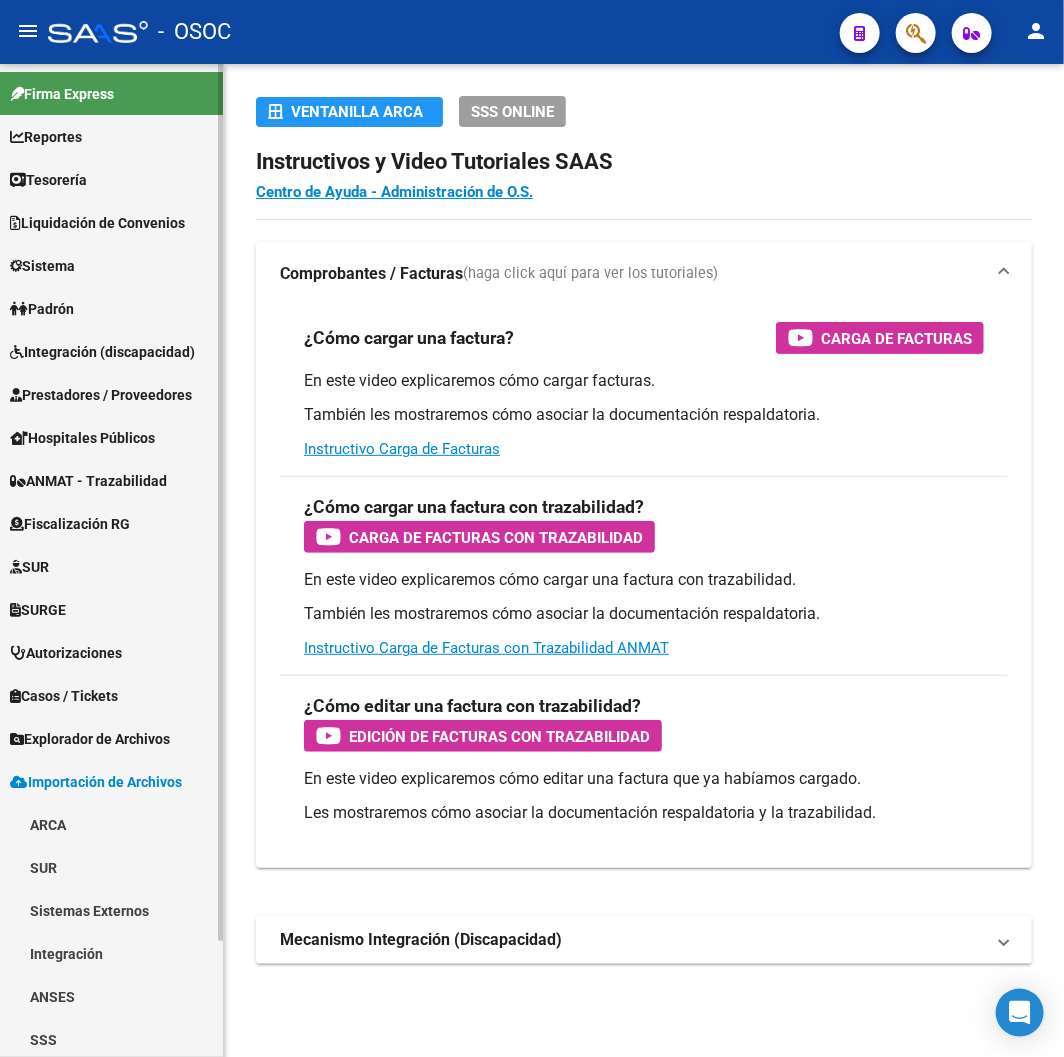 click on "Importación de Archivos" at bounding box center [96, 782] 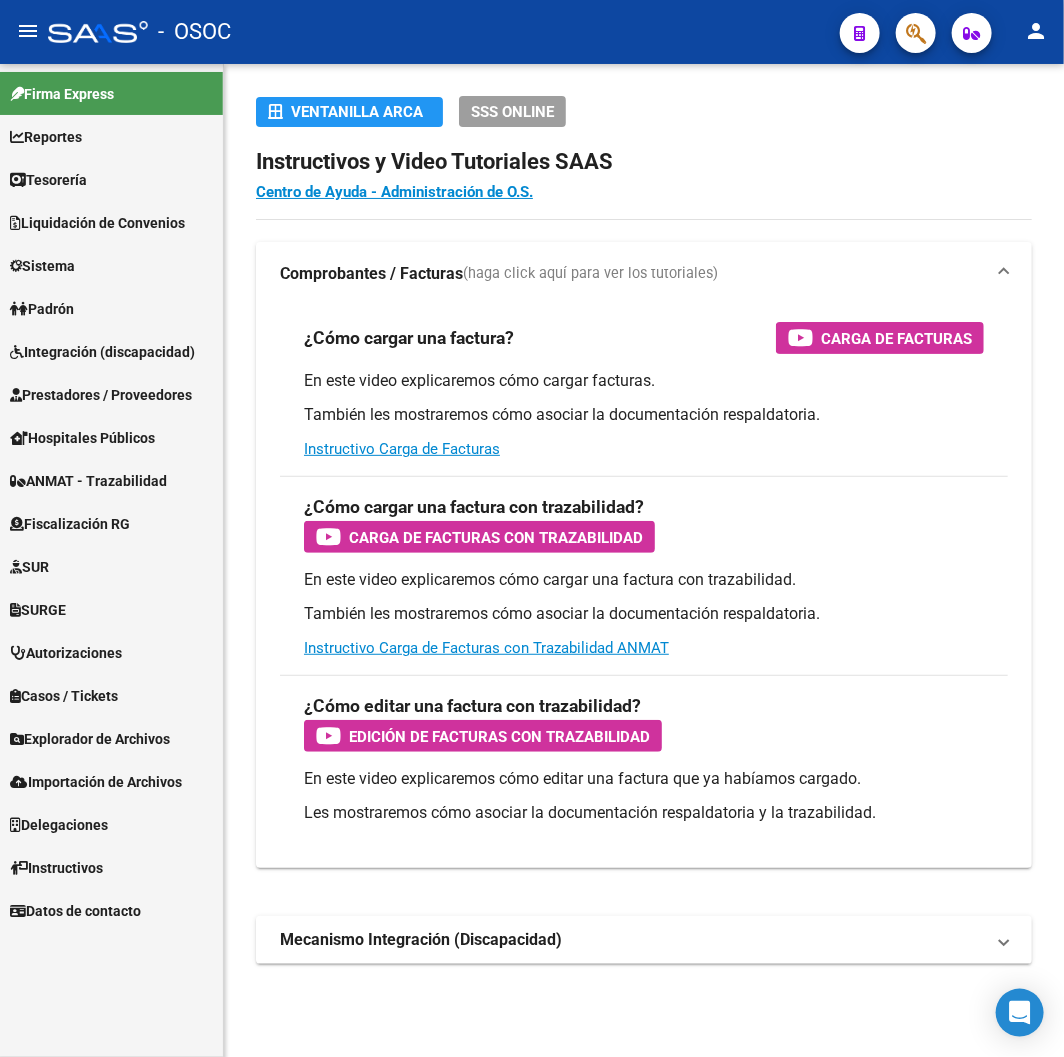 click on "Instructivos" at bounding box center (56, 868) 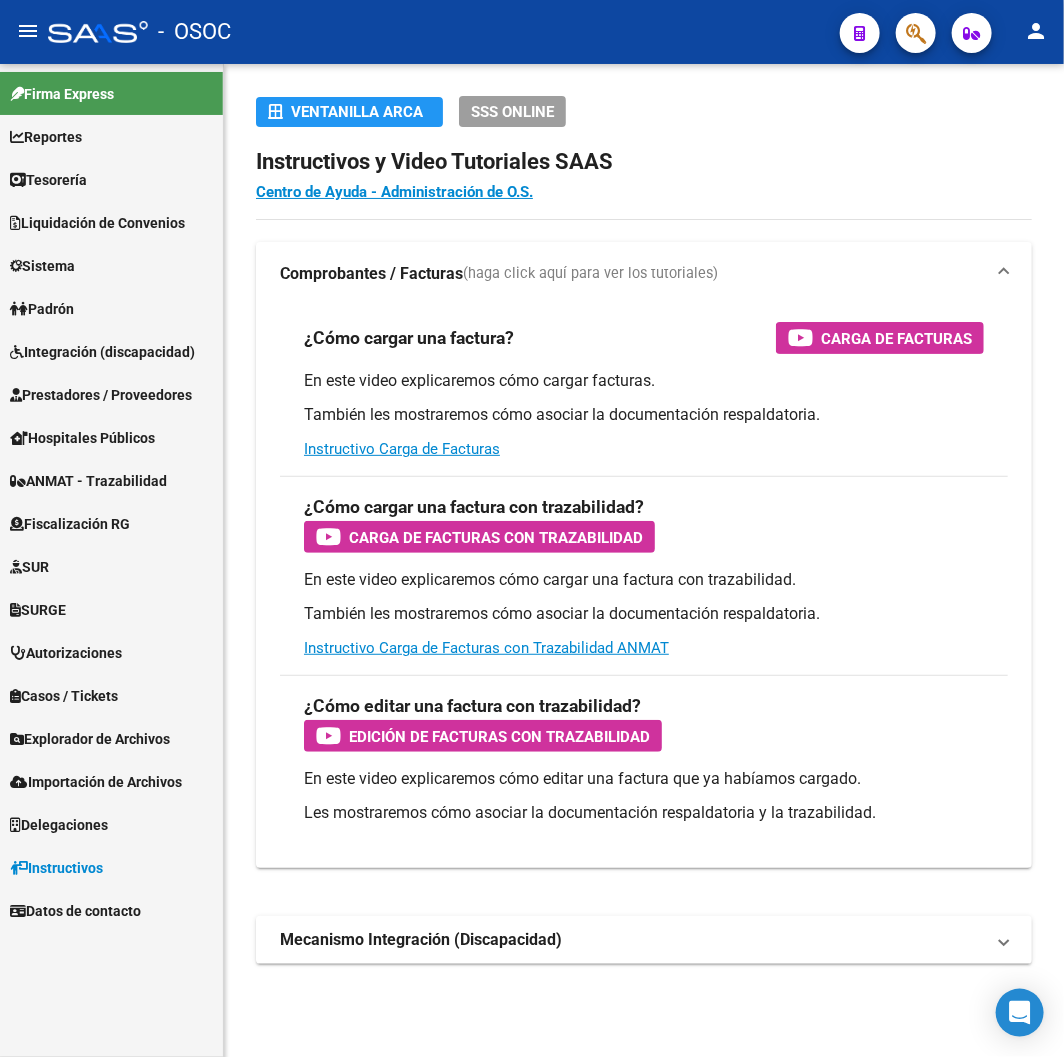 click on "Instructivos" at bounding box center [56, 868] 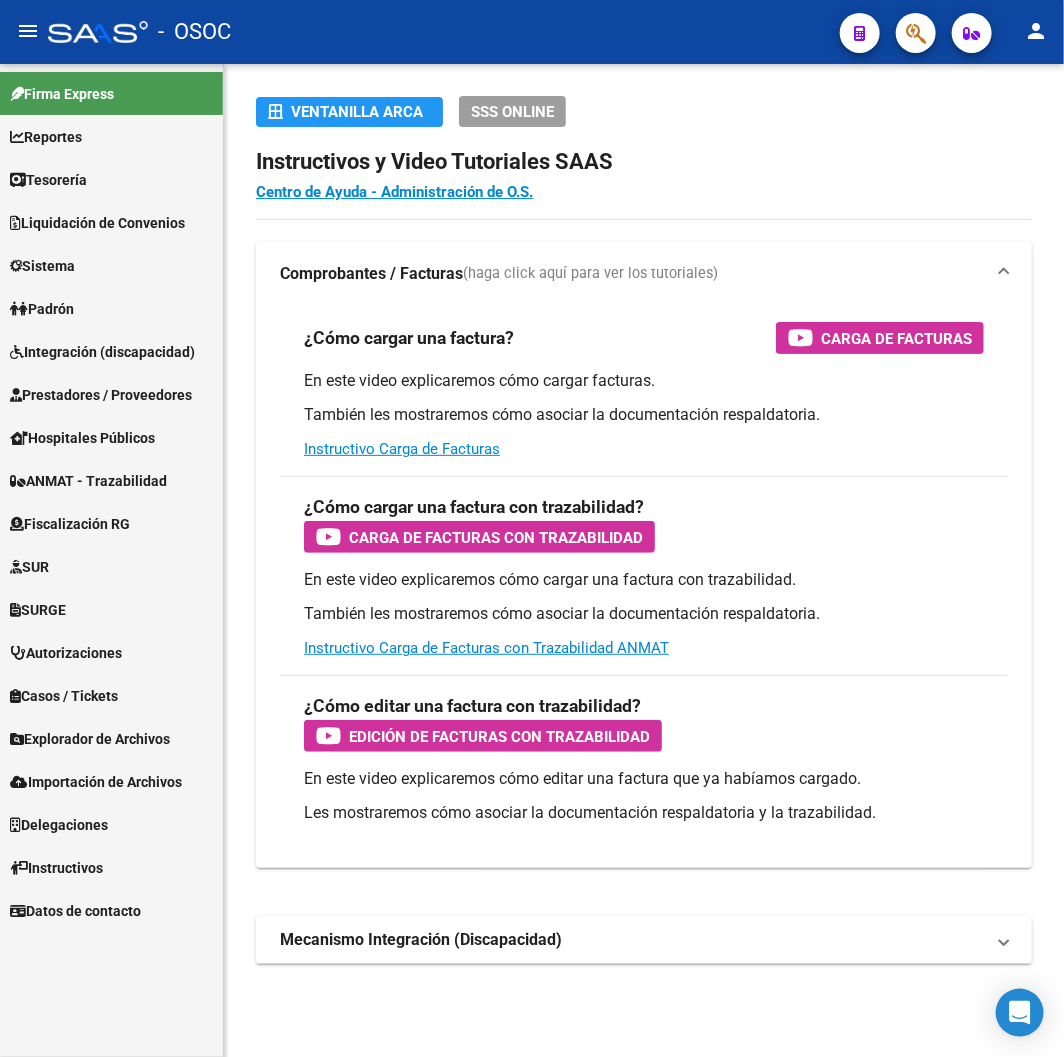 click on "Instructivos" at bounding box center (56, 868) 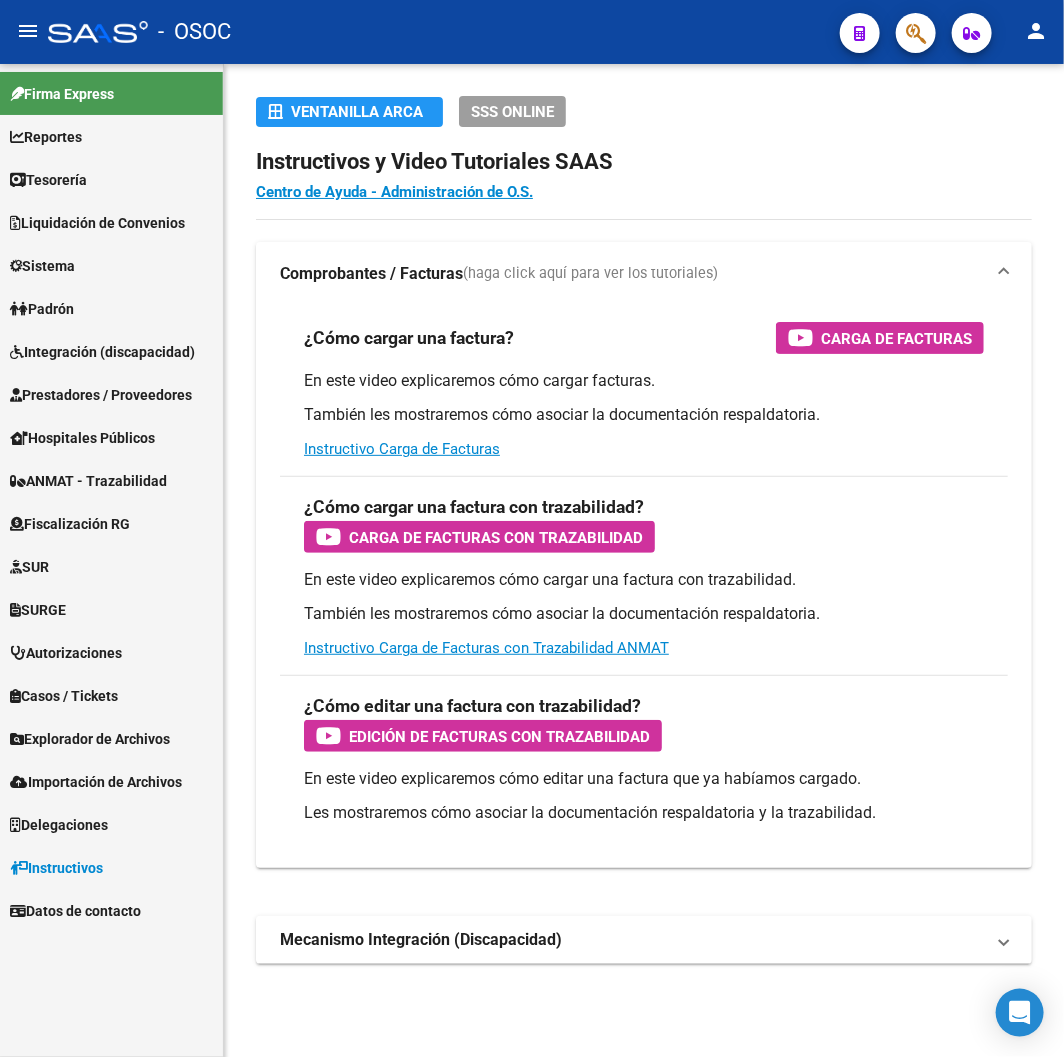 click on "Padrón" at bounding box center (42, 309) 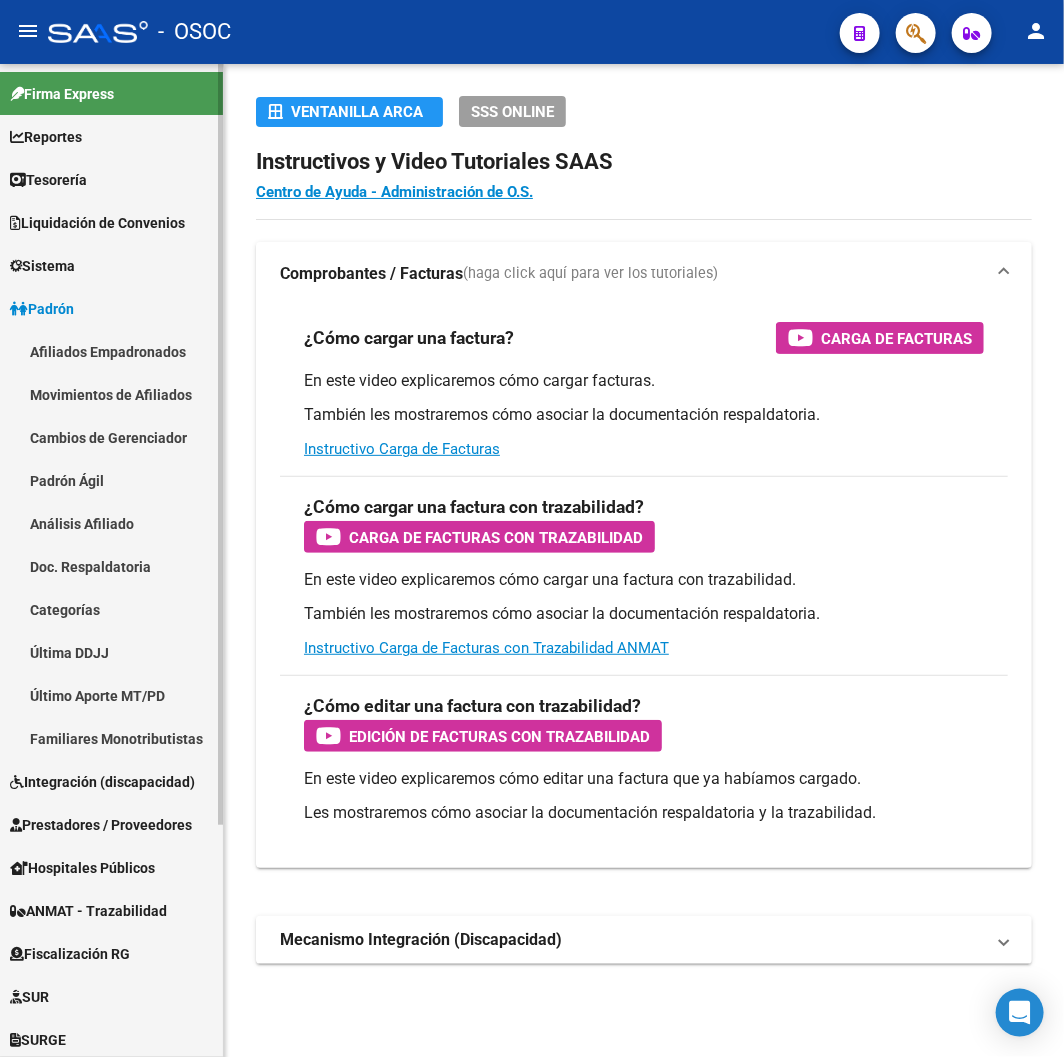 click on "Padrón" at bounding box center [42, 309] 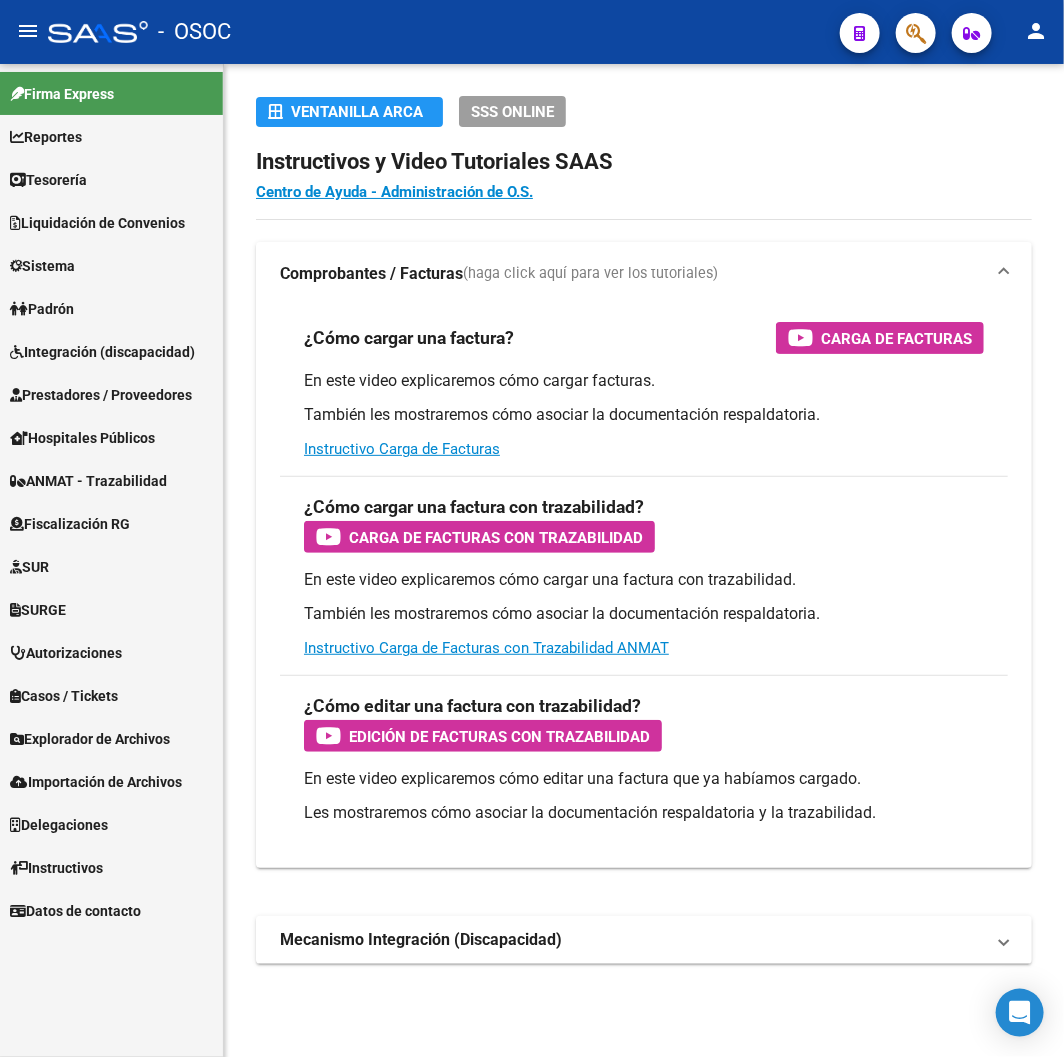 click on "Explorador de Archivos" at bounding box center [90, 739] 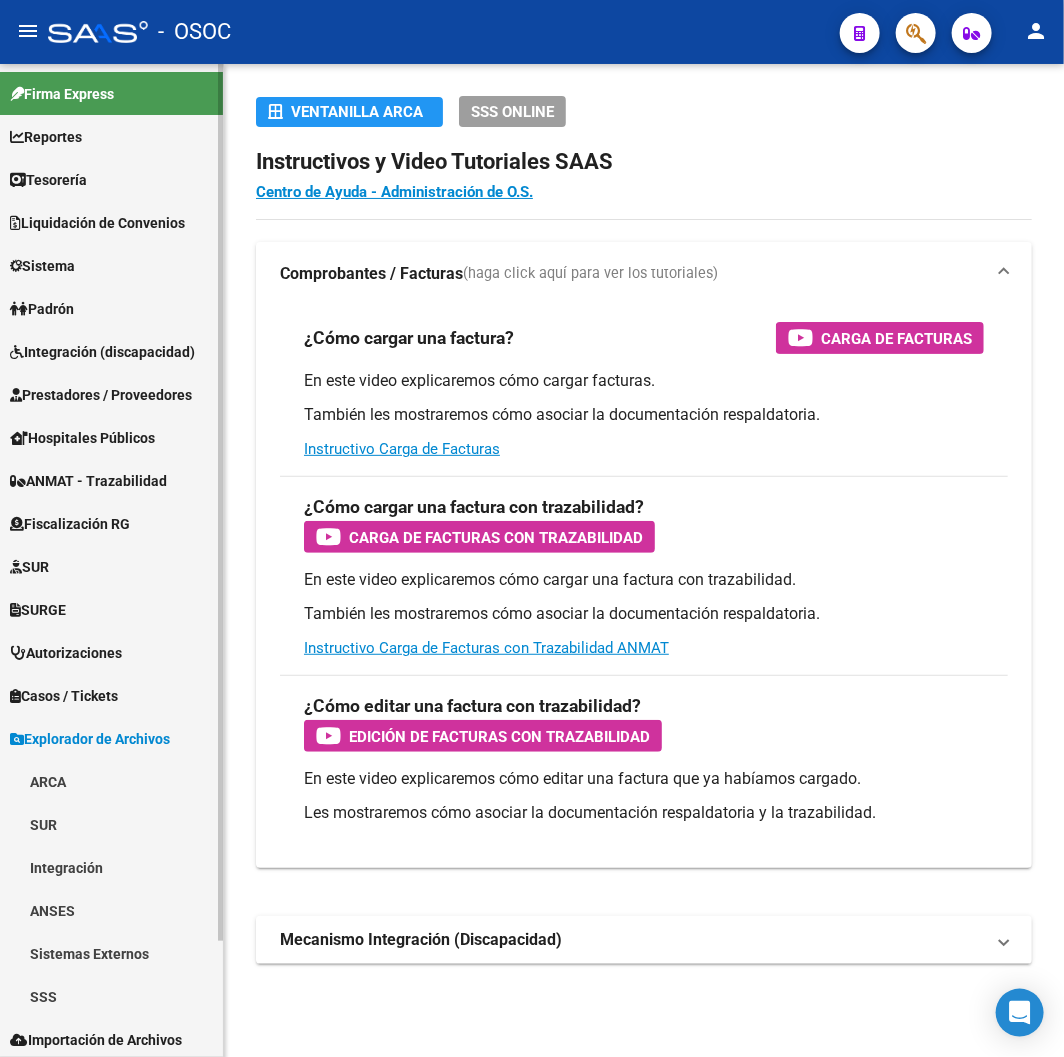 click on "SSS" at bounding box center [111, 996] 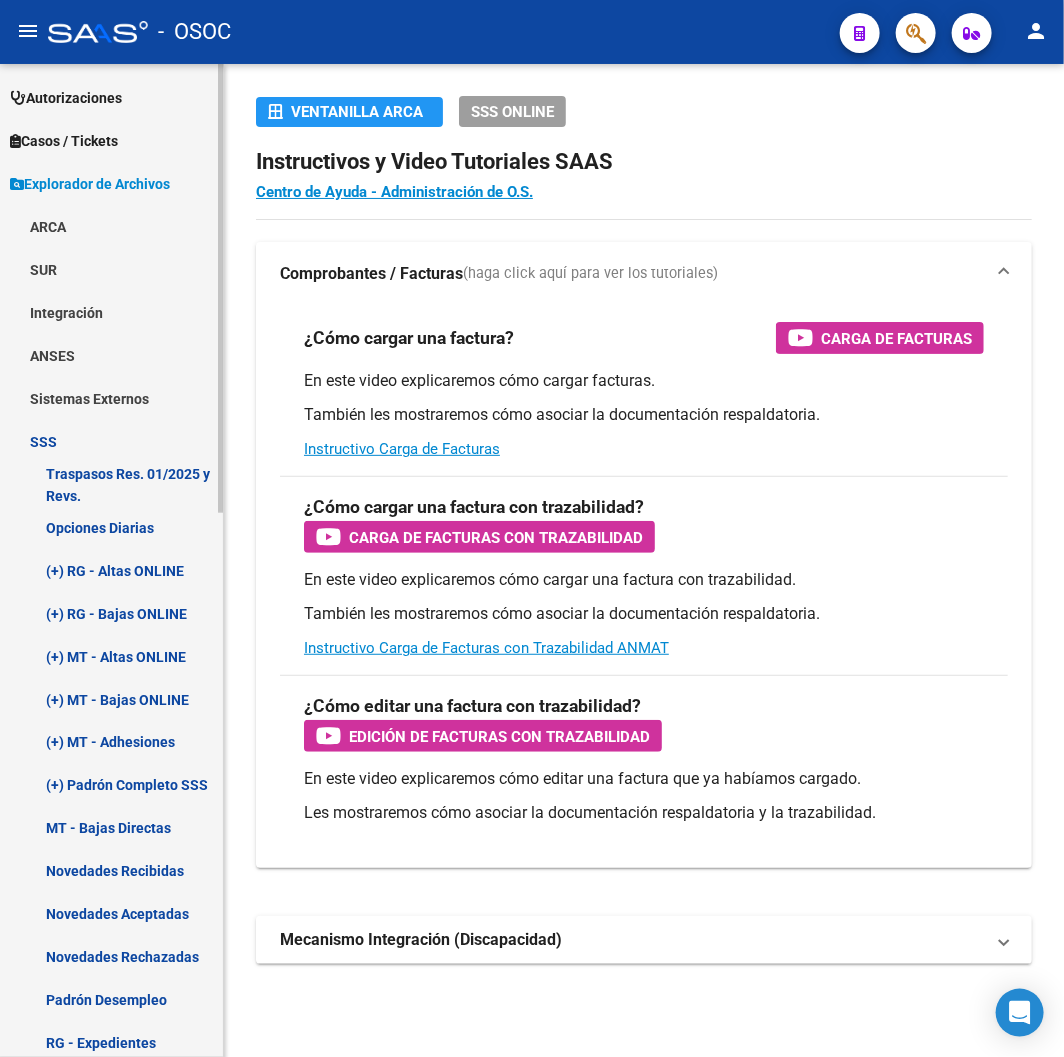 scroll, scrollTop: 666, scrollLeft: 0, axis: vertical 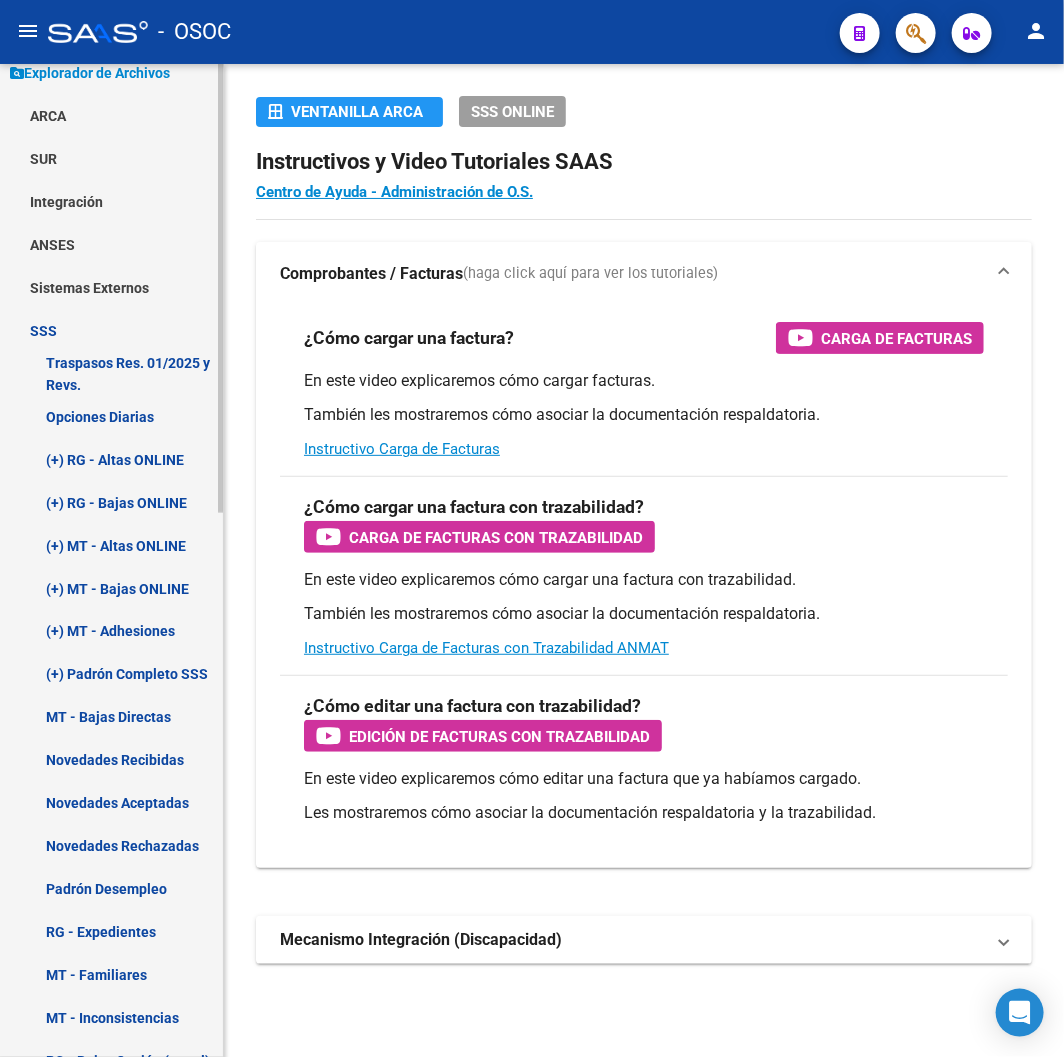 click on "(+) MT - Adhesiones" at bounding box center [111, 631] 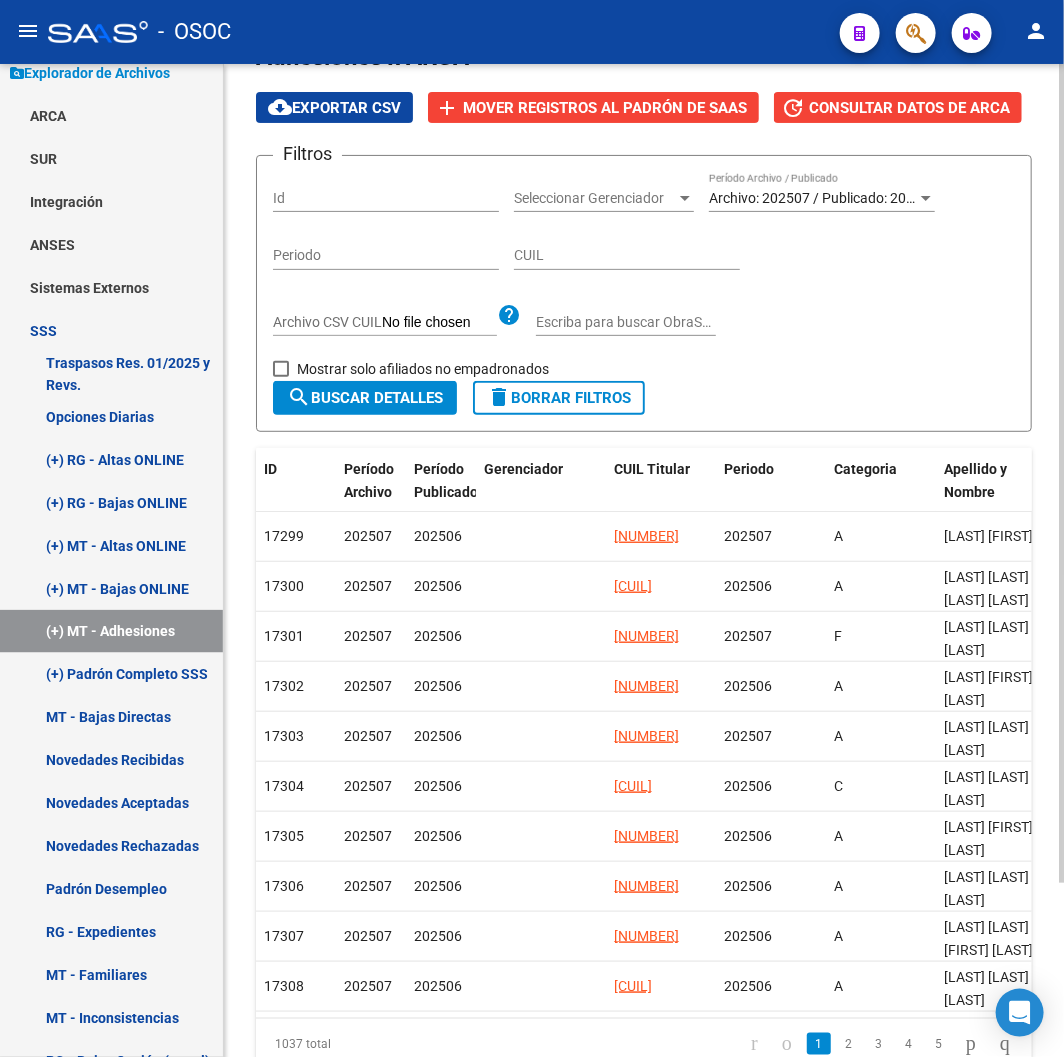 scroll, scrollTop: 0, scrollLeft: 0, axis: both 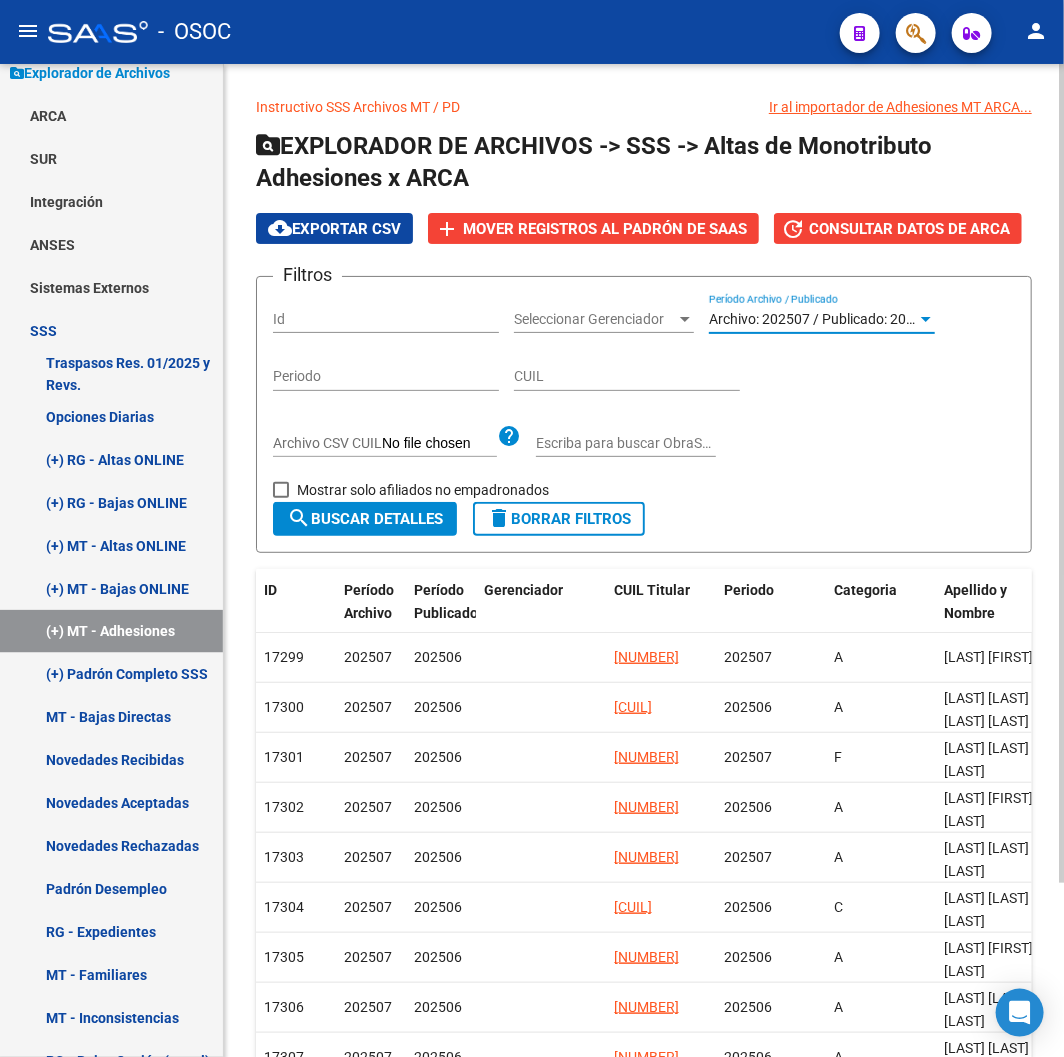 click on "Archivo: 202507 / Publicado: 202506" at bounding box center [823, 319] 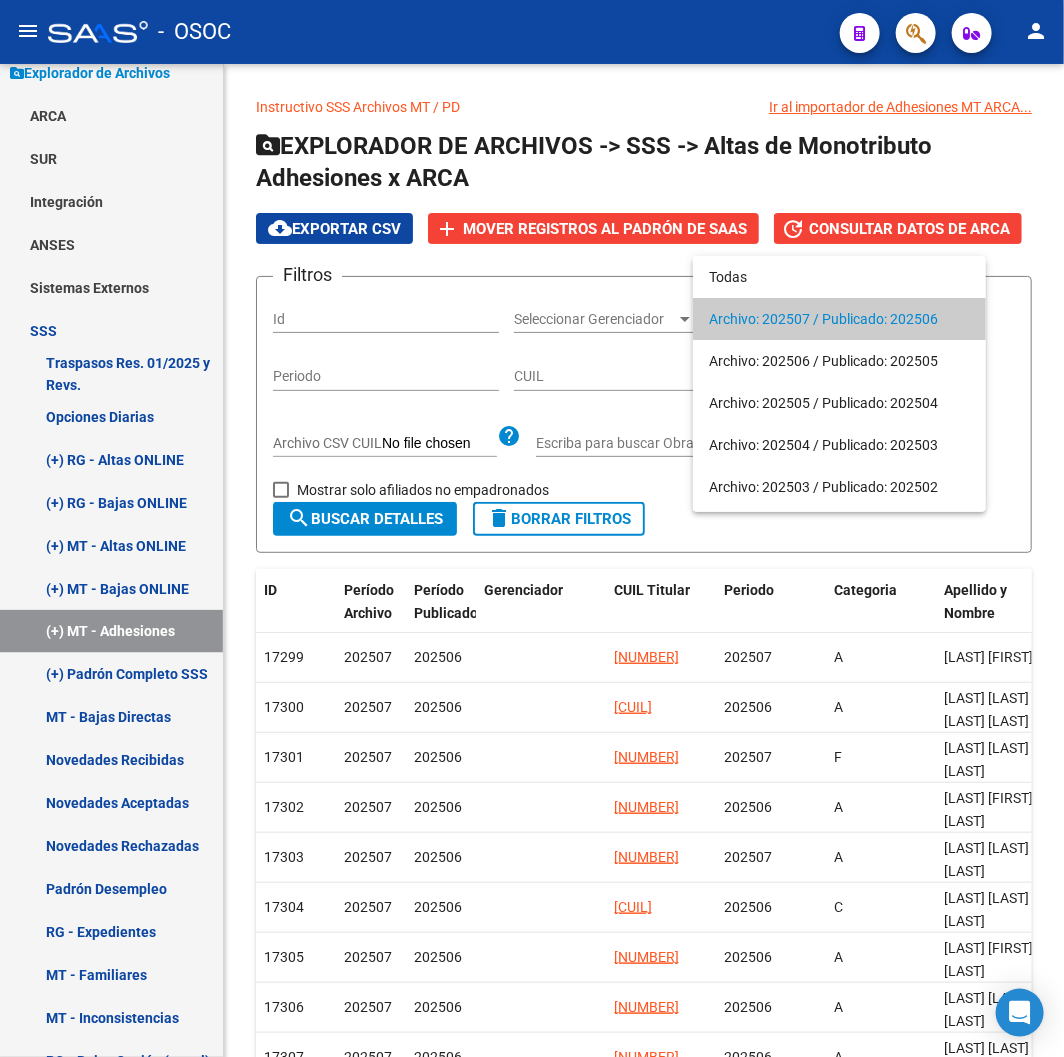 click on "Archivo: 202507 / Publicado: 202506" at bounding box center [839, 319] 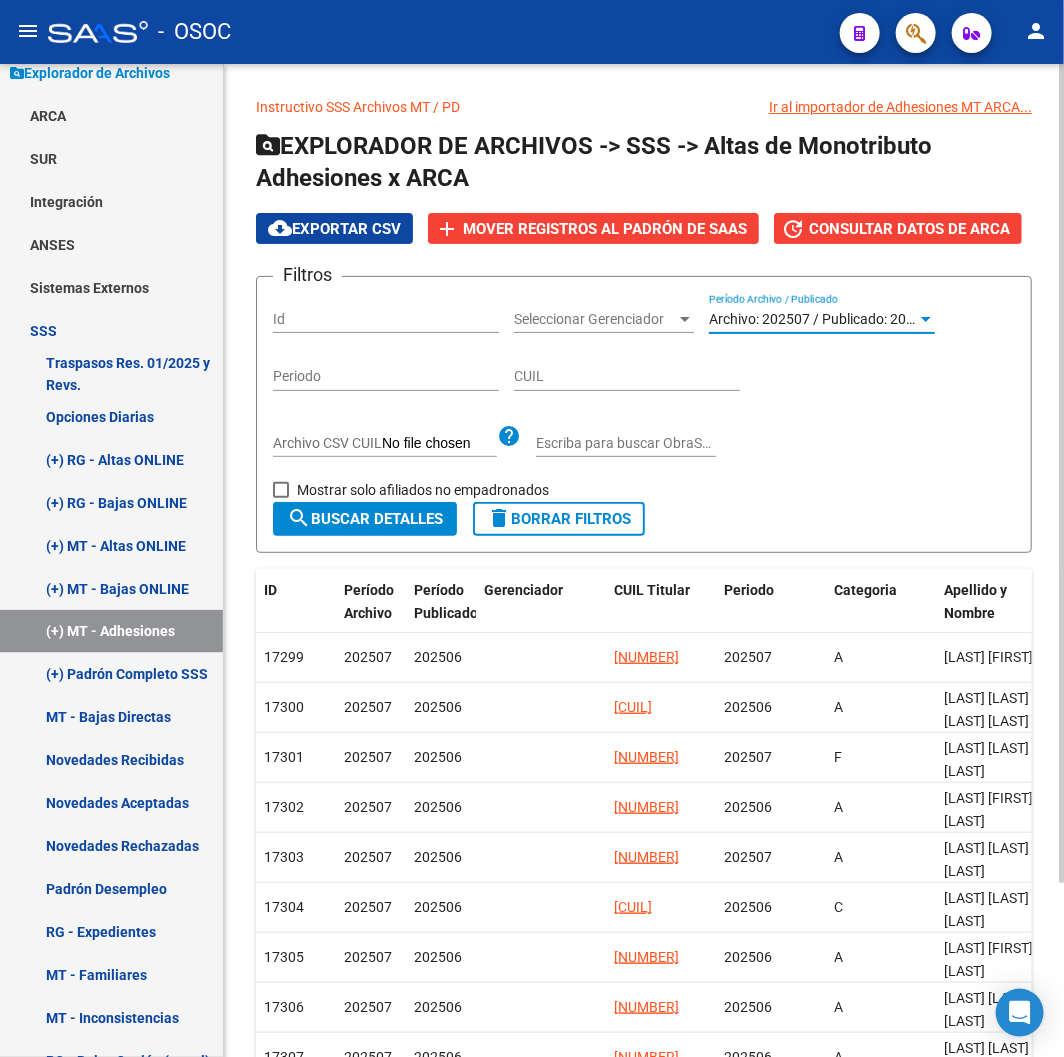 click on "CUIL" 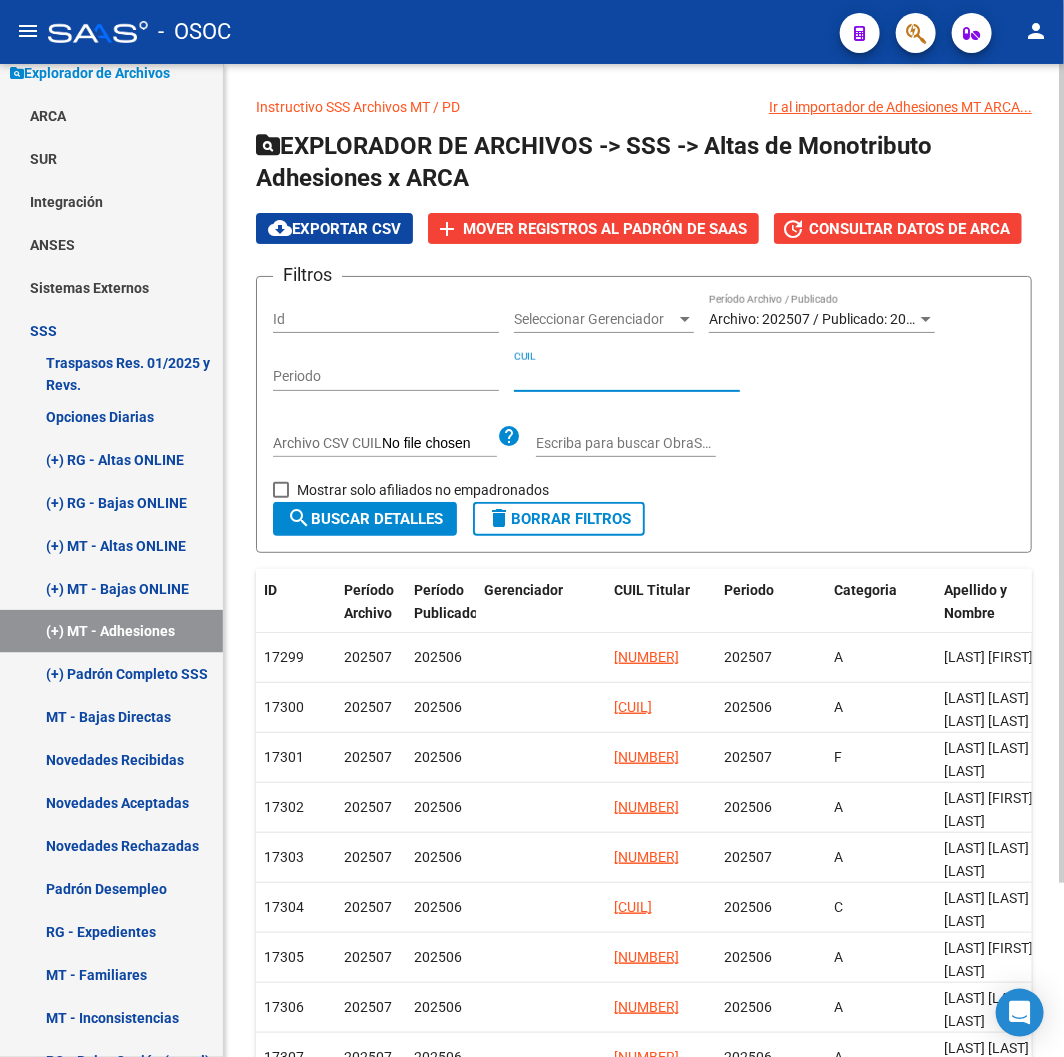 paste on "[NUMBER]" 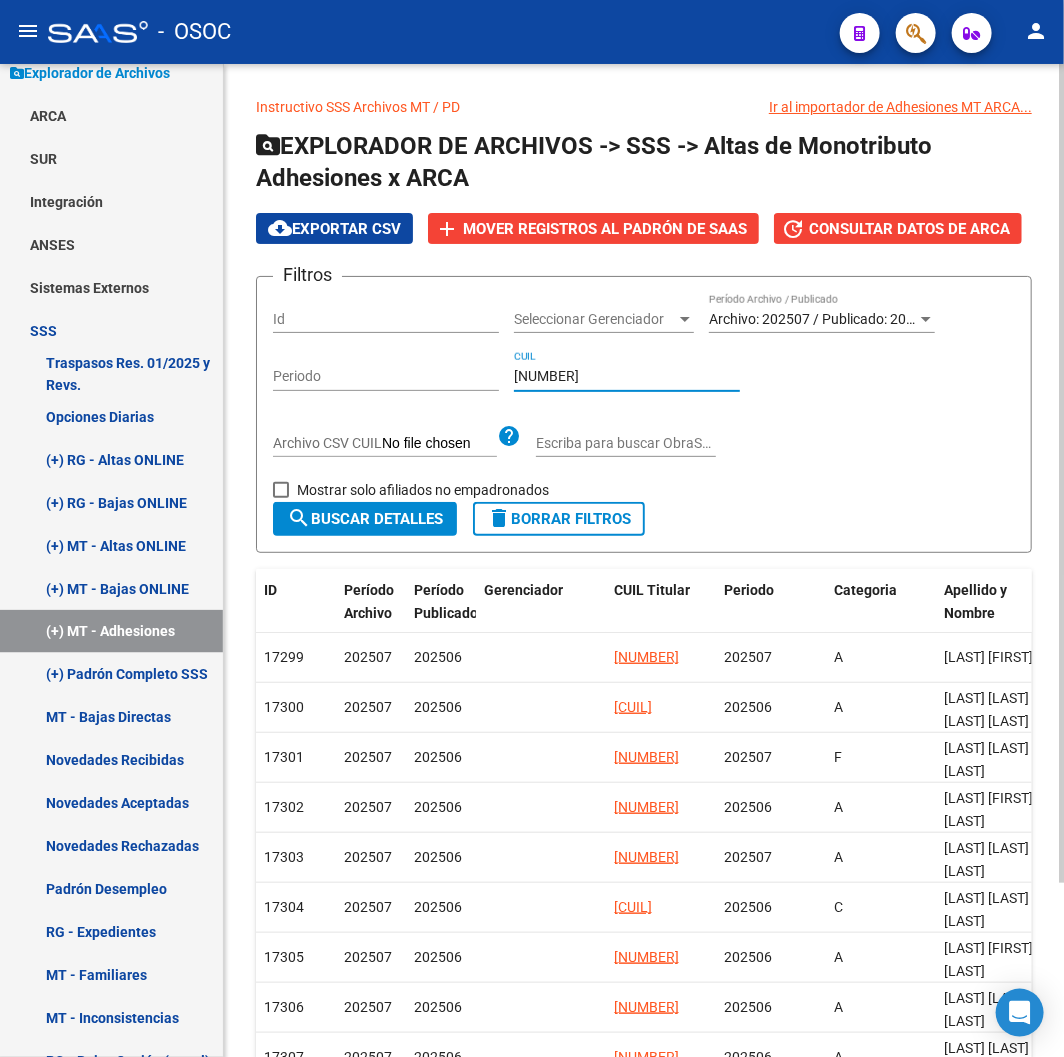 type on "[NUMBER]" 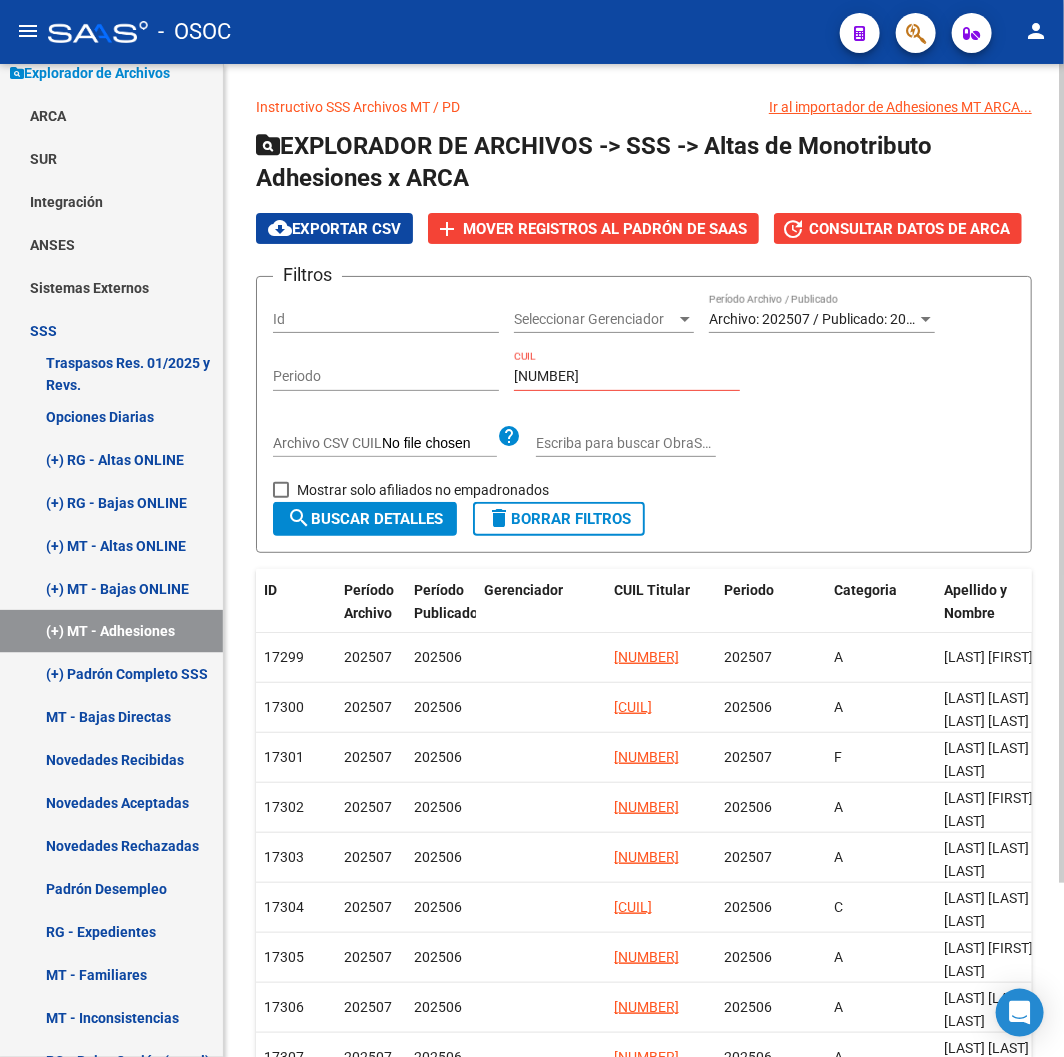 click on "[NUMBER] CUIL" 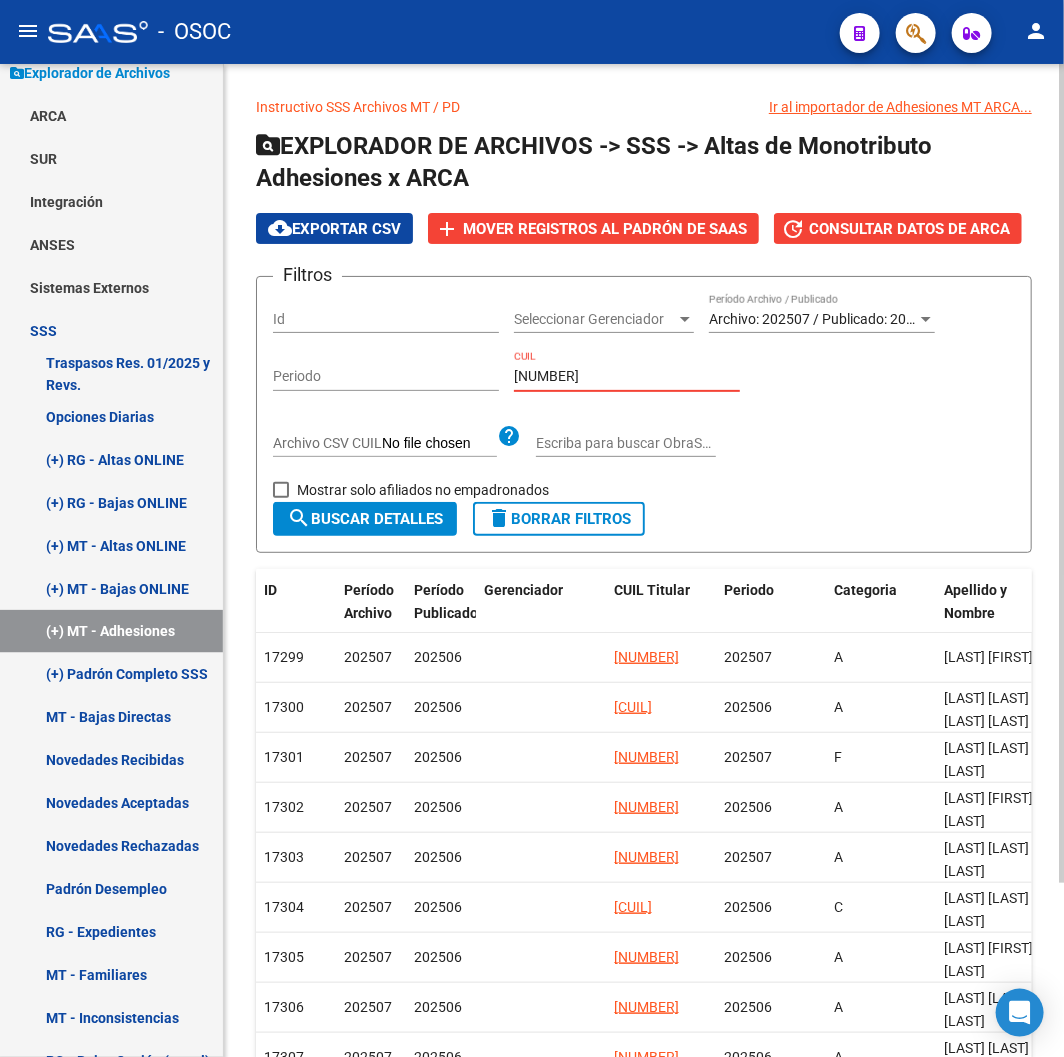 click on "[NUMBER]" at bounding box center (627, 376) 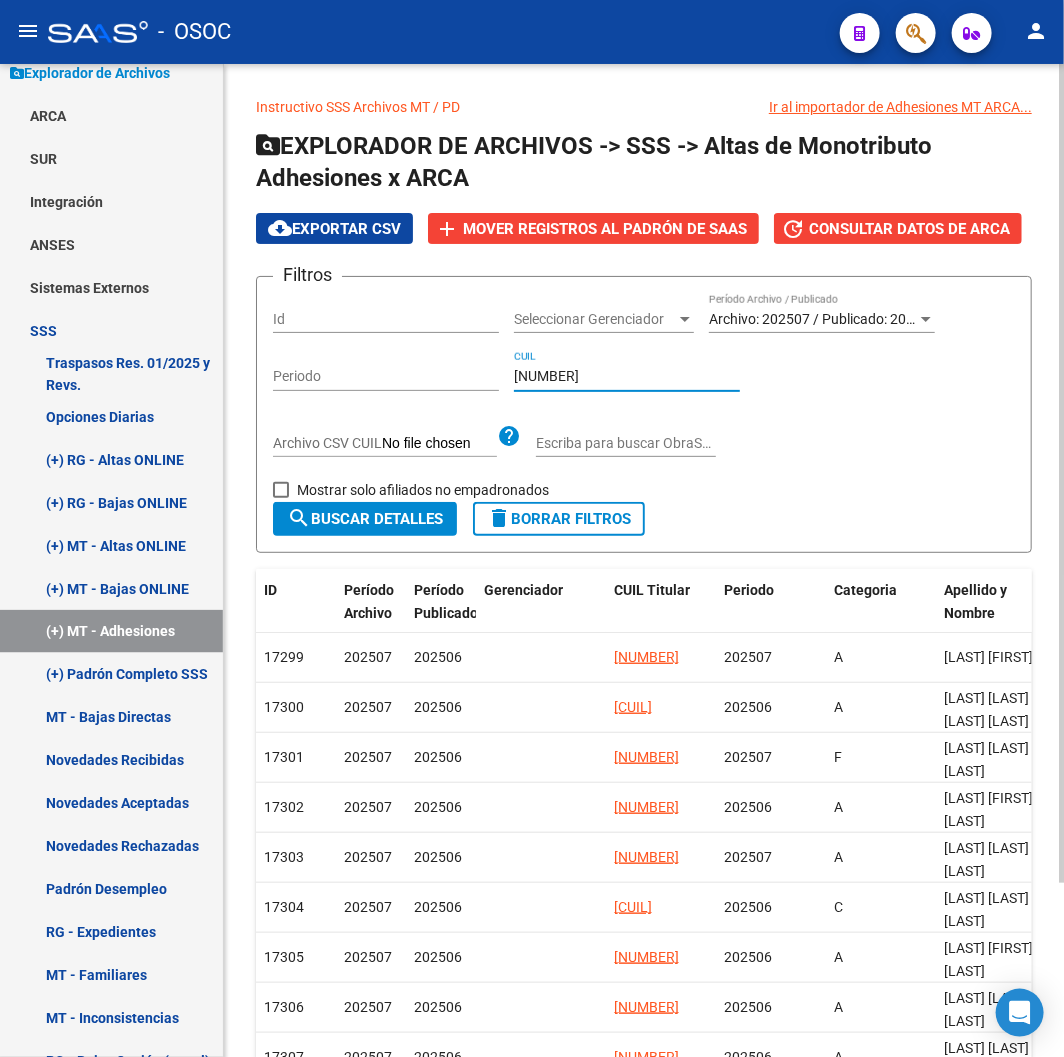 type on "[NUMBER]" 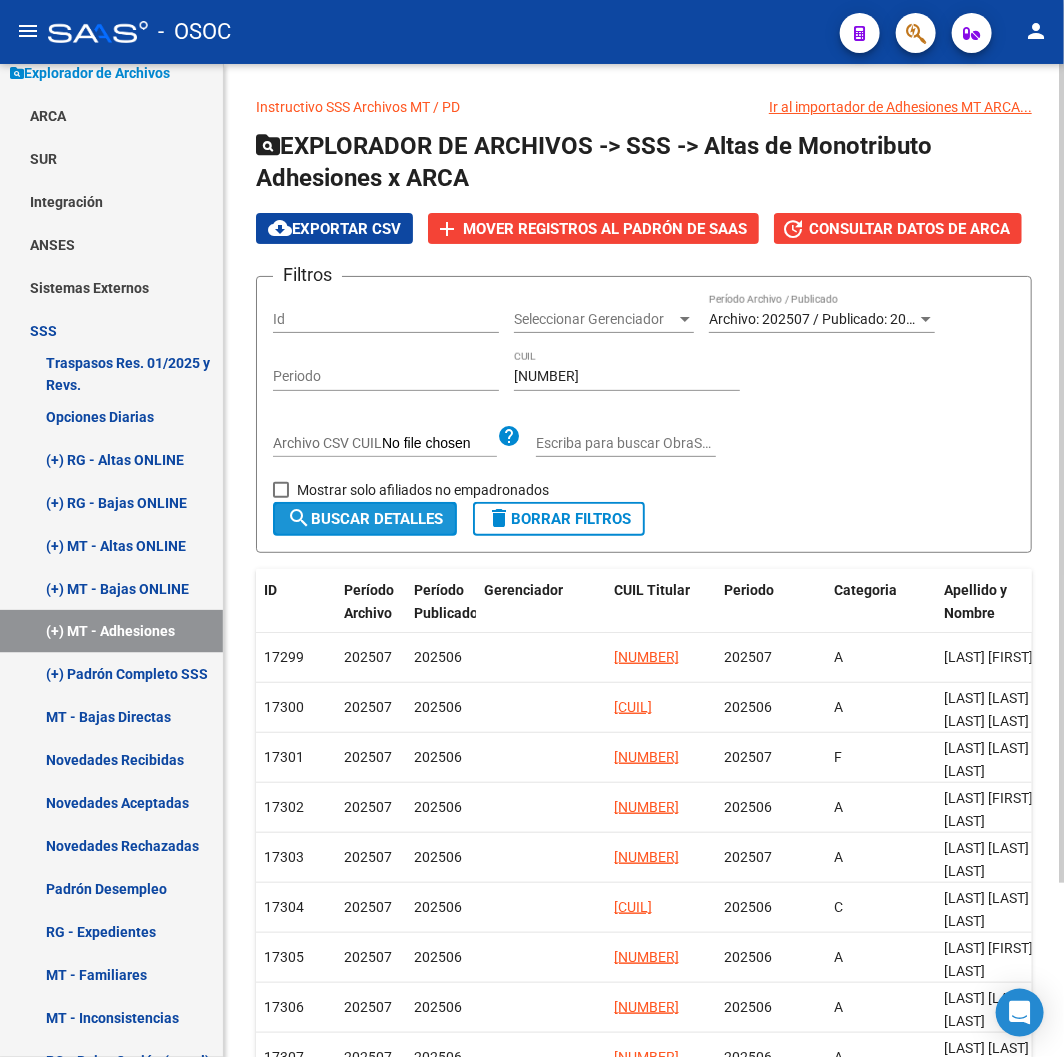 click on "search  Buscar Detalles" 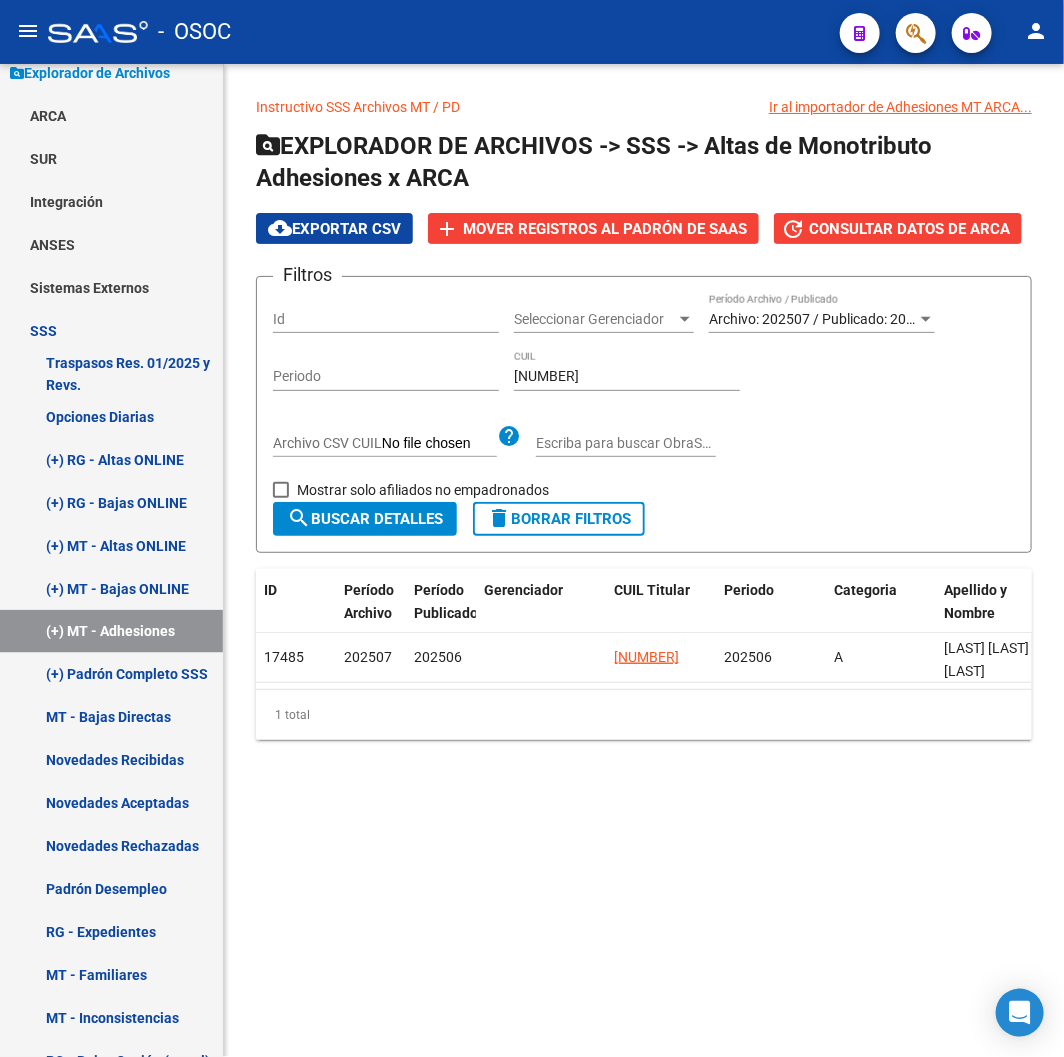 click on "[NUMBER]" at bounding box center (627, 376) 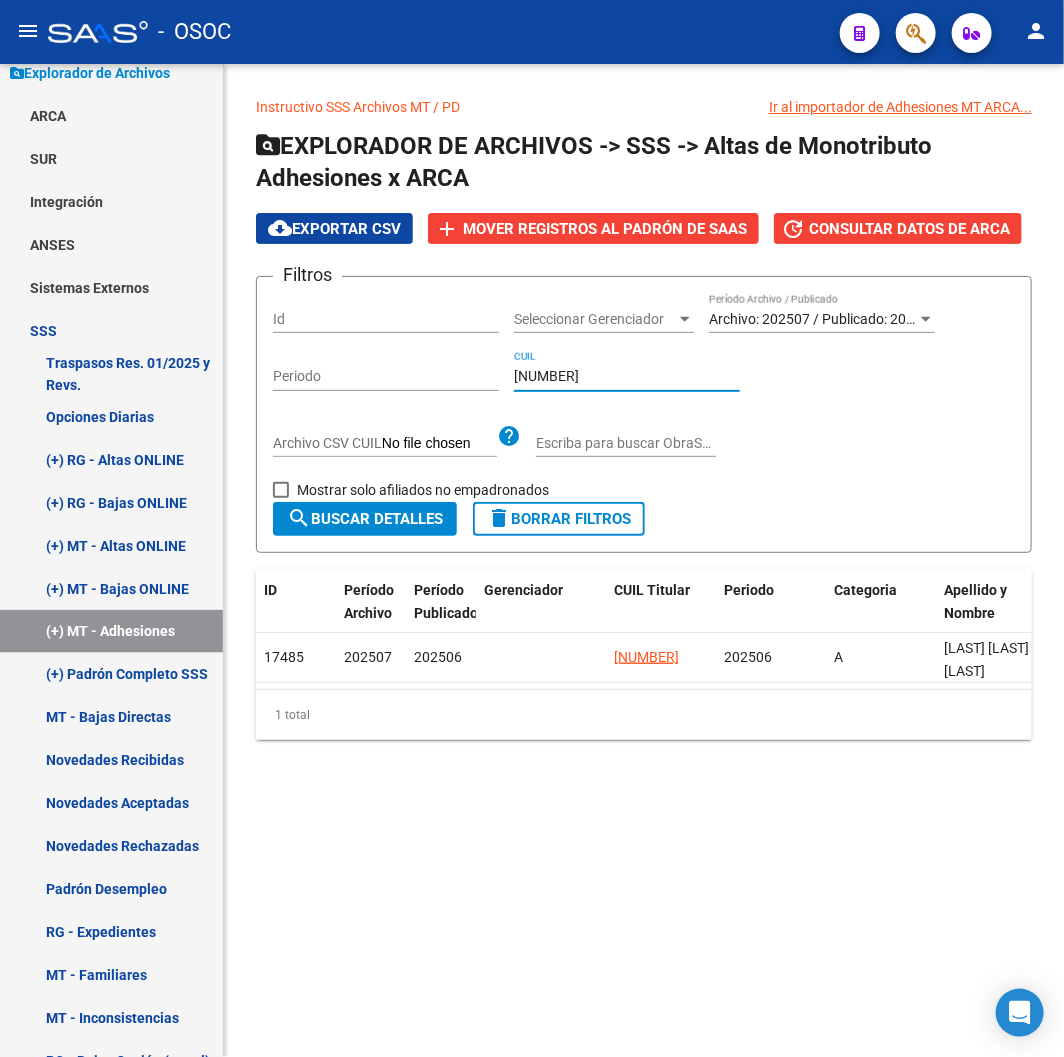click on "[NUMBER]" at bounding box center (627, 376) 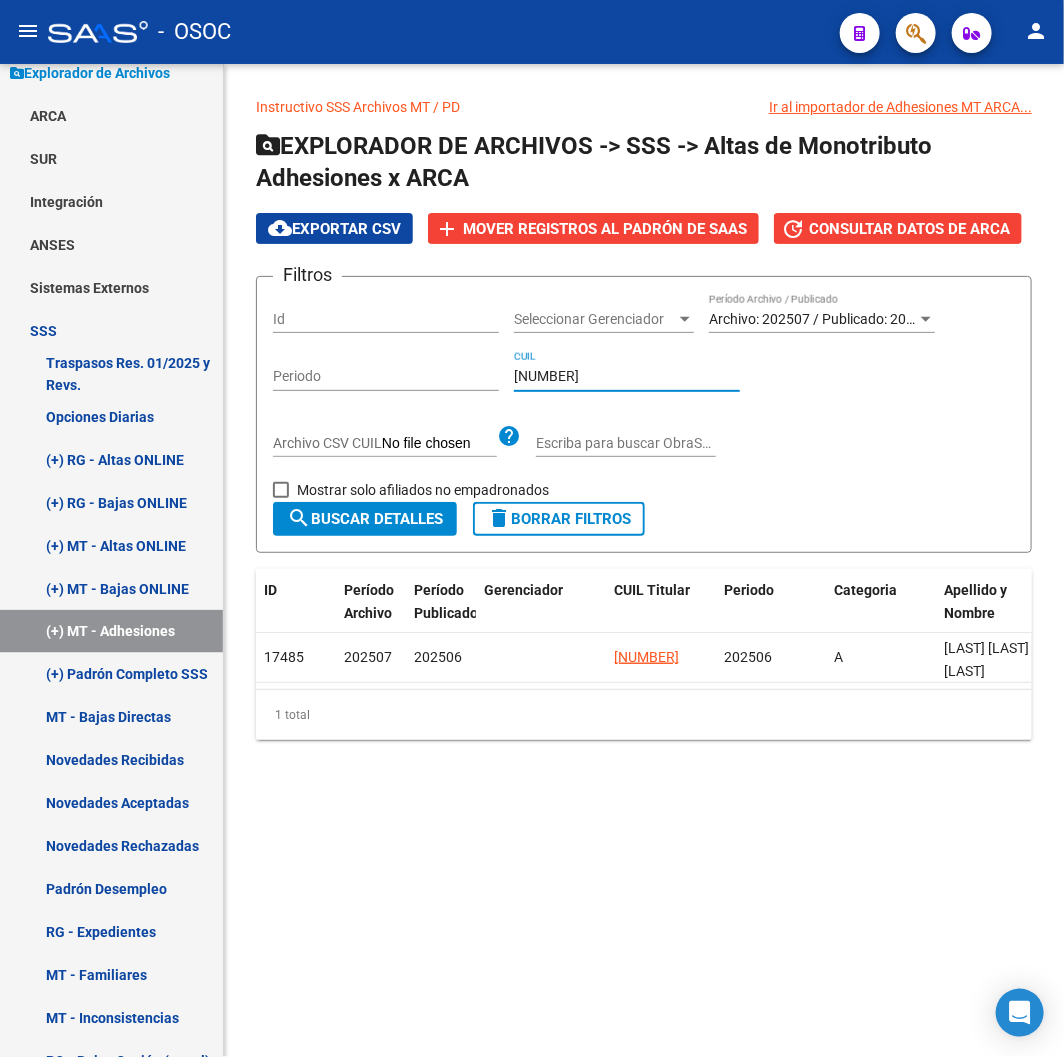 click on "delete  Borrar Filtros" 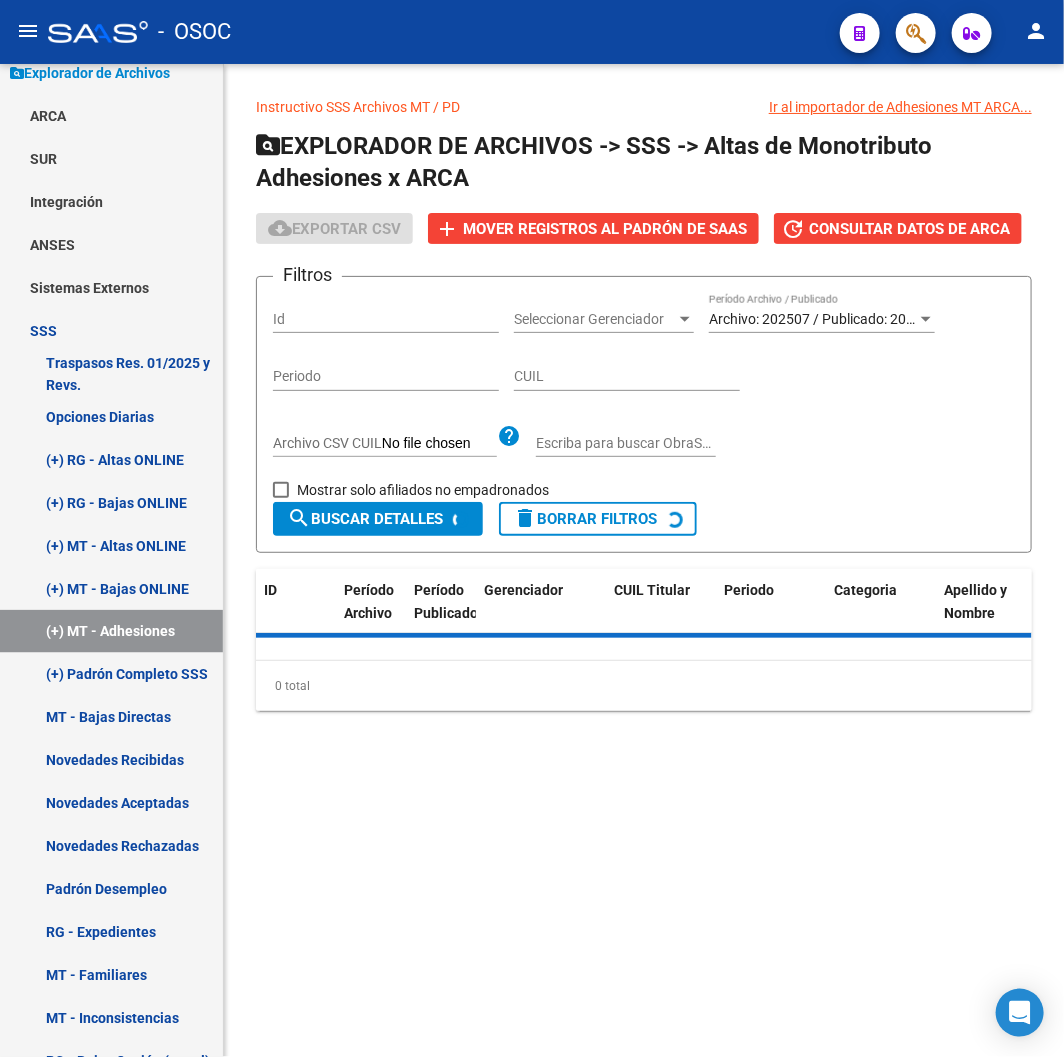 click on "Archivo CSV CUIL" 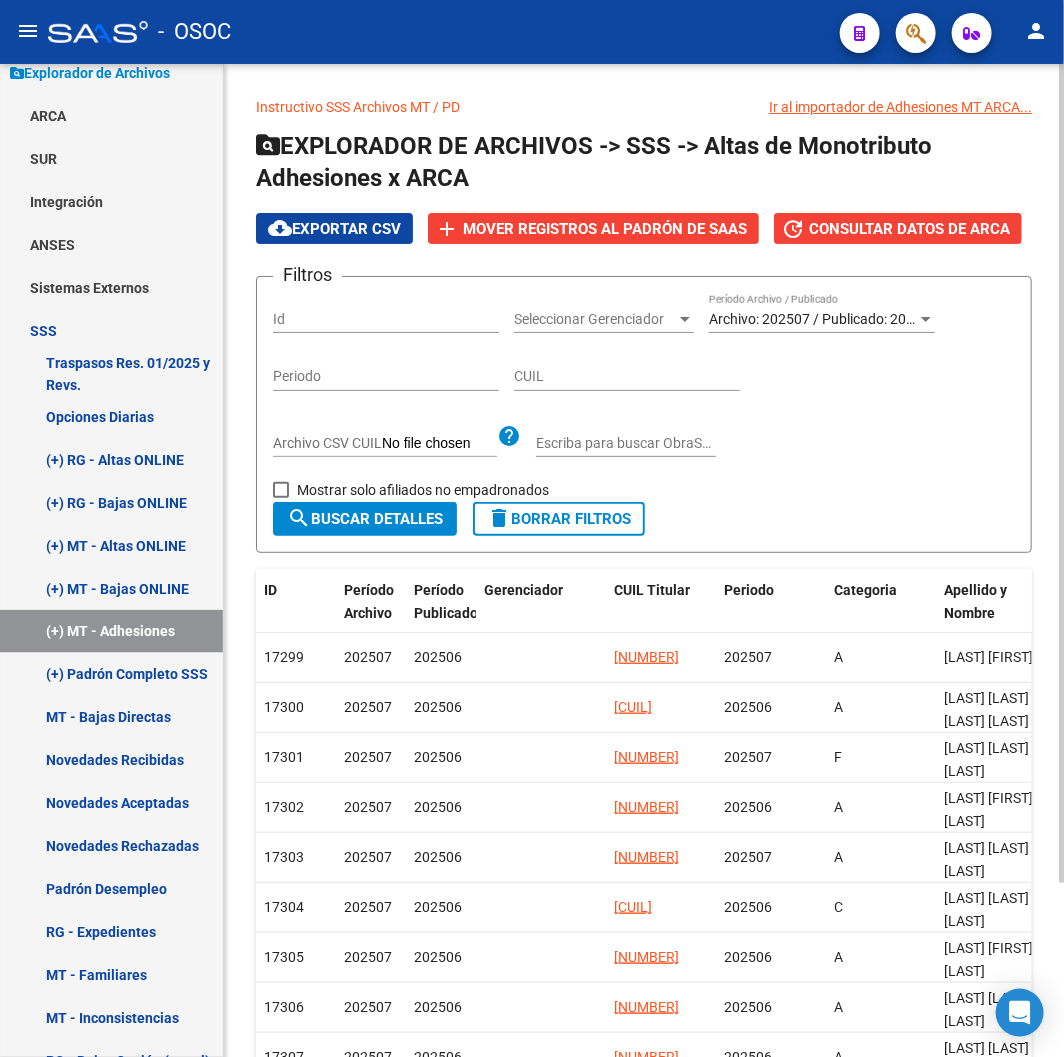 type on "C:\fakepath\archivo para filtrar en SAAS.csv" 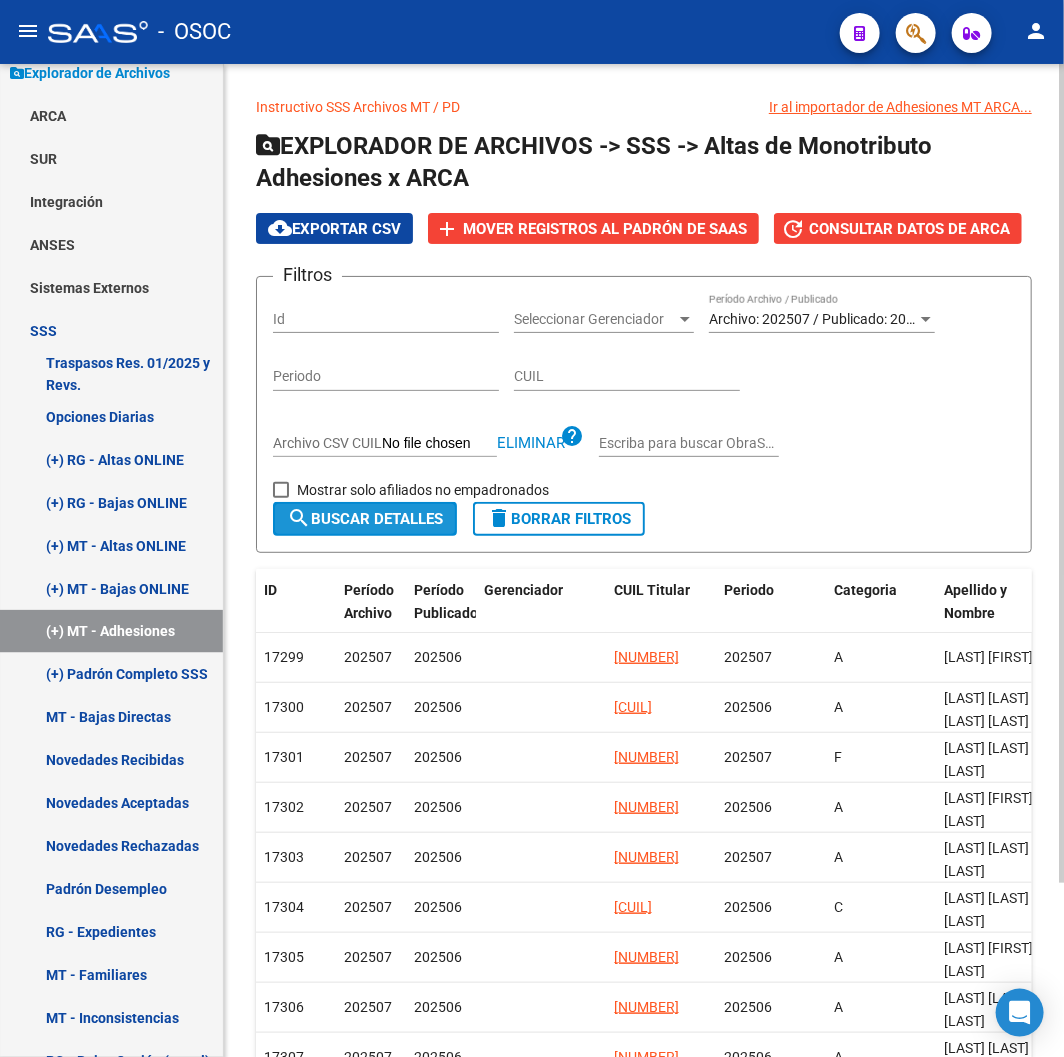 click on "search  Buscar Detalles" 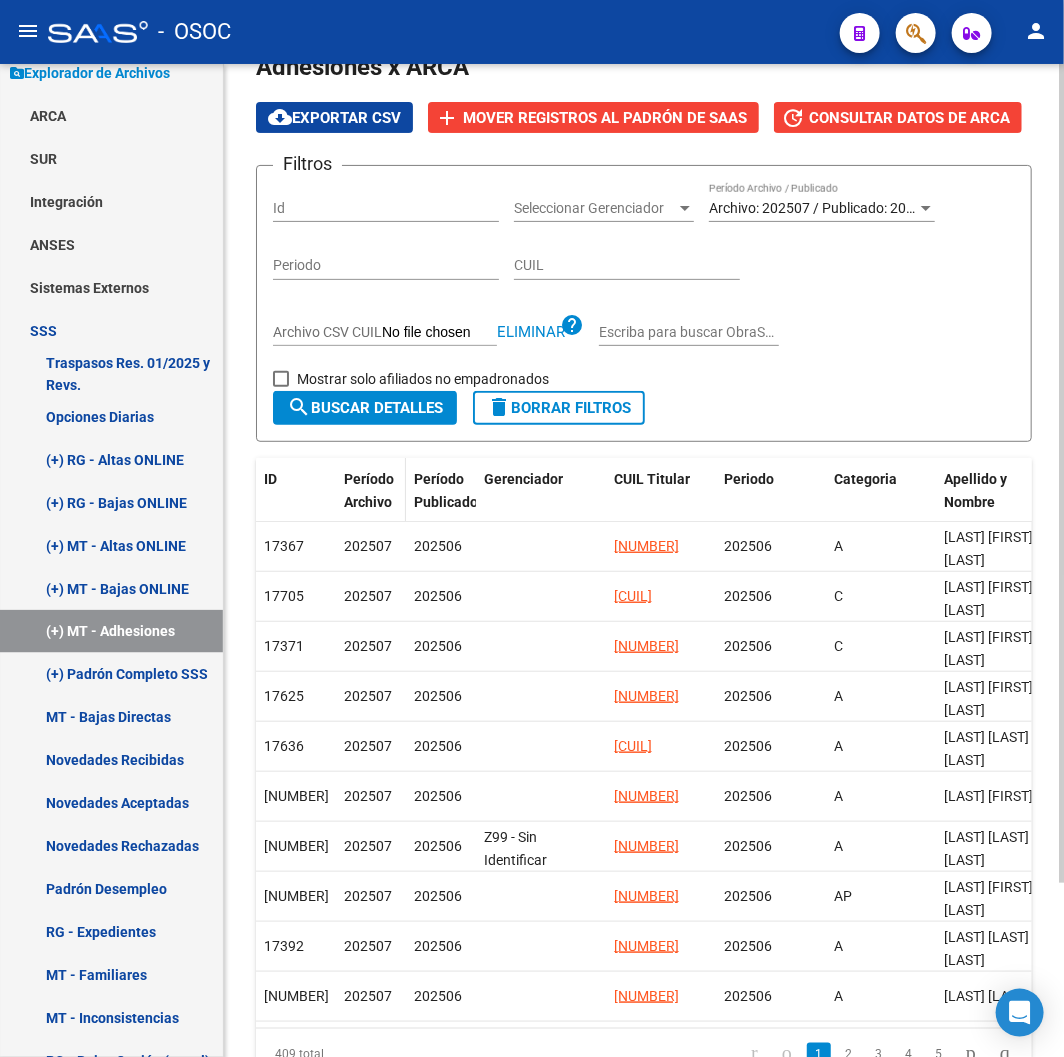 scroll, scrollTop: 213, scrollLeft: 0, axis: vertical 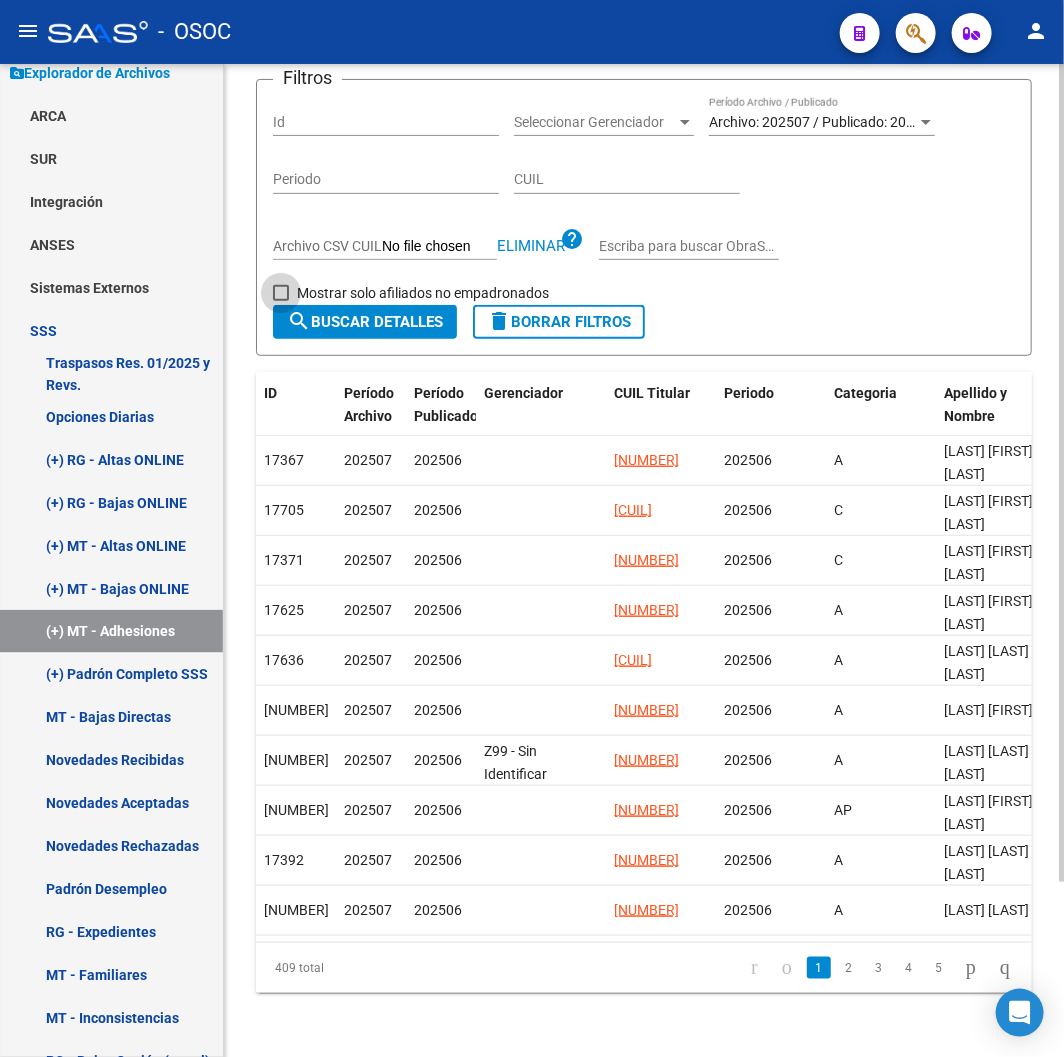 click on "Mostrar solo afiliados no empadronados" at bounding box center (423, 293) 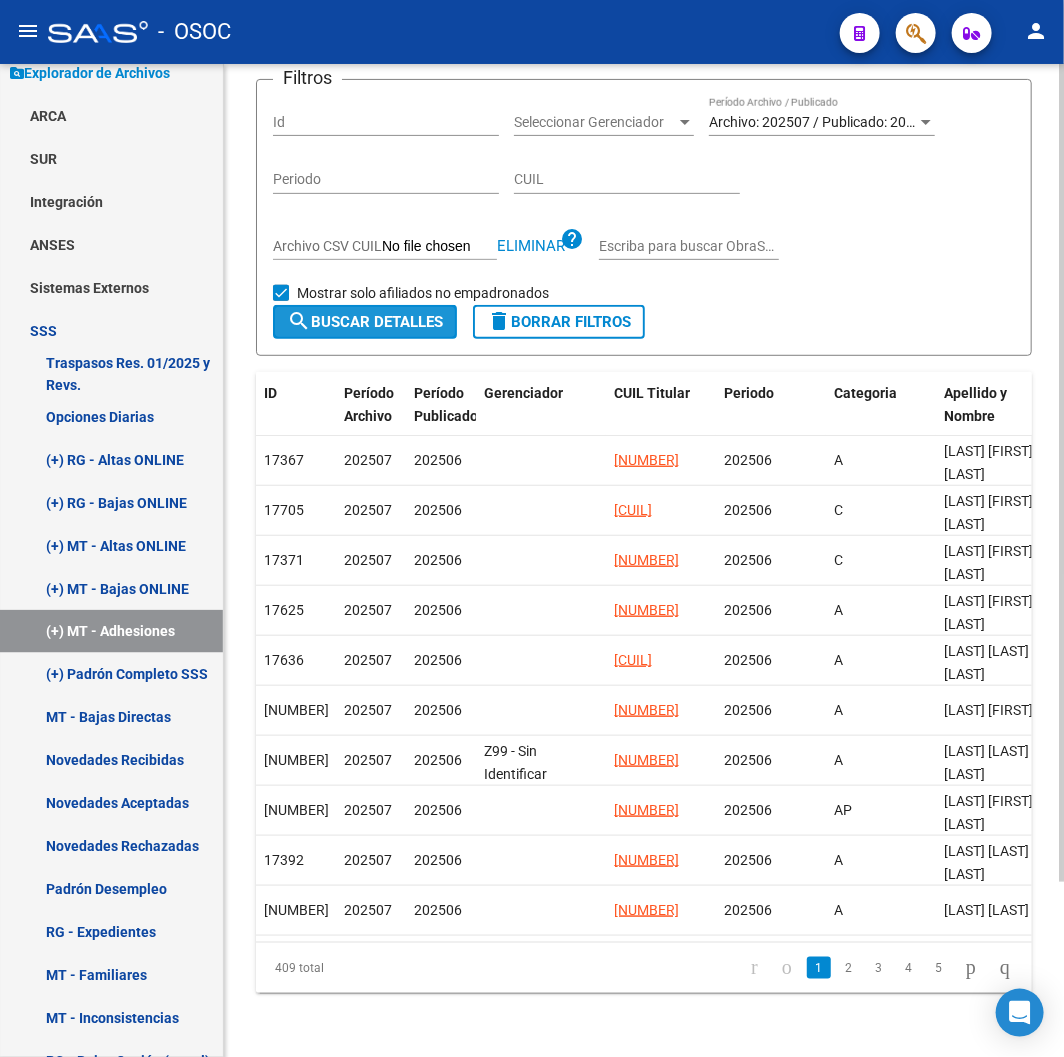 click on "search  Buscar Detalles" 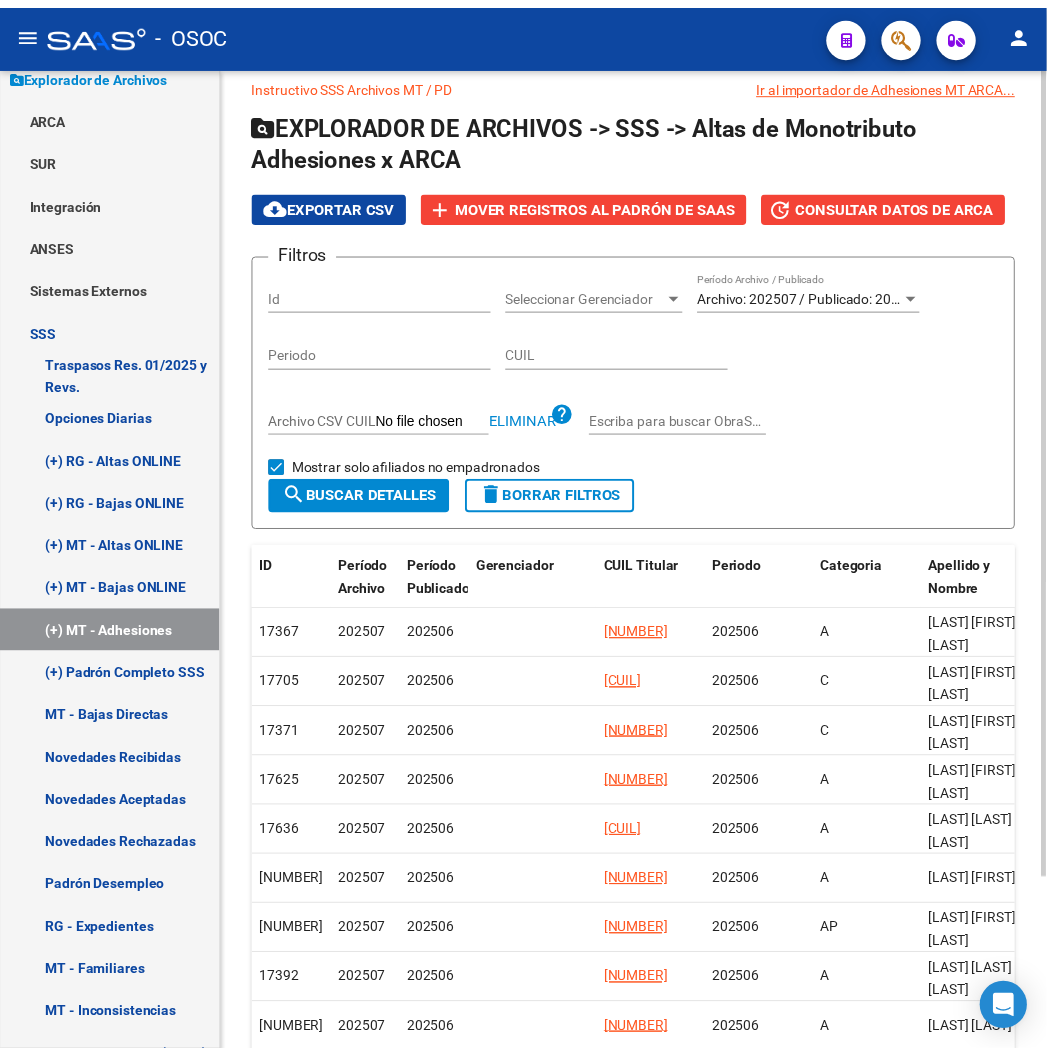 scroll, scrollTop: 0, scrollLeft: 0, axis: both 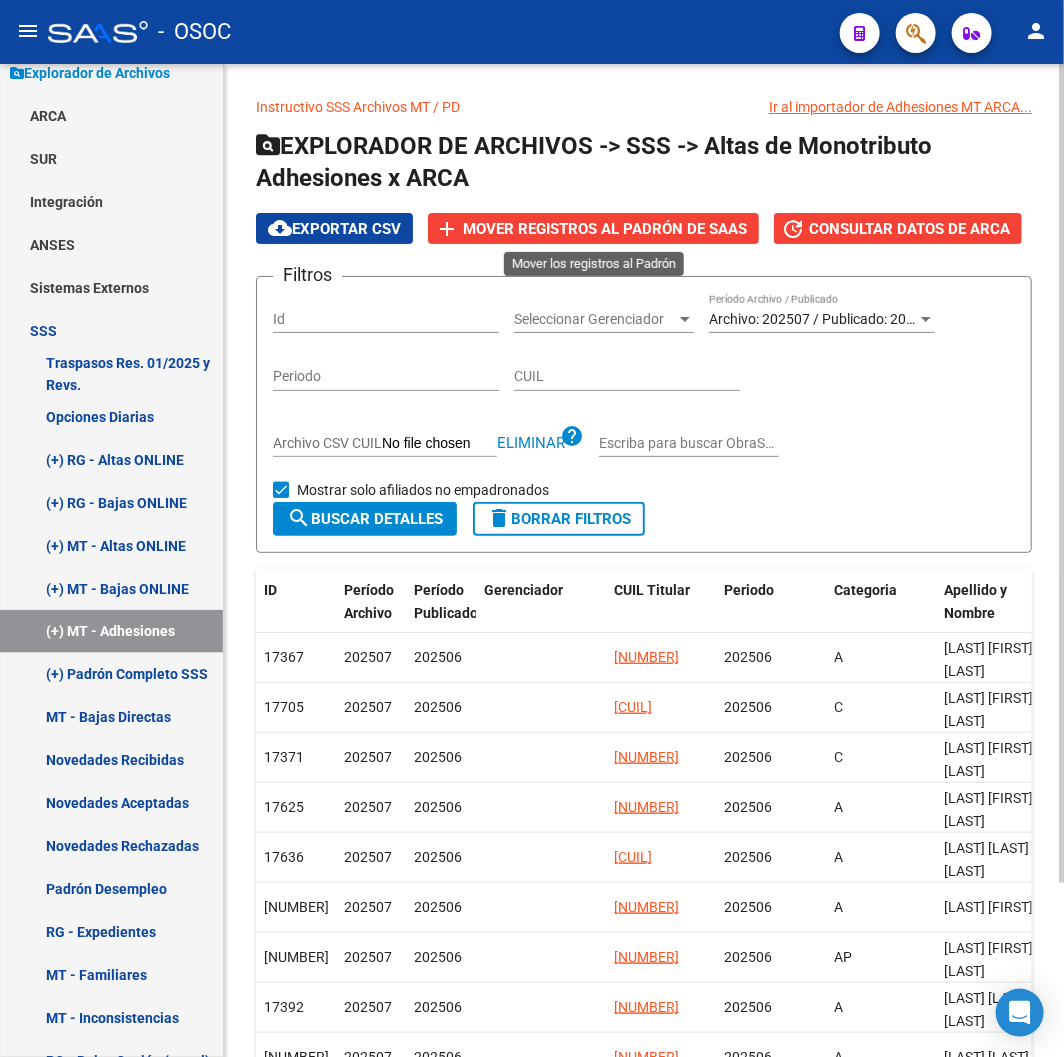 click on "Mover registros al PADRÓN de SAAS" 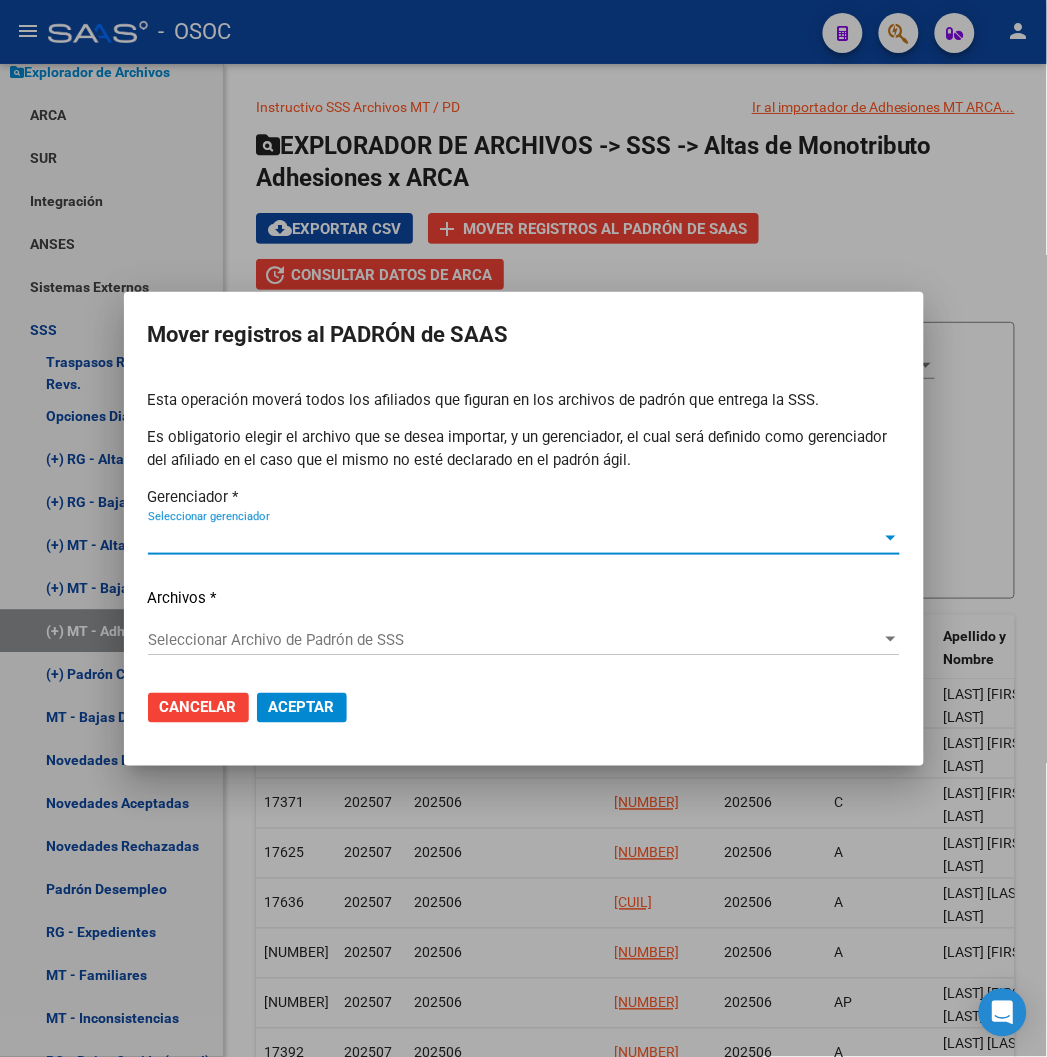 click on "Seleccionar gerenciador" at bounding box center (515, 539) 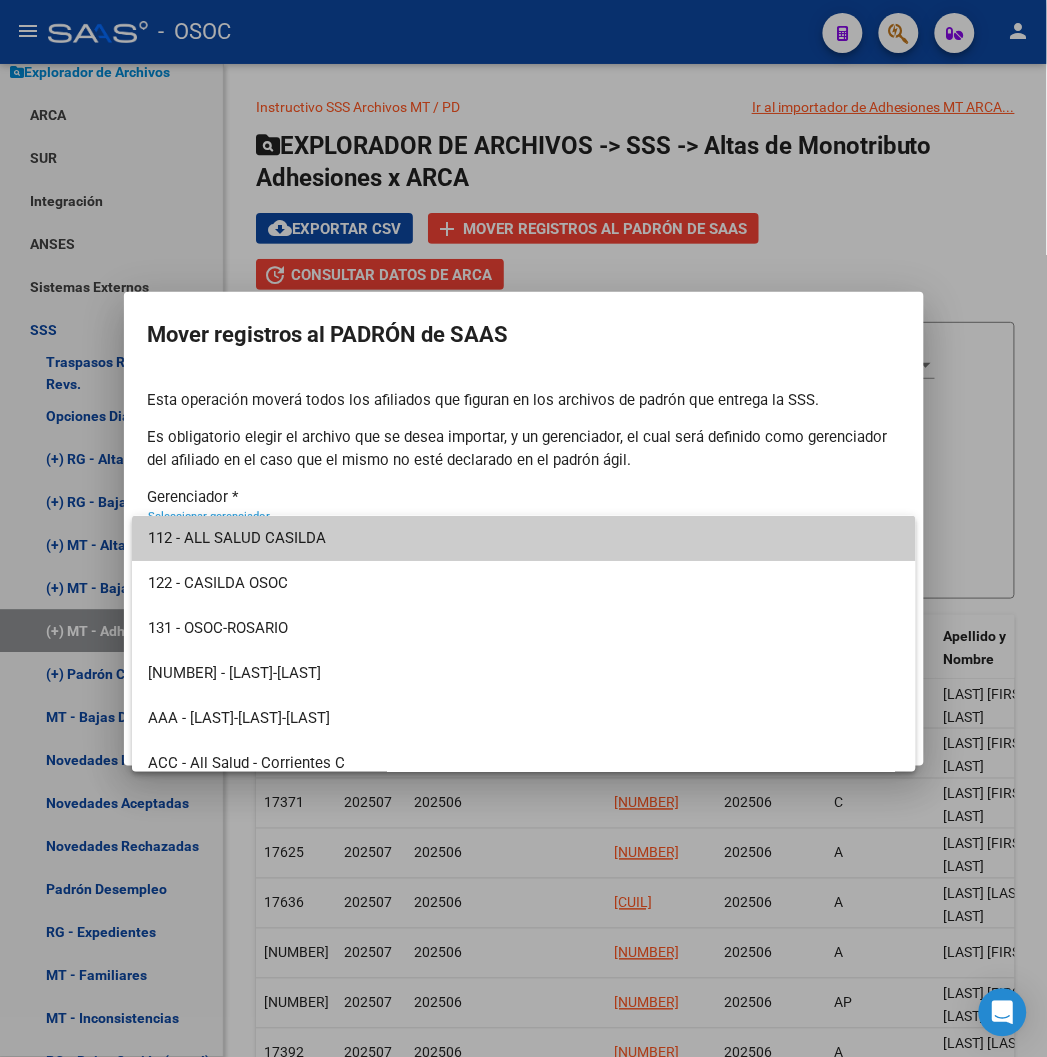 click at bounding box center [523, 528] 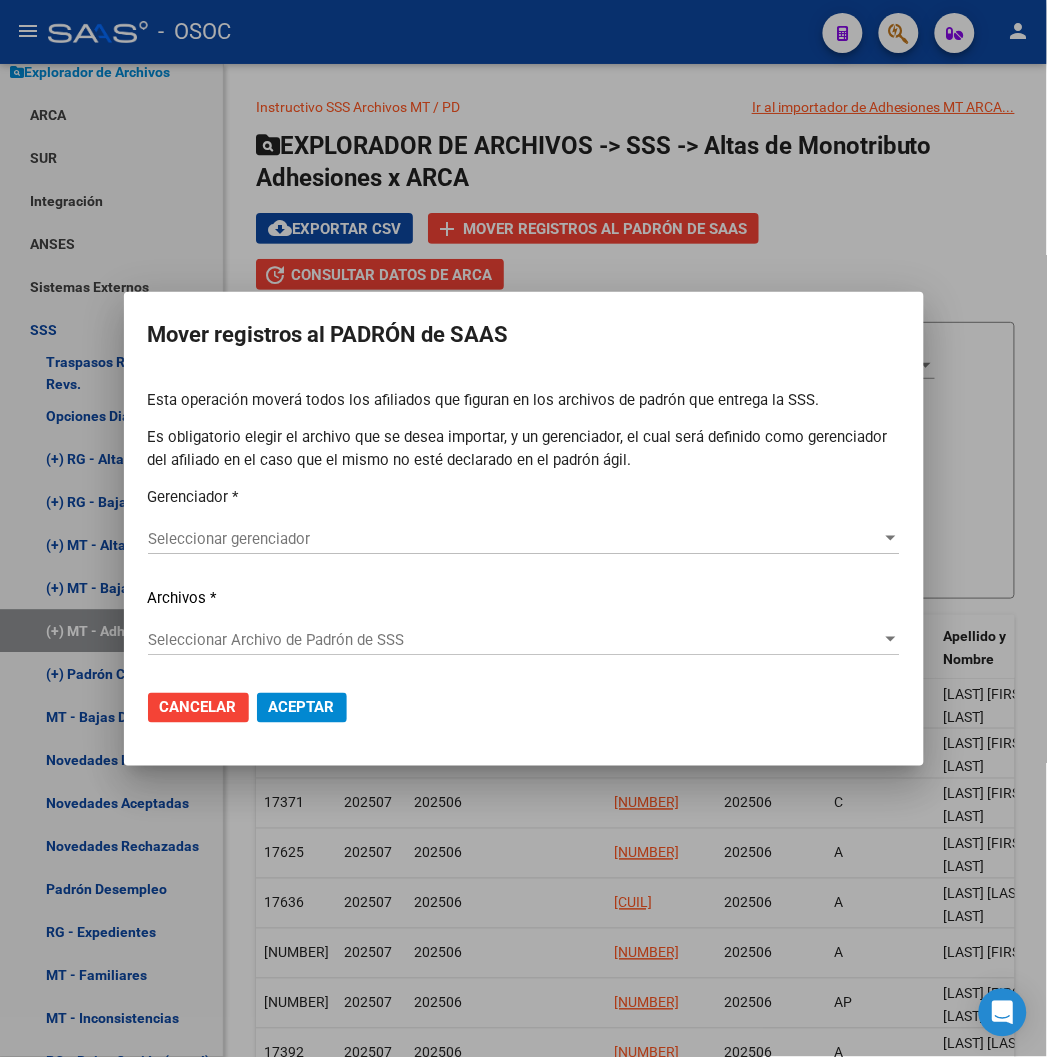 drag, startPoint x: 201, startPoint y: 387, endPoint x: 757, endPoint y: 393, distance: 556.03235 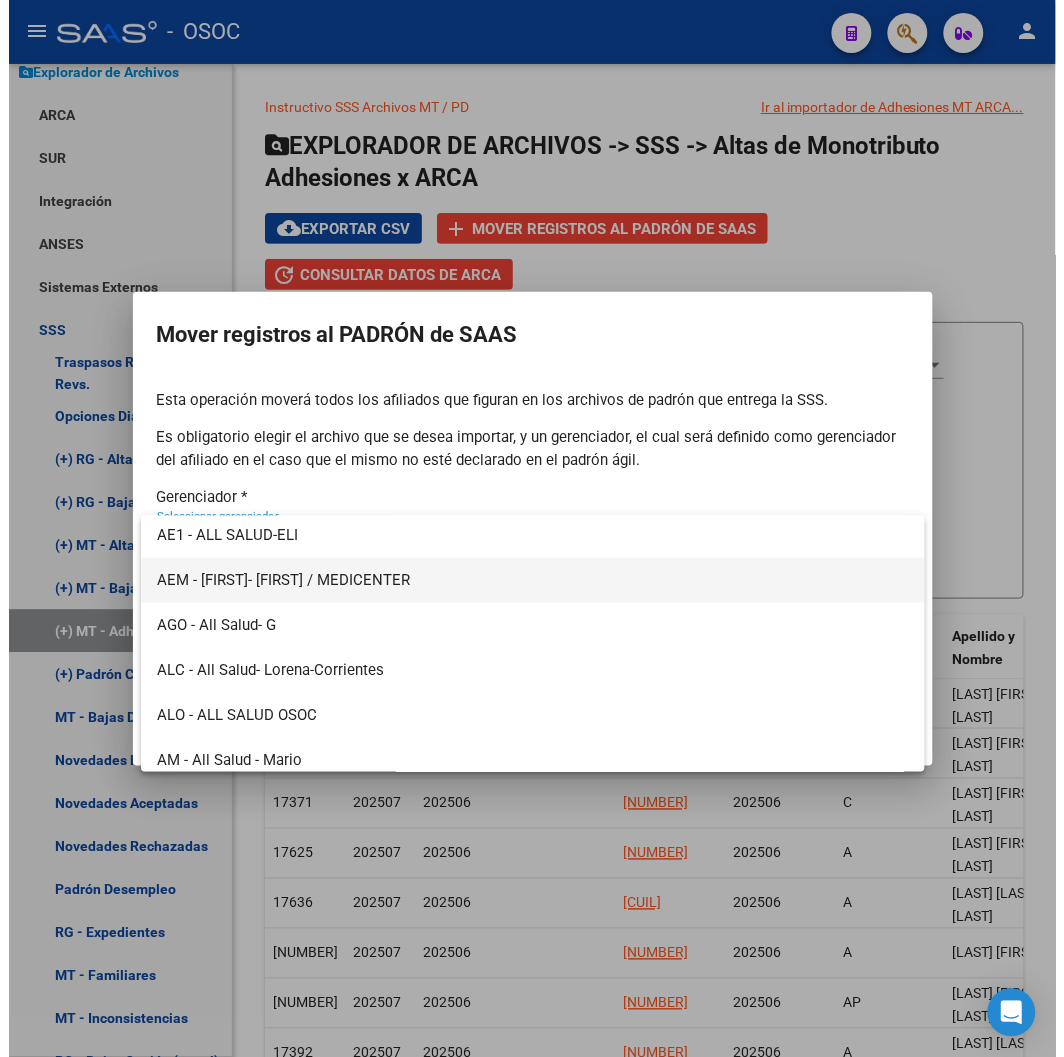 scroll, scrollTop: 444, scrollLeft: 0, axis: vertical 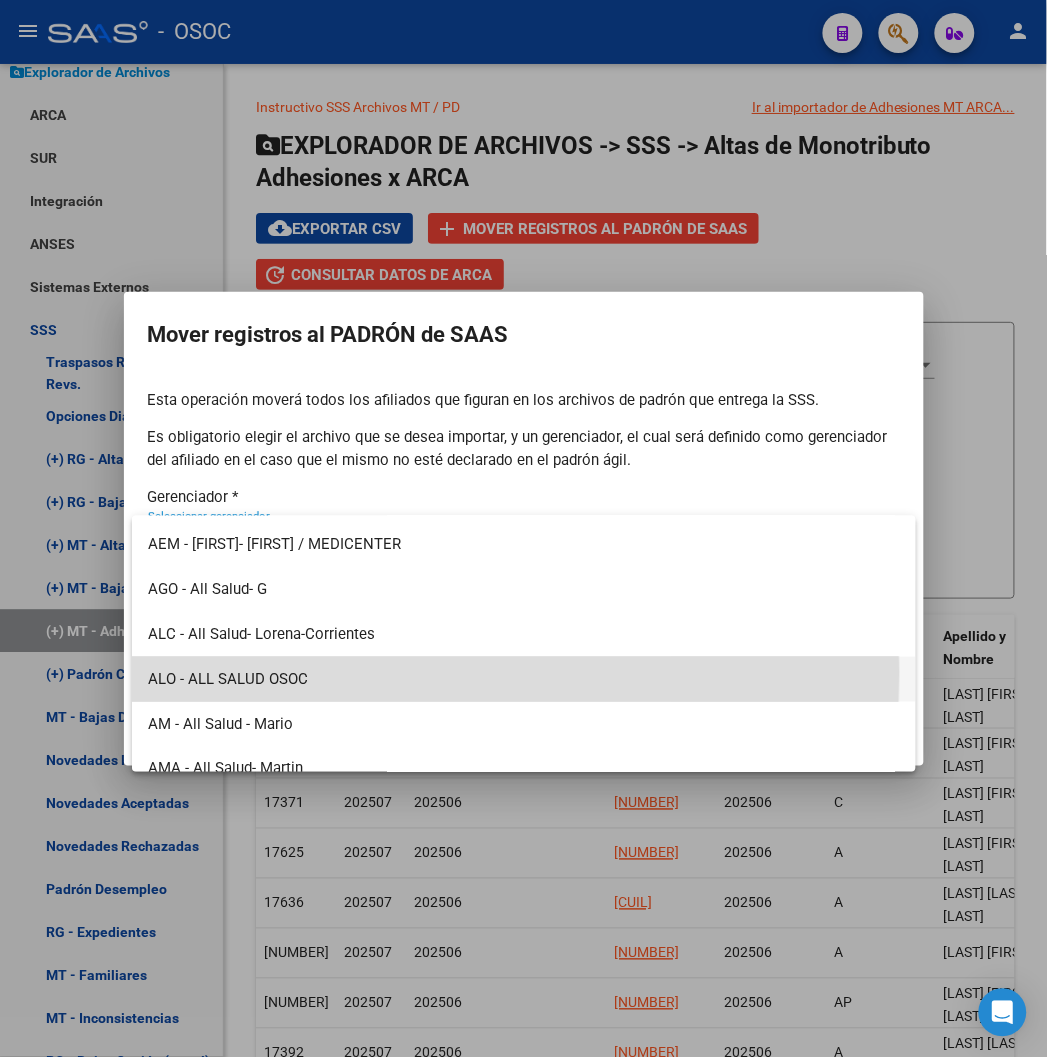 click on "ALO - ALL SALUD OSOC" at bounding box center [524, 679] 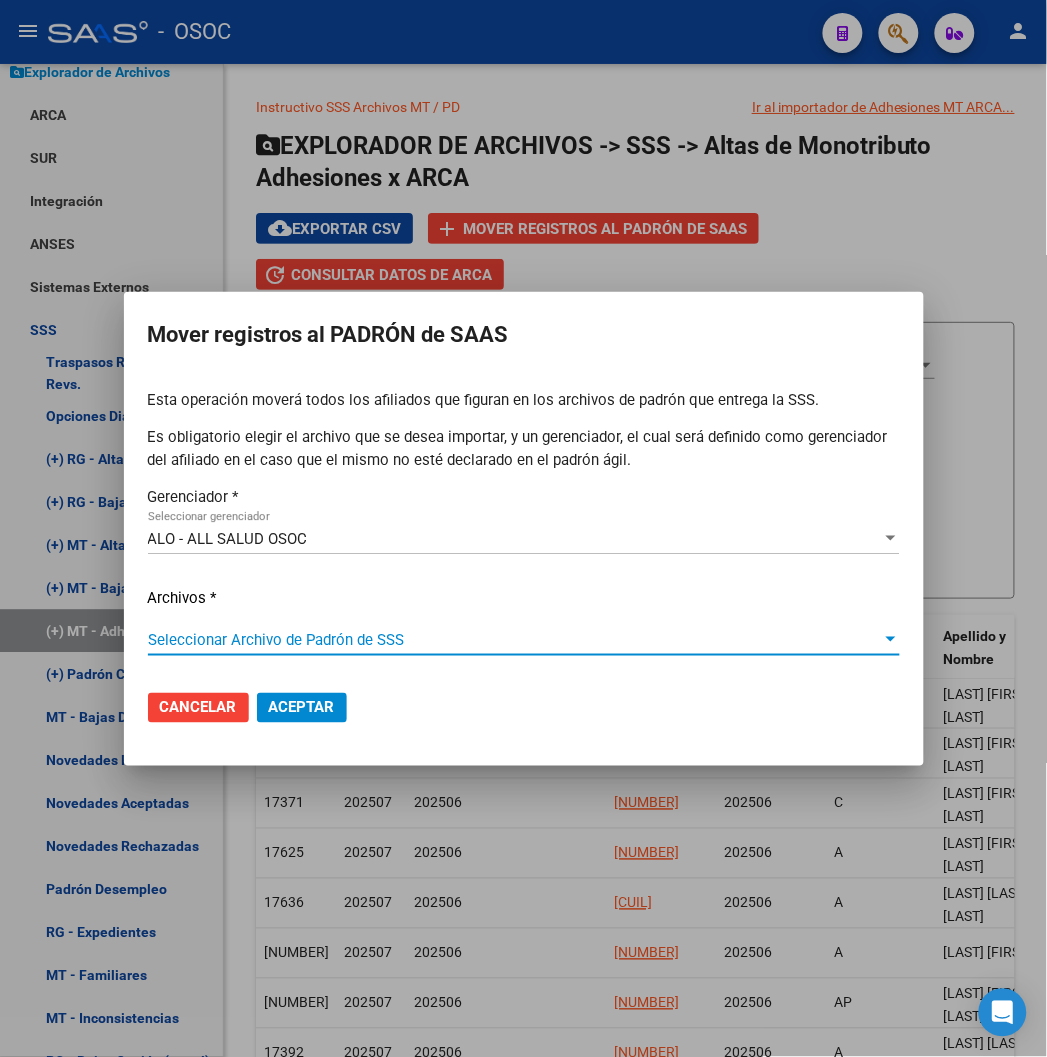 click on "Seleccionar Archivo de Padrón de SSS" at bounding box center (515, 640) 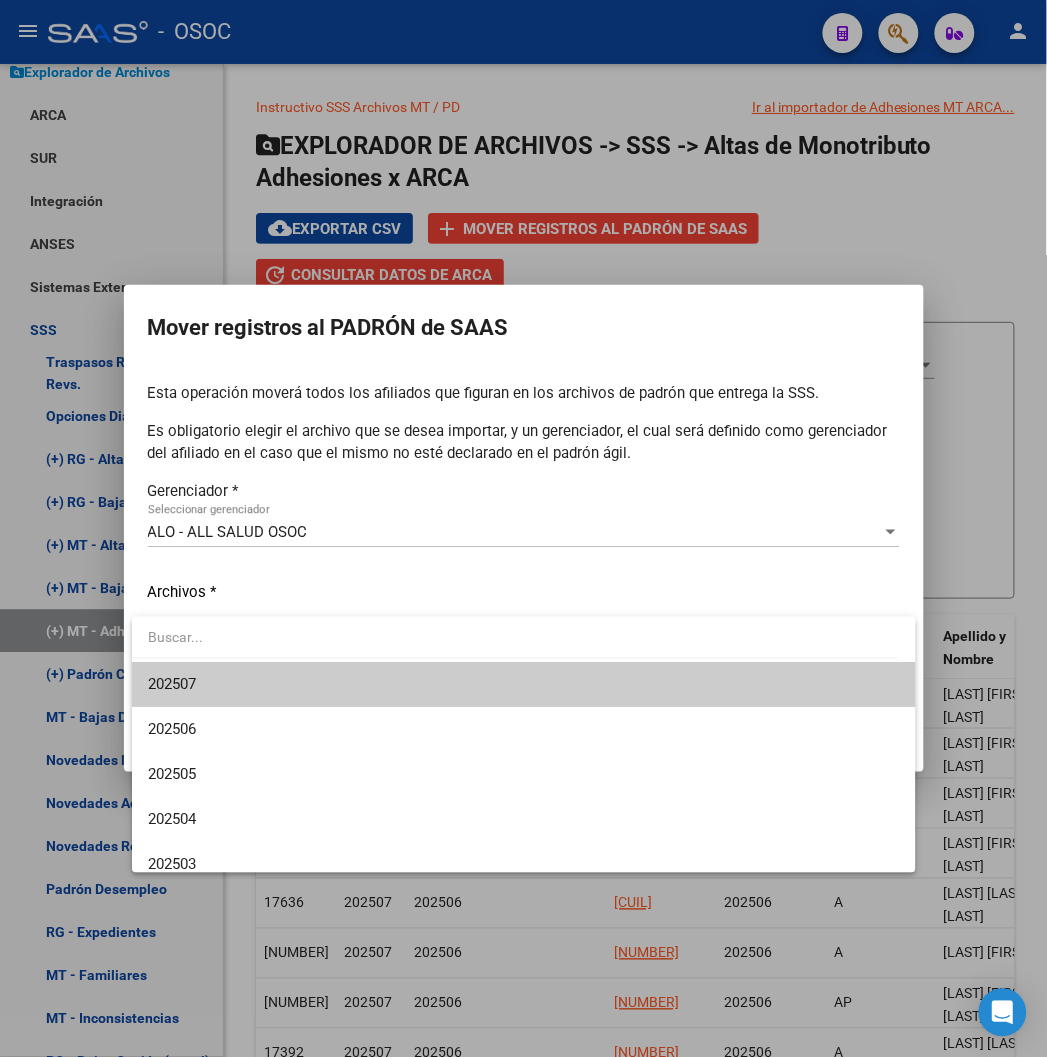 click at bounding box center (523, 528) 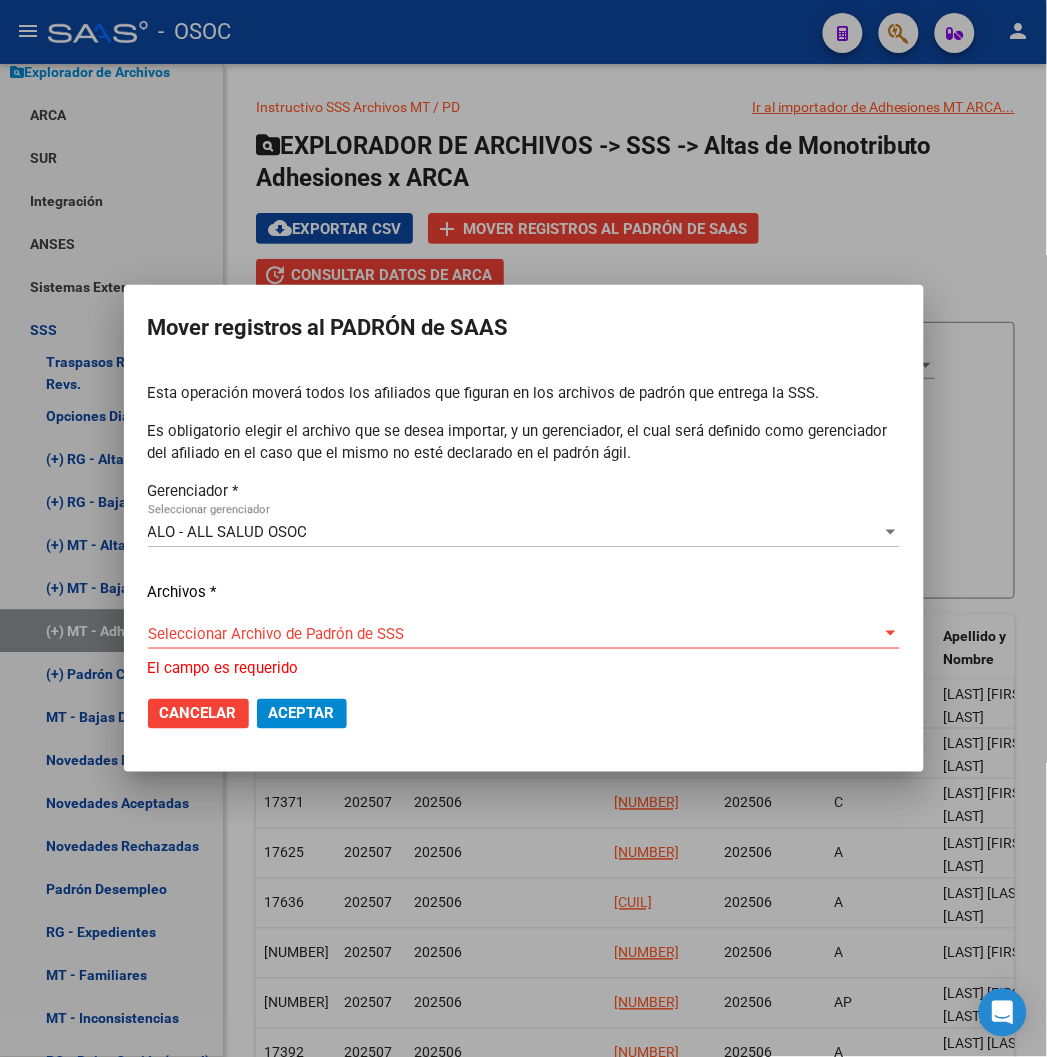click at bounding box center [523, 528] 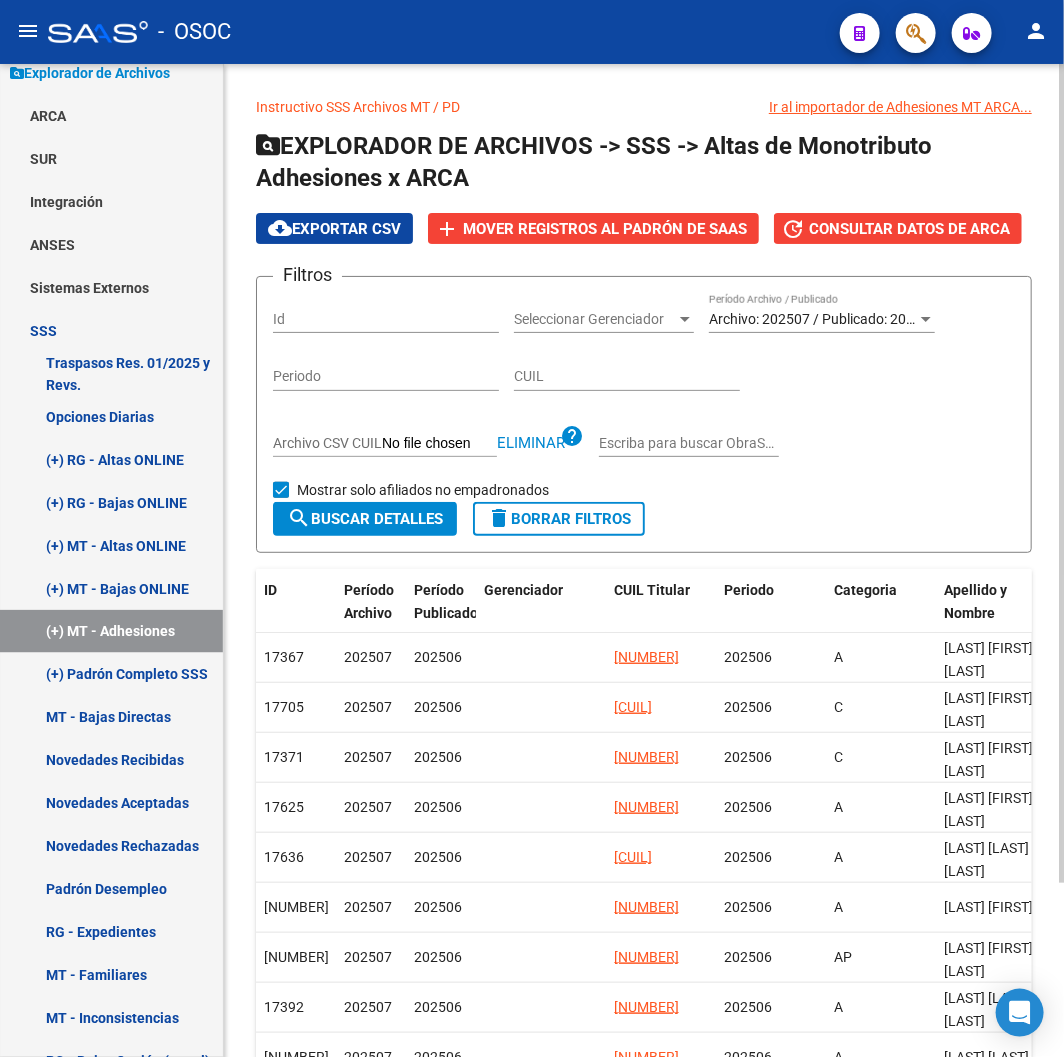 click on "search  Buscar Detalles" 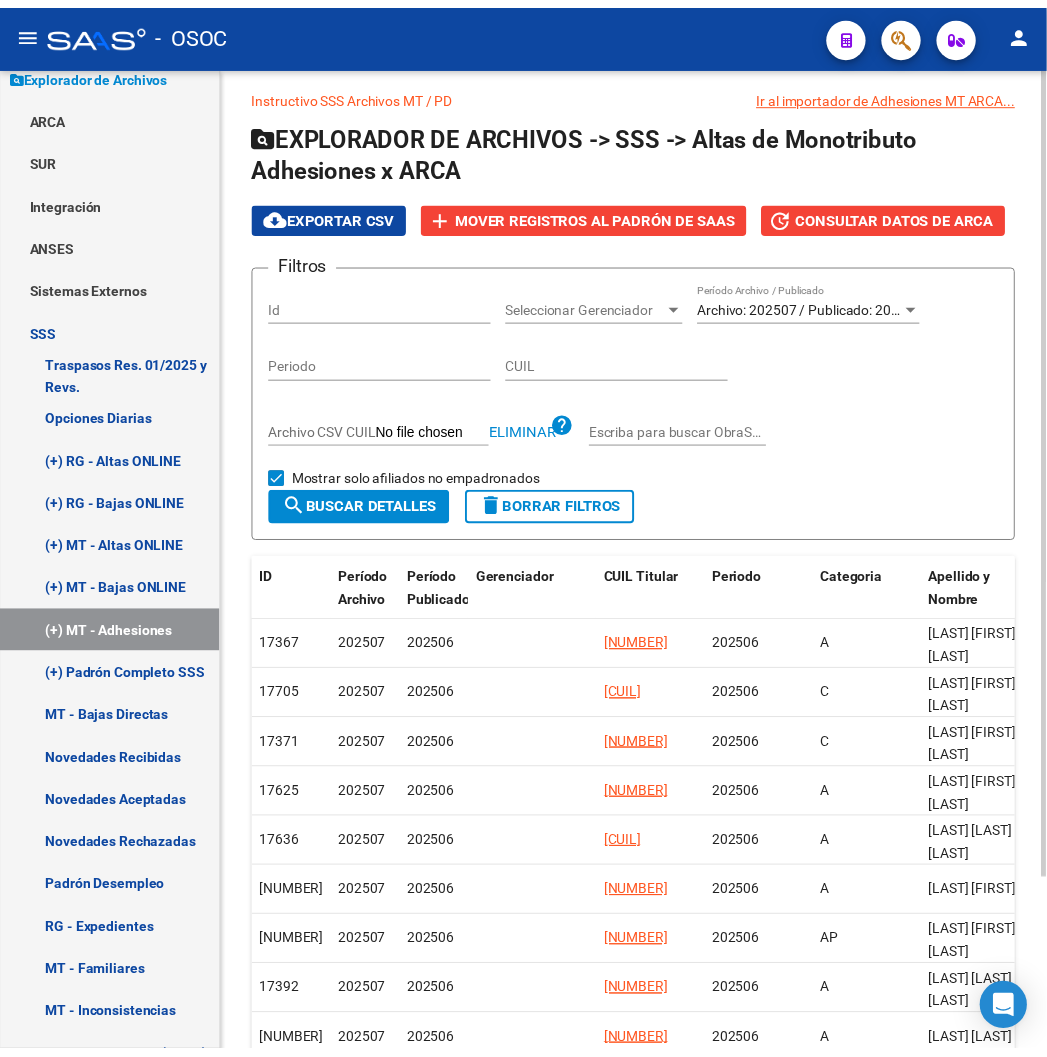 scroll, scrollTop: 0, scrollLeft: 0, axis: both 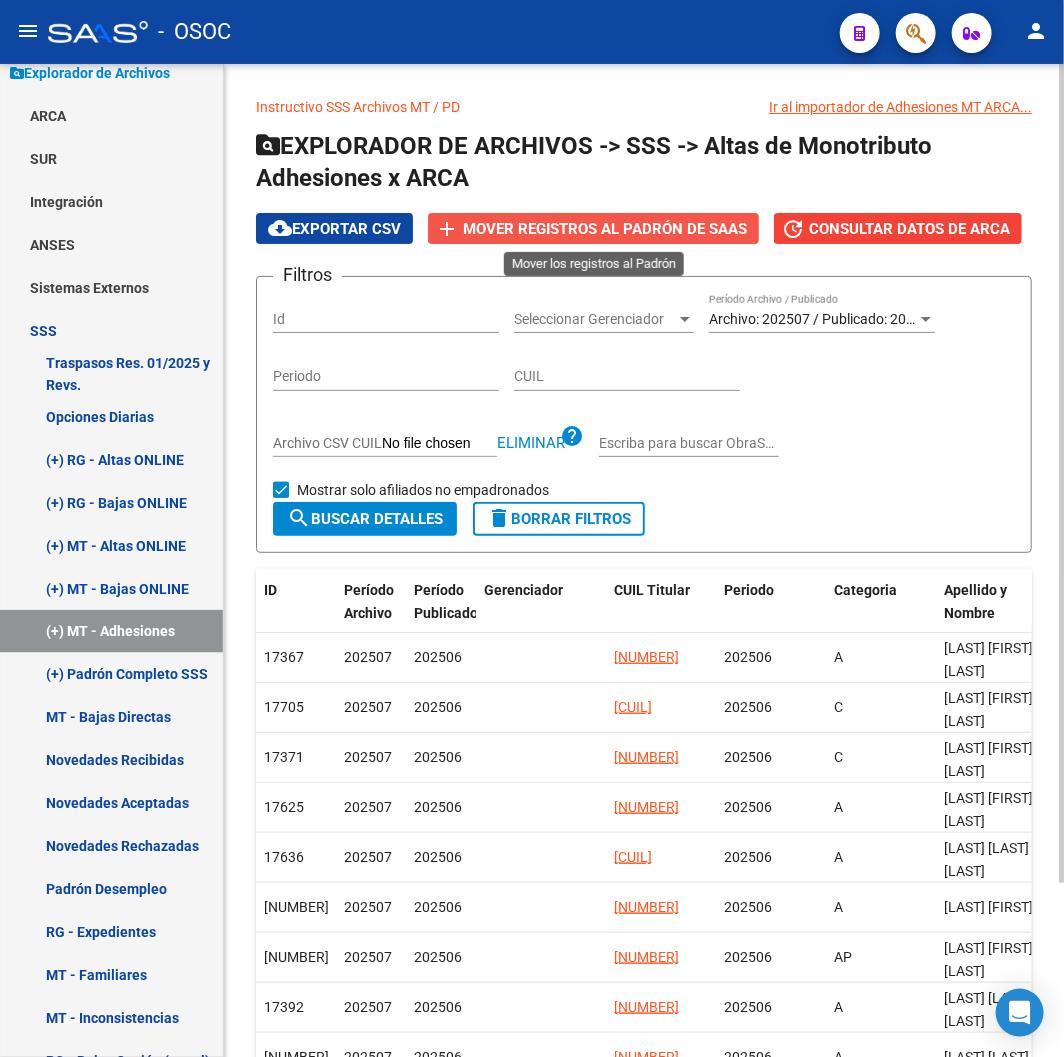 click on "Mover registros al PADRÓN de SAAS" 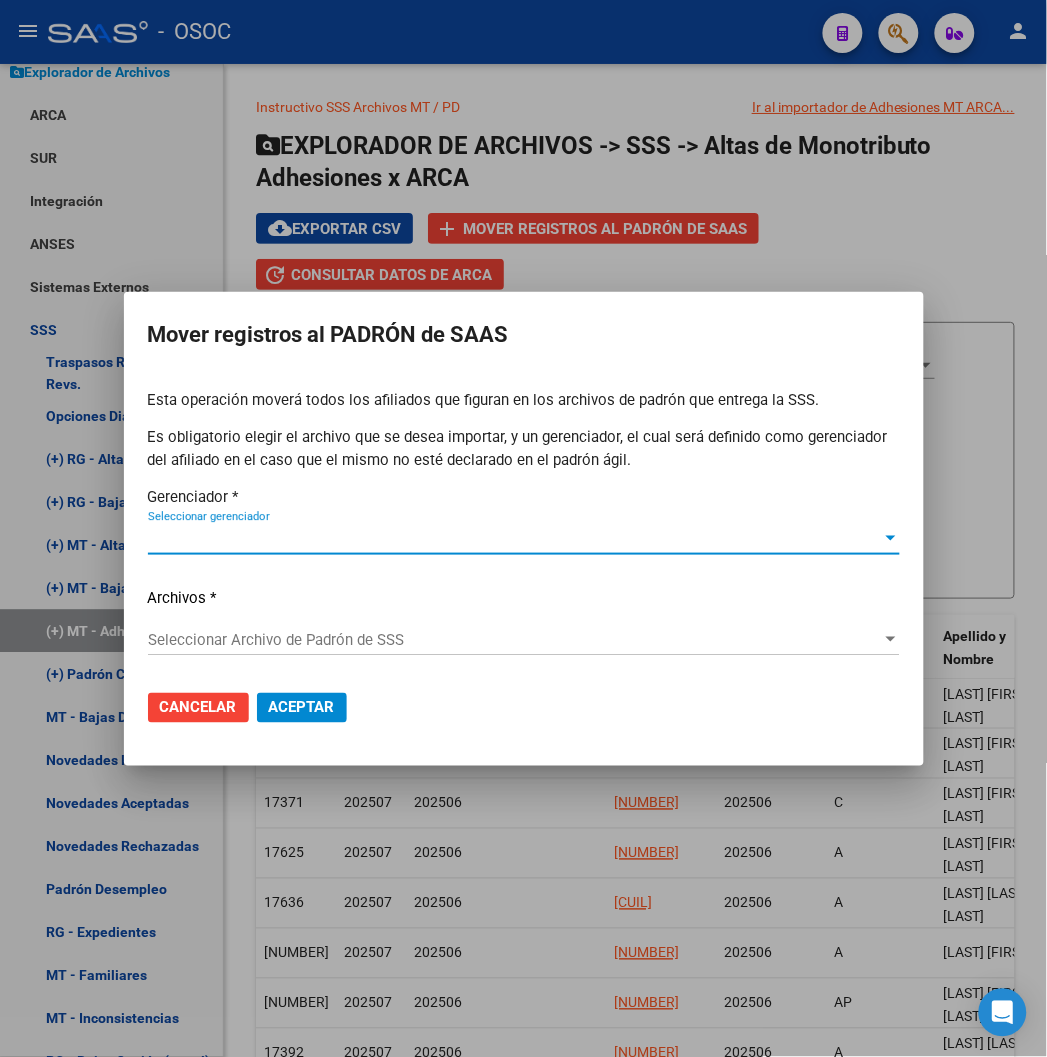 click on "Seleccionar Archivo de Padrón de SSS" at bounding box center [515, 640] 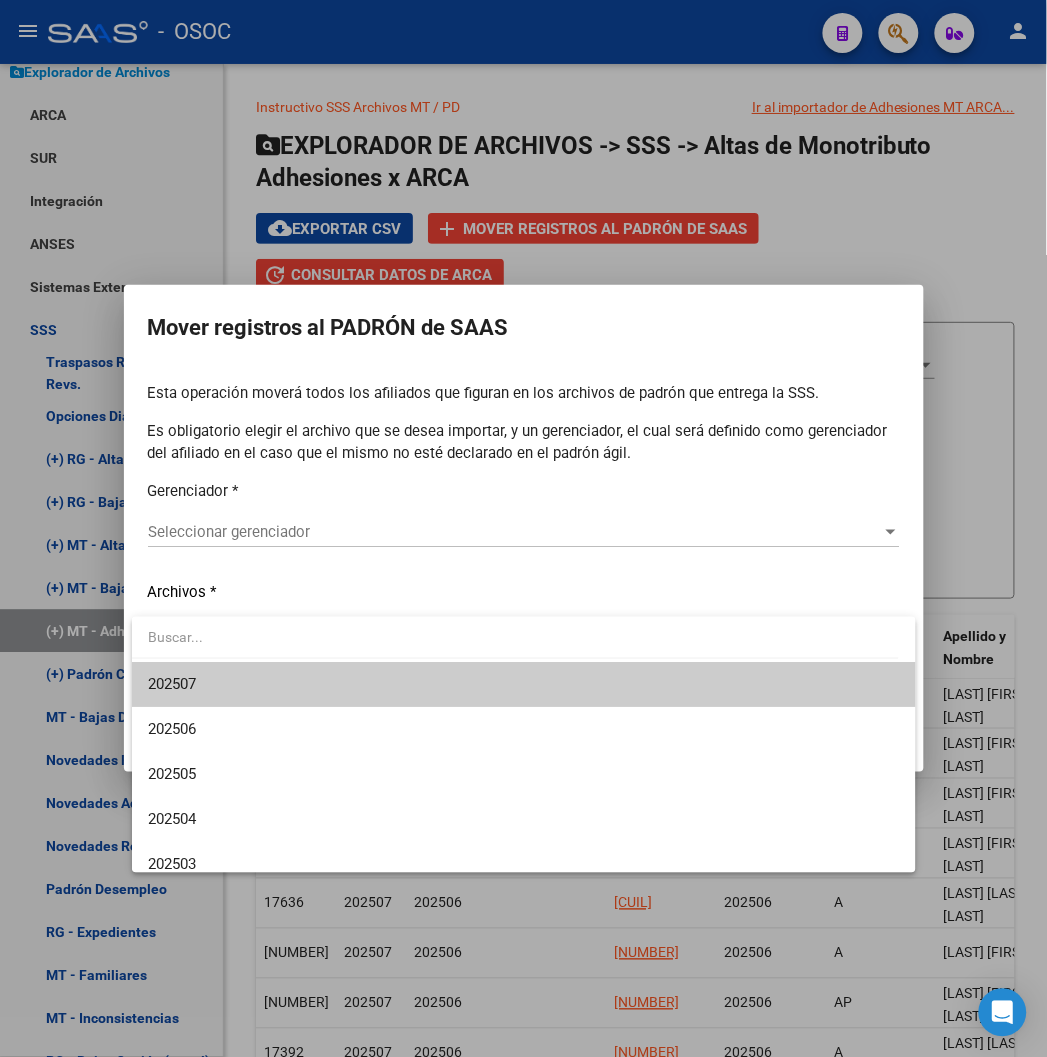 click on "202507" at bounding box center (524, 684) 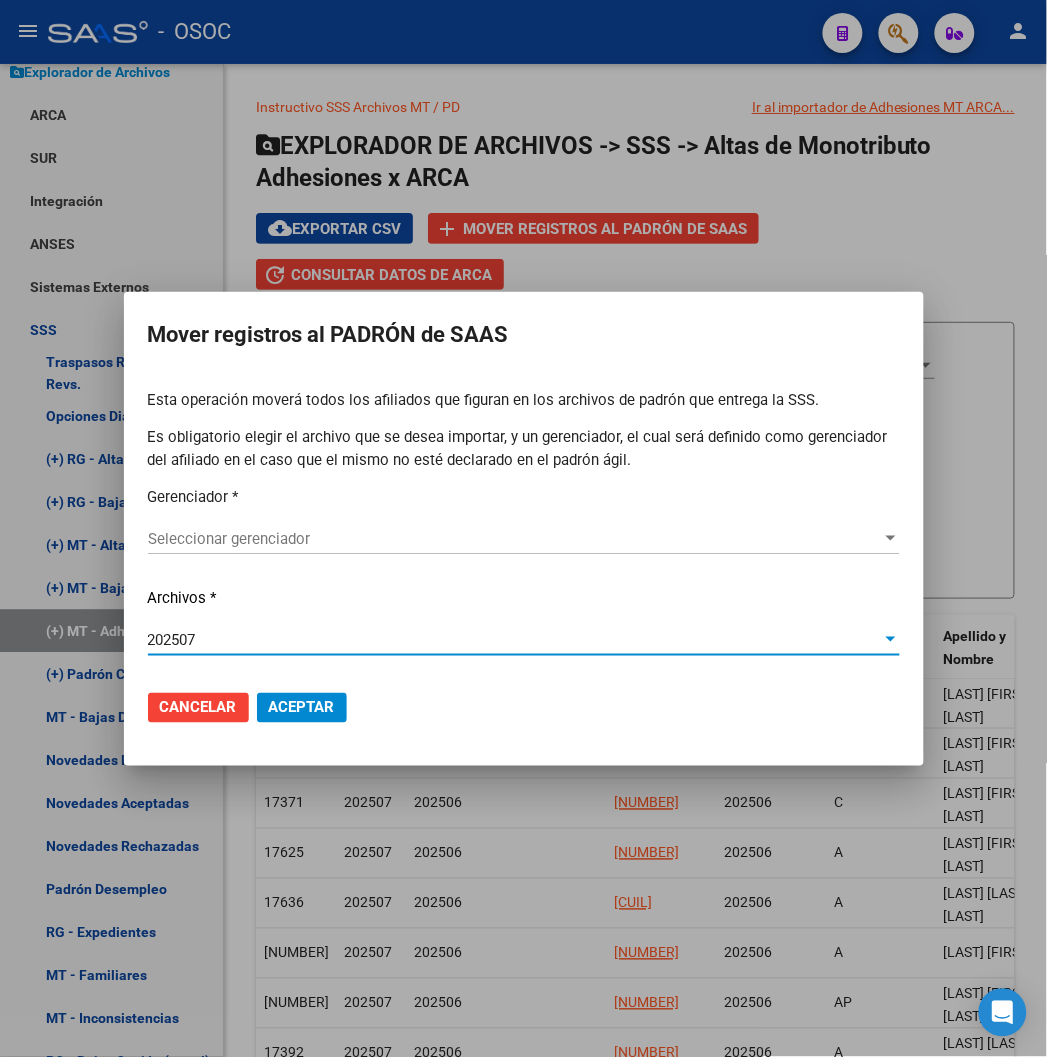 click on "Seleccionar gerenciador" at bounding box center [515, 539] 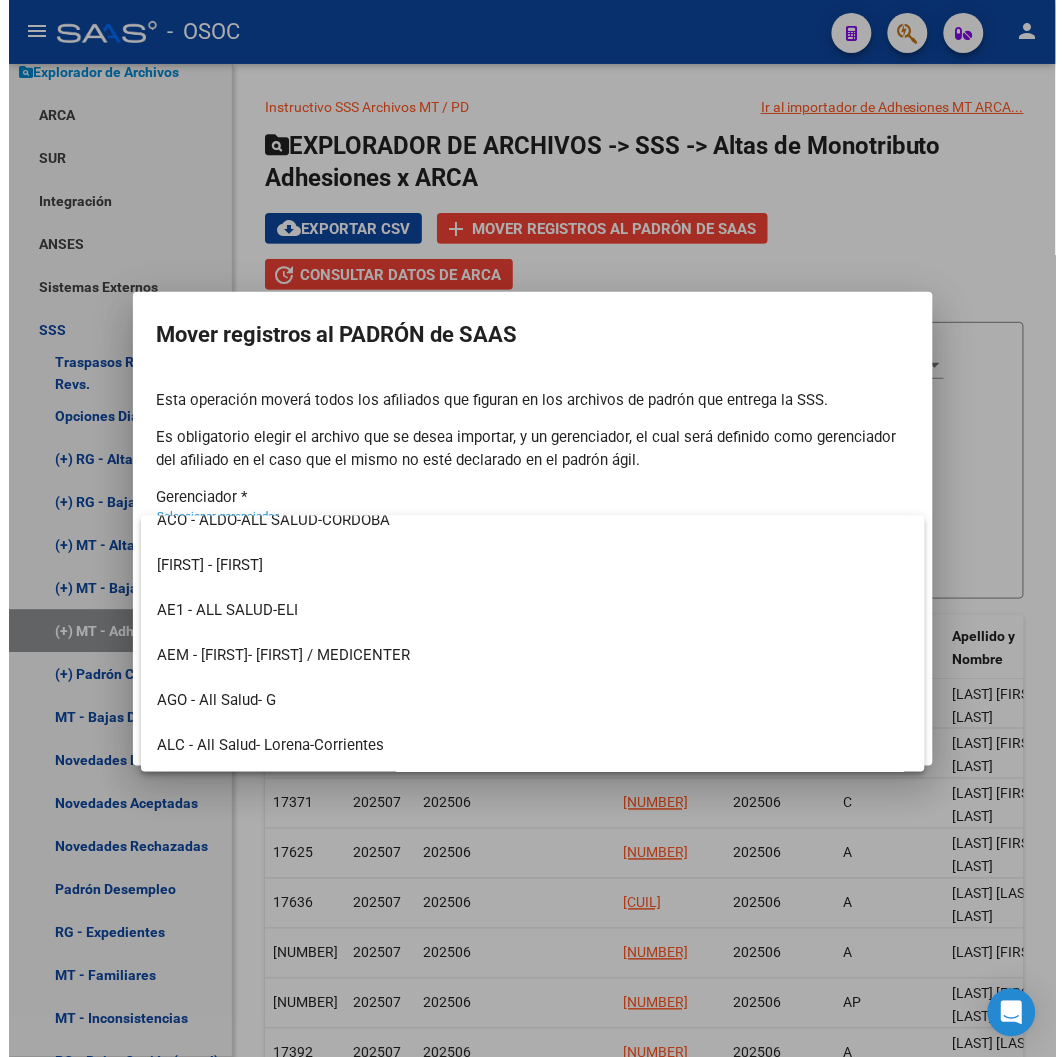 scroll, scrollTop: 374, scrollLeft: 0, axis: vertical 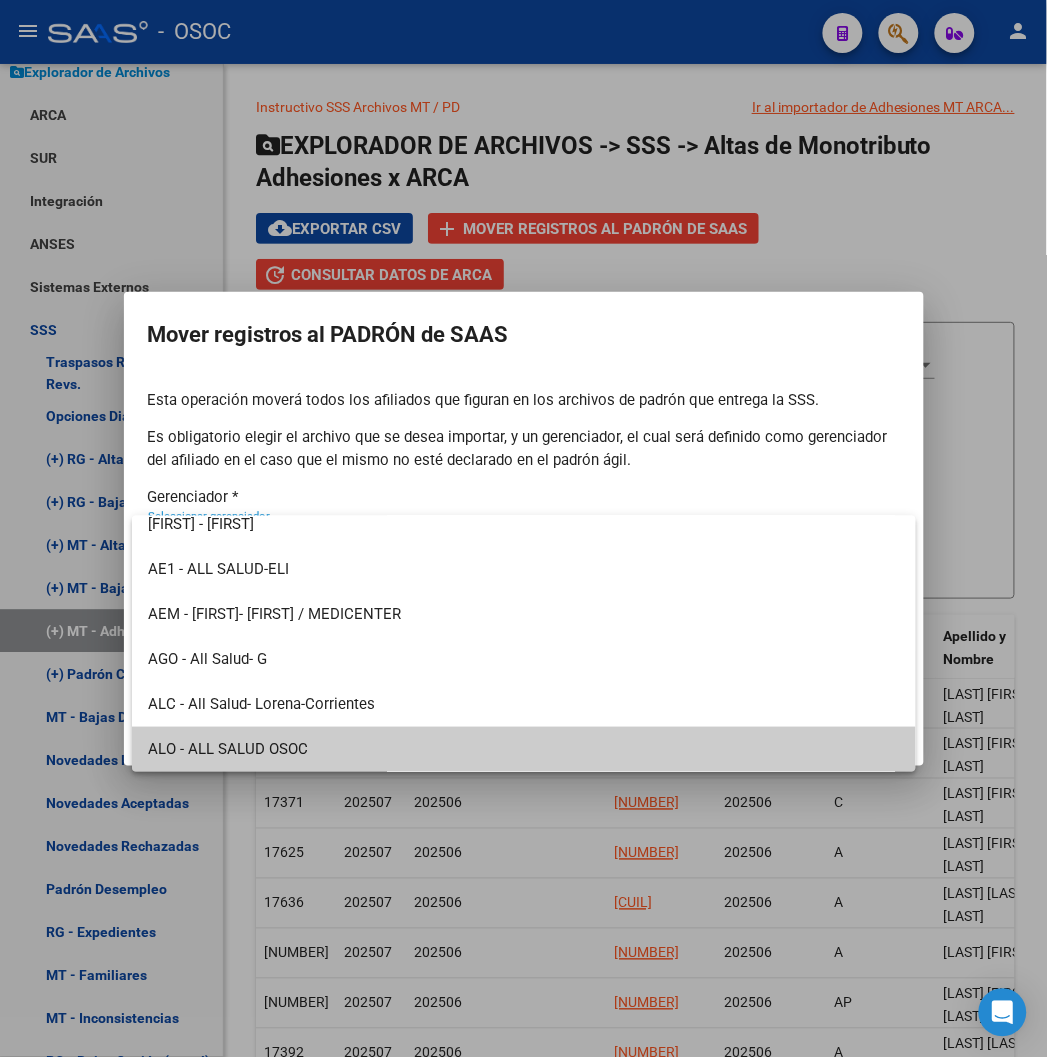 click on "ALO - ALL SALUD OSOC" at bounding box center (524, 749) 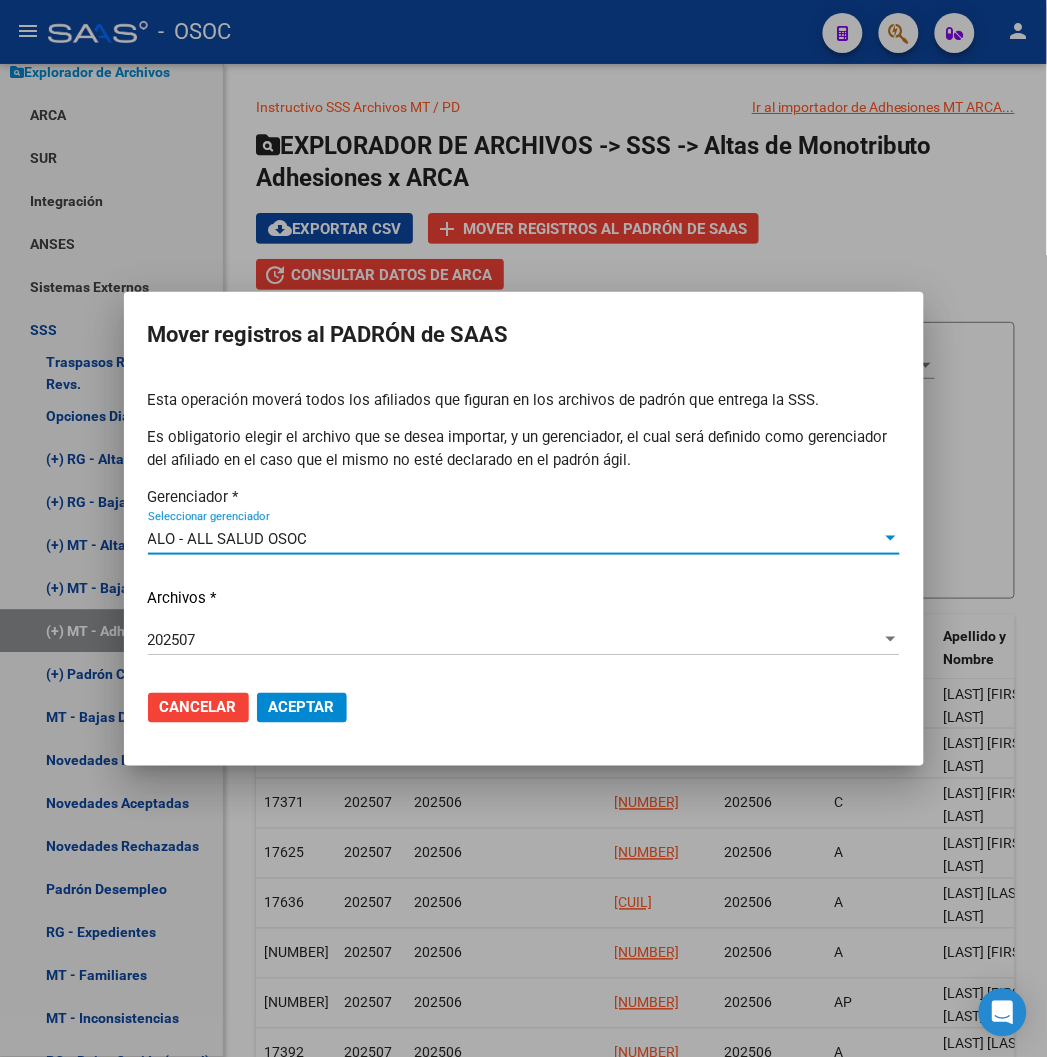 click on "Aceptar" at bounding box center [302, 708] 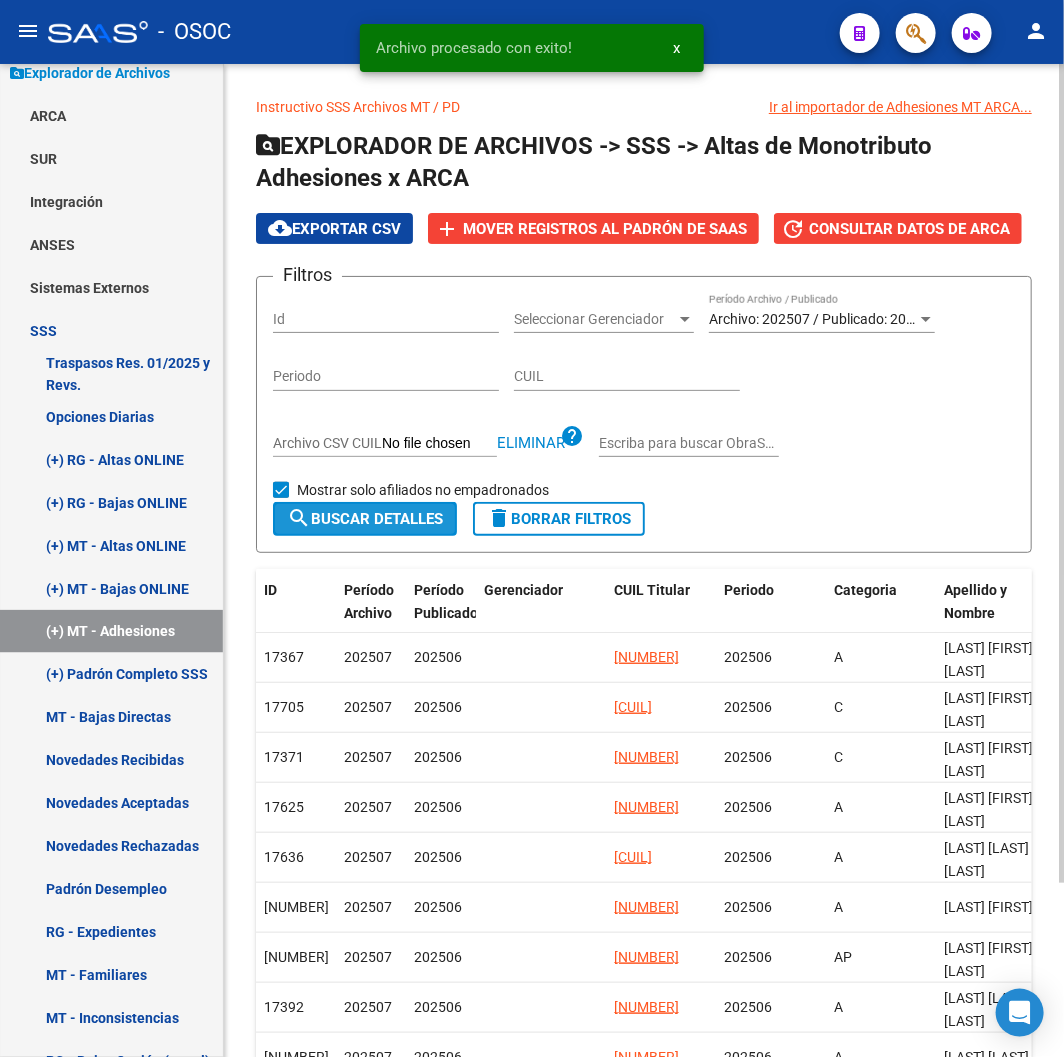 click on "search  Buscar Detalles" 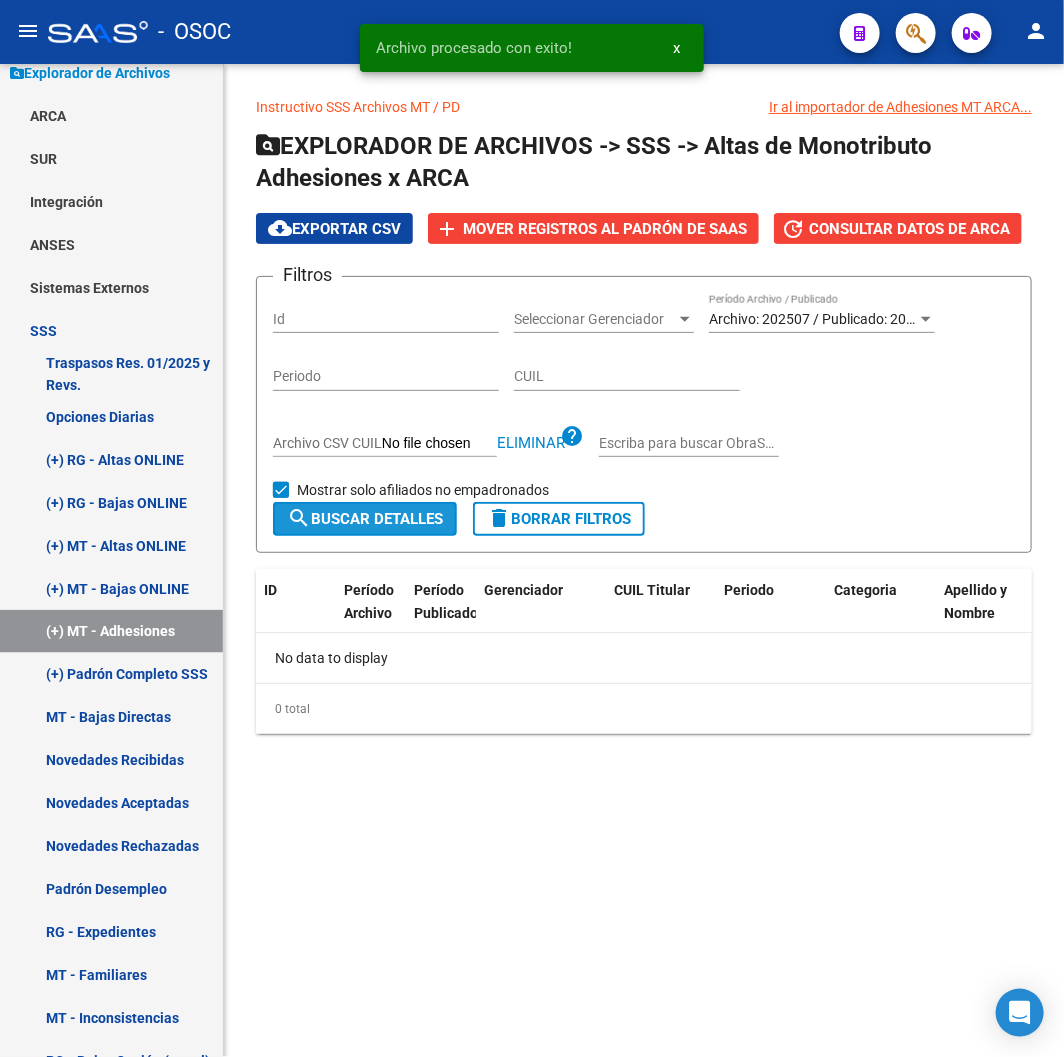 click on "search  Buscar Detalles" 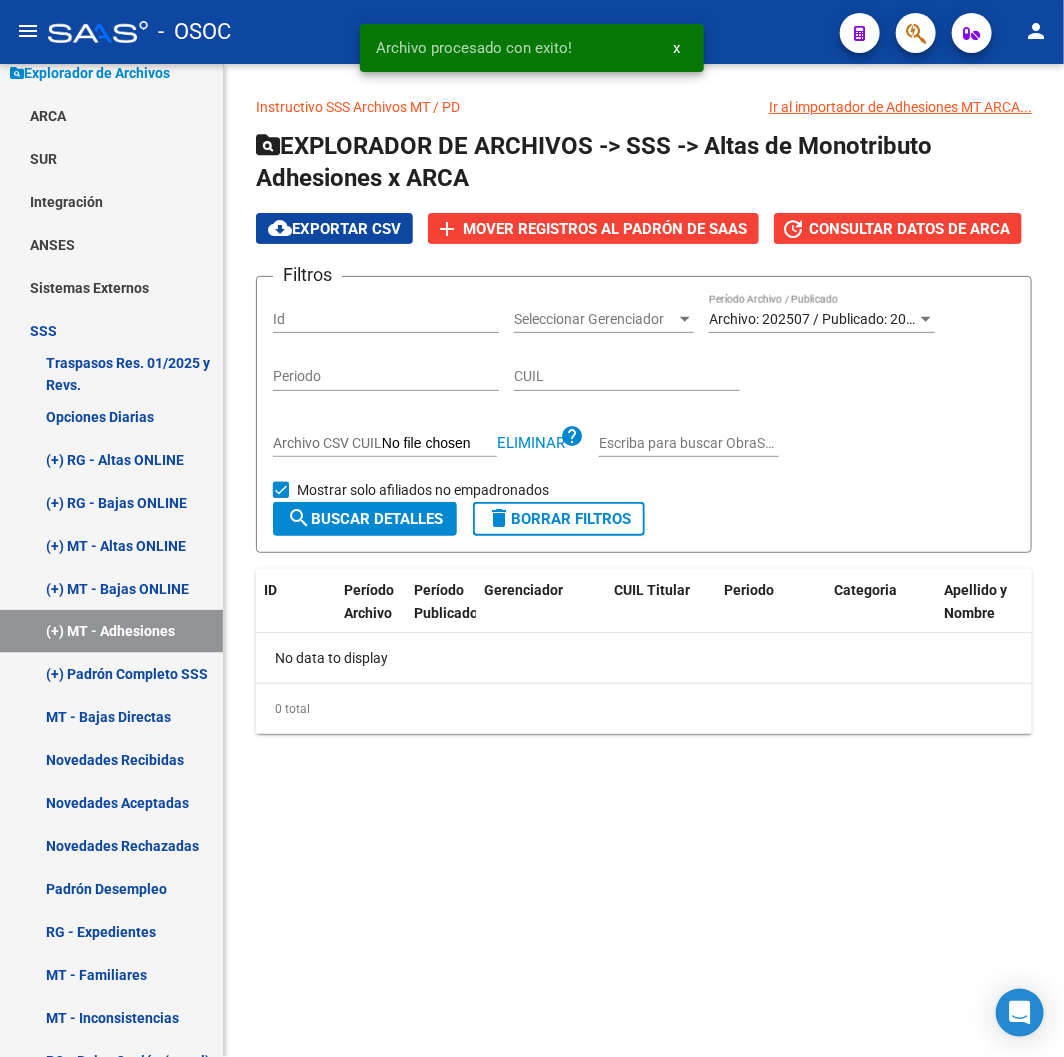 click on "Mostrar solo afiliados no empadronados" at bounding box center [423, 490] 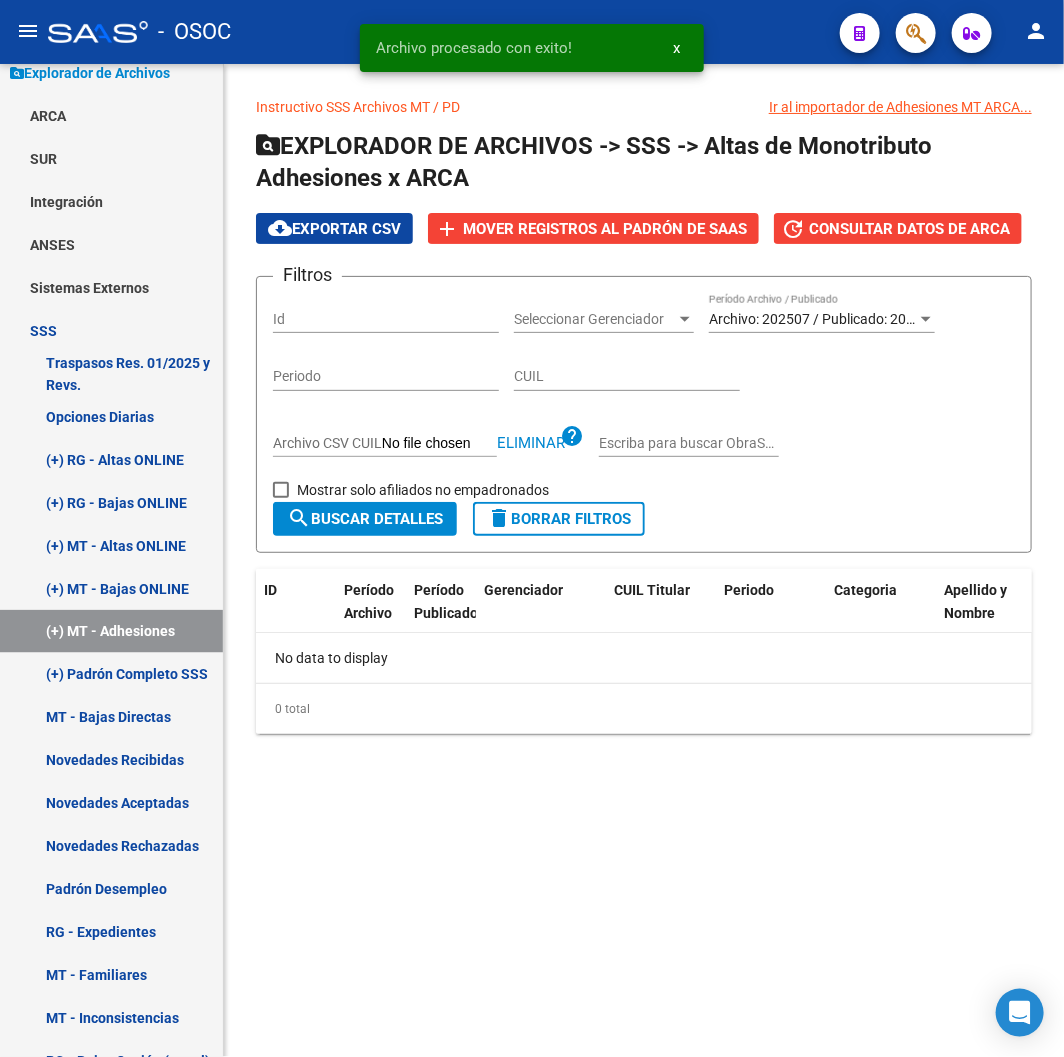 click on "Eliminar" 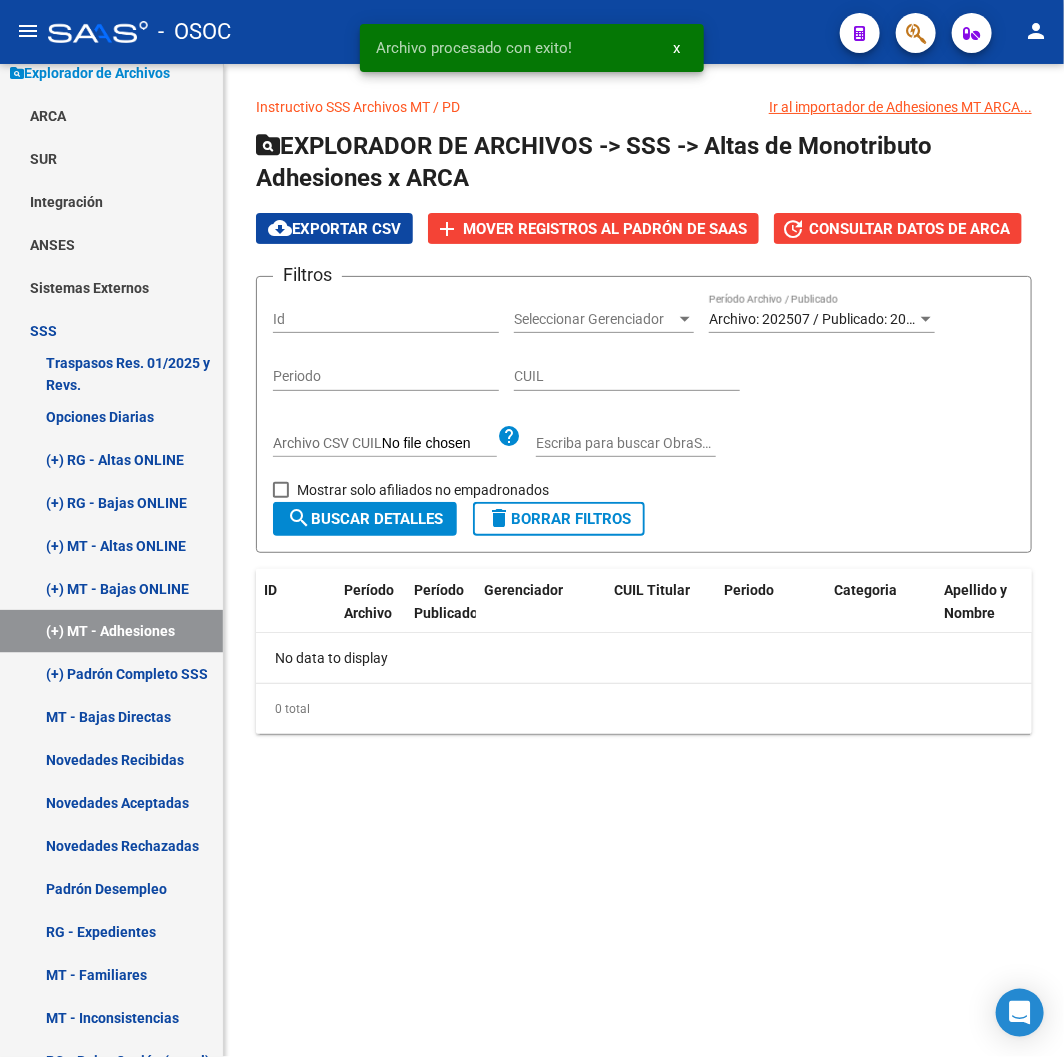 click on "search  Buscar Detalles" 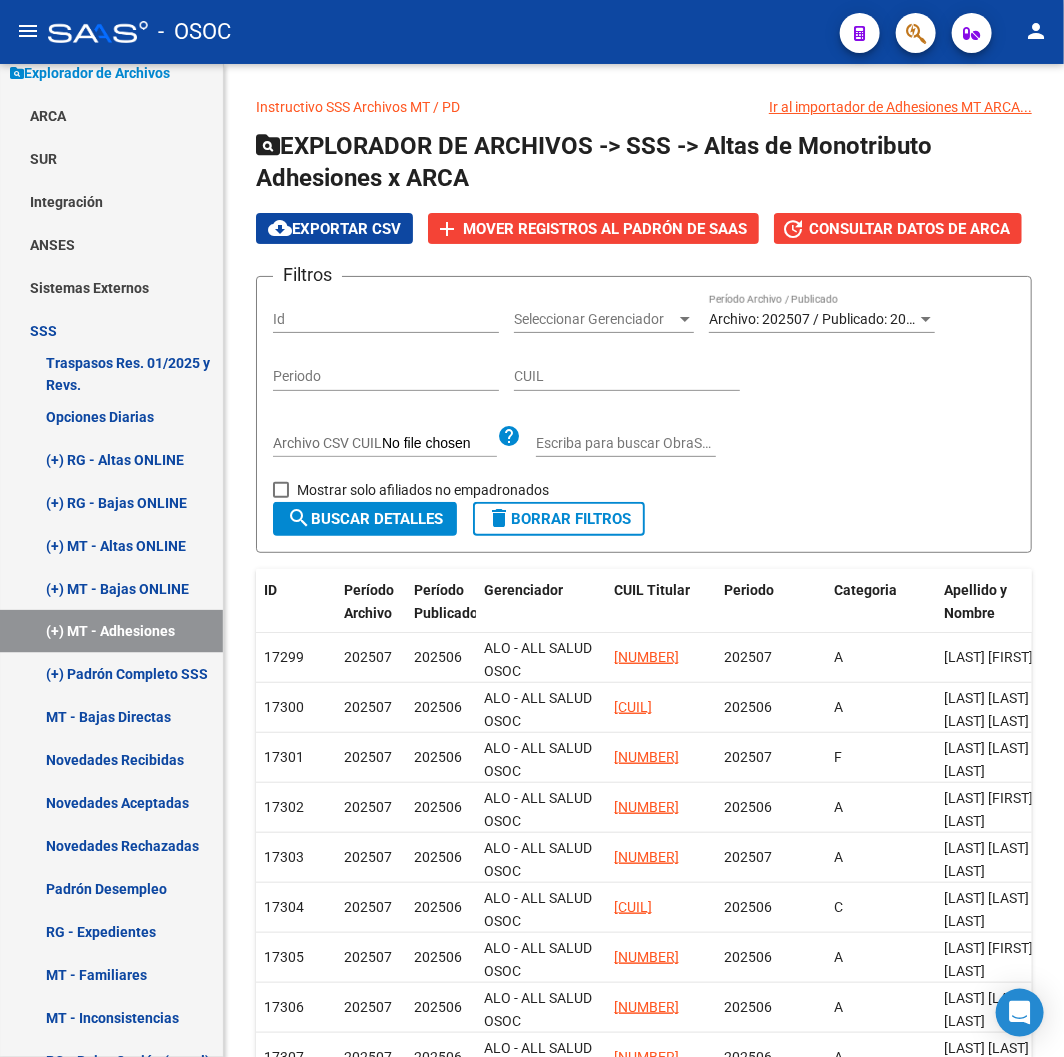 click on "Mostrar solo afiliados no empadronados" at bounding box center (423, 490) 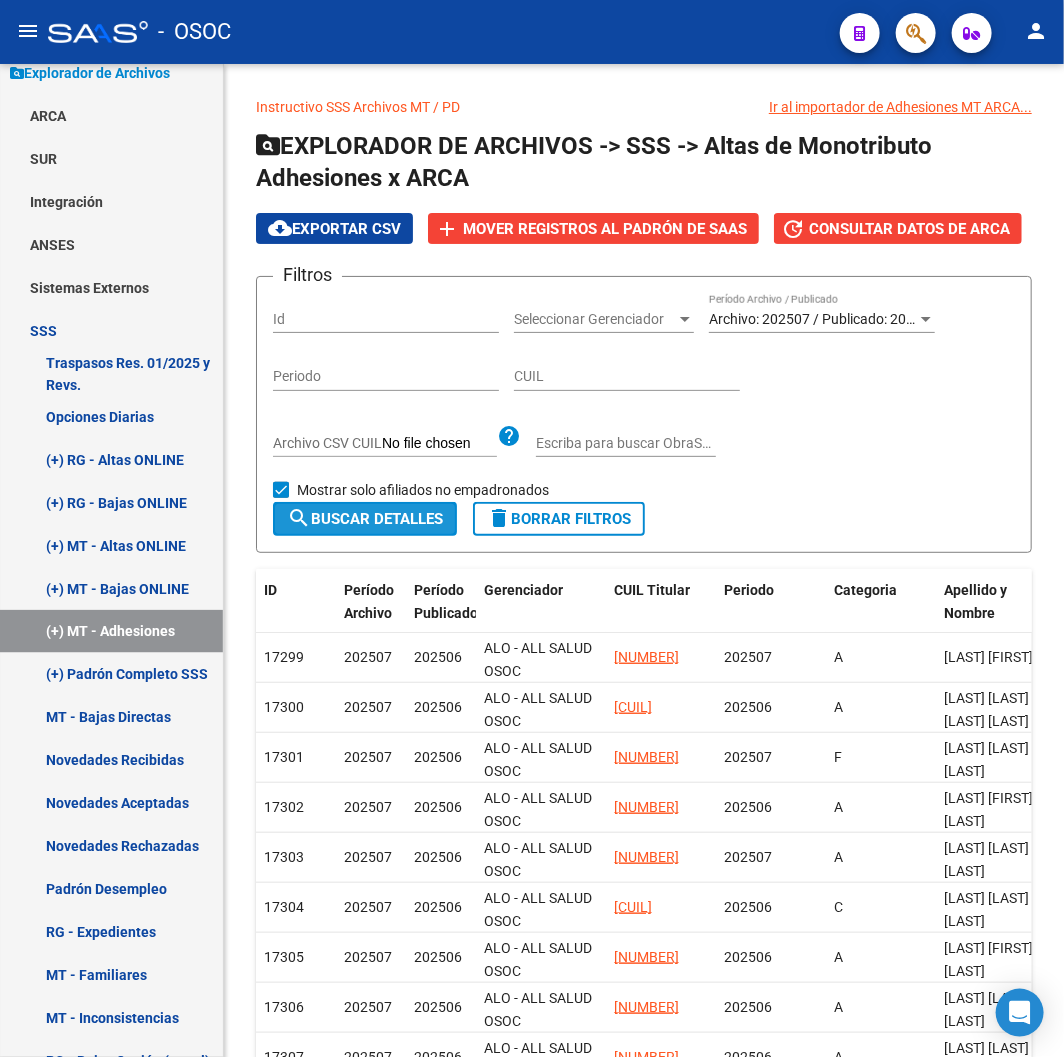 click on "search  Buscar Detalles" 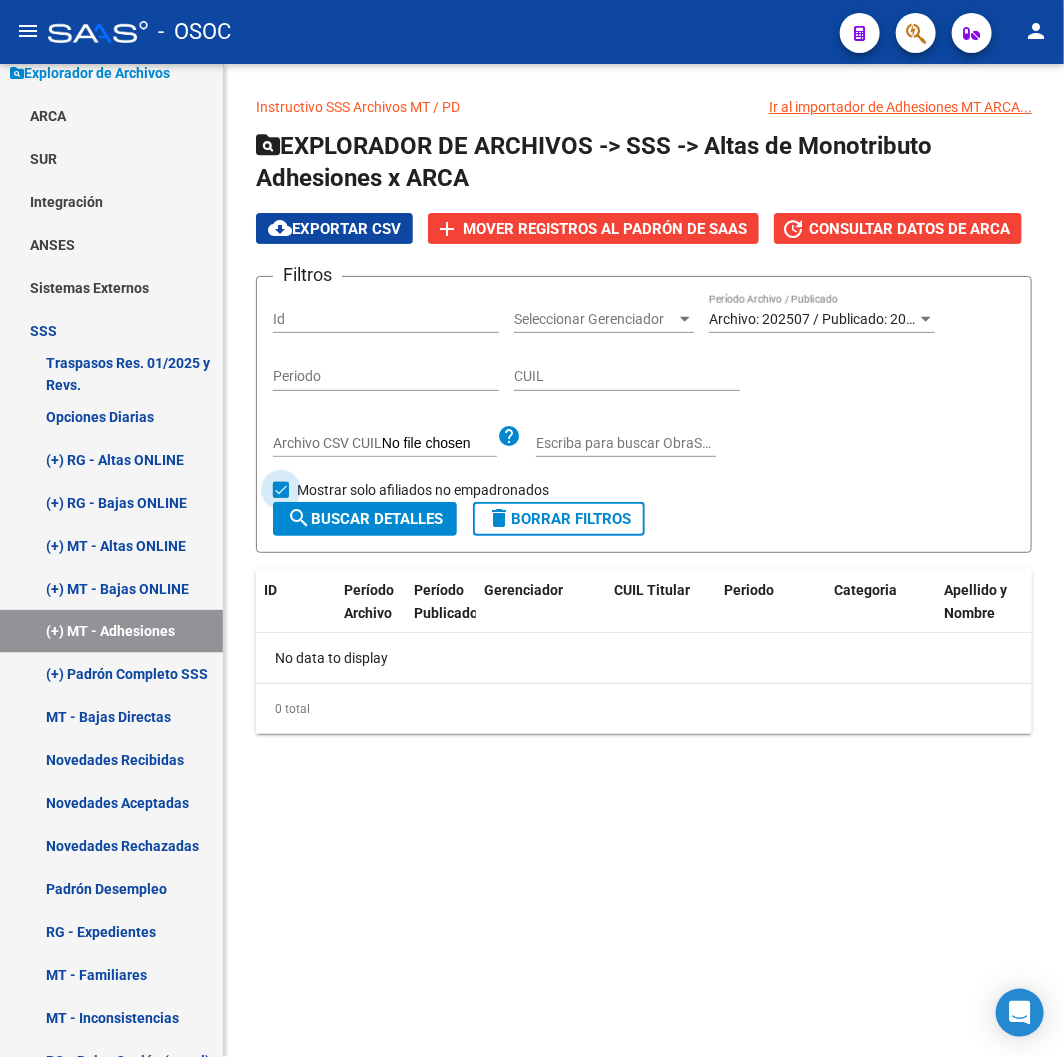 click on "Mostrar solo afiliados no empadronados" at bounding box center (423, 490) 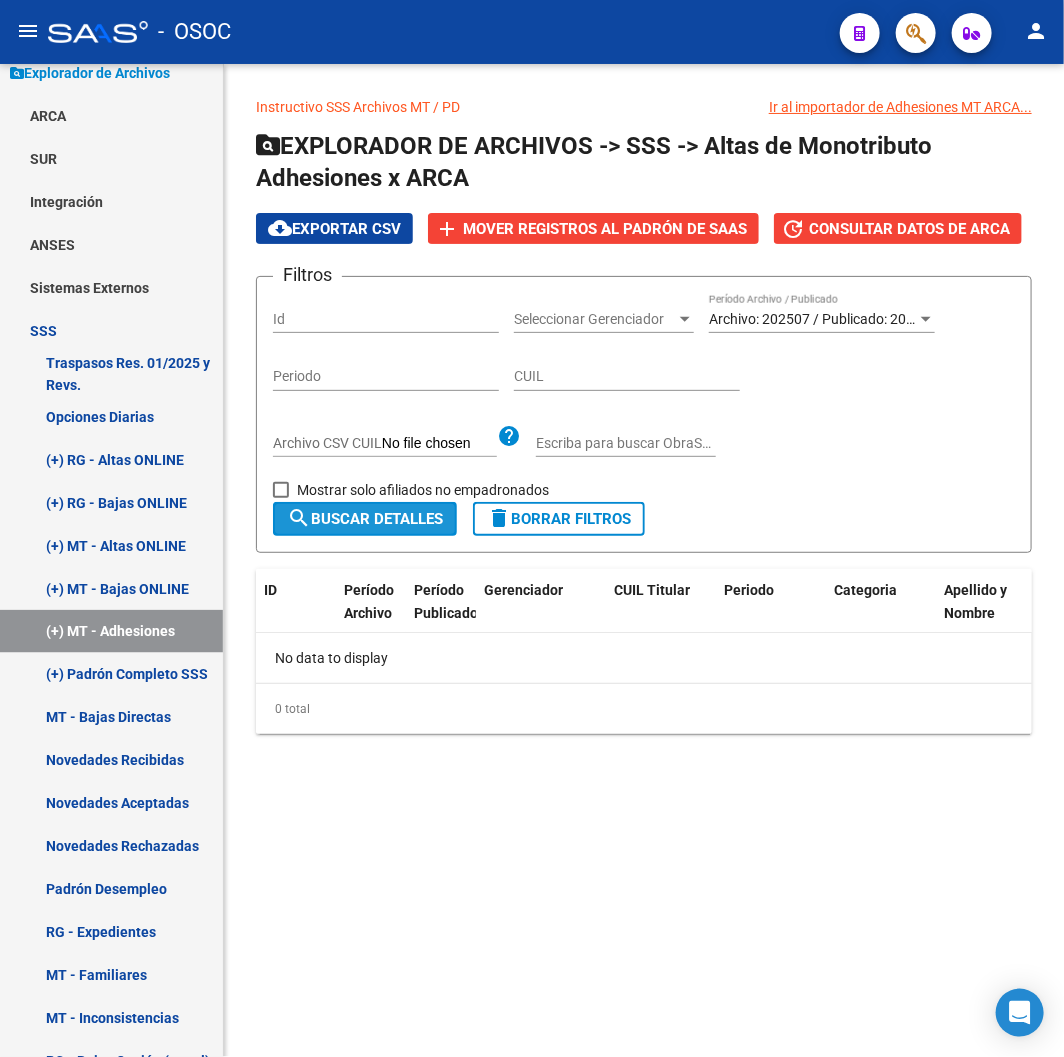 click on "search  Buscar Detalles" 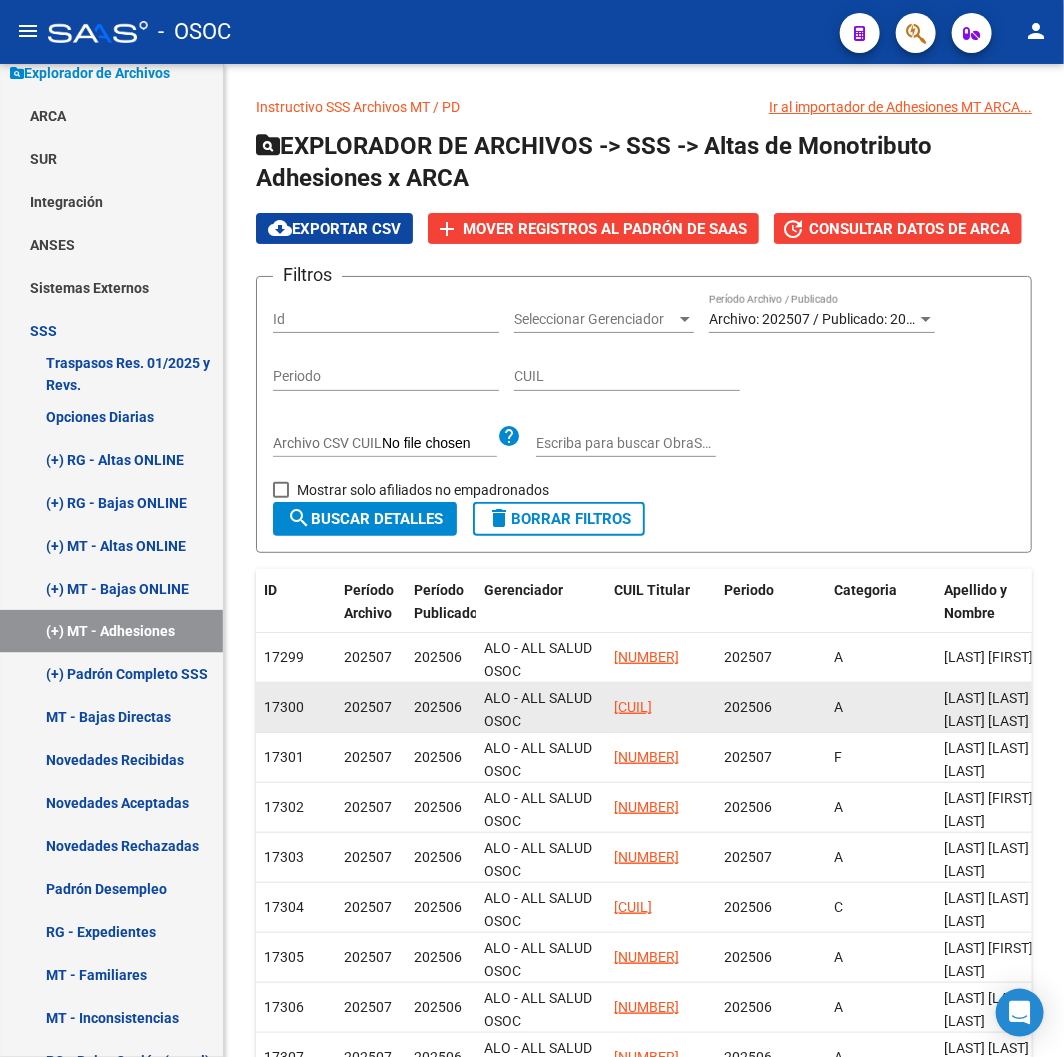 scroll, scrollTop: 213, scrollLeft: 0, axis: vertical 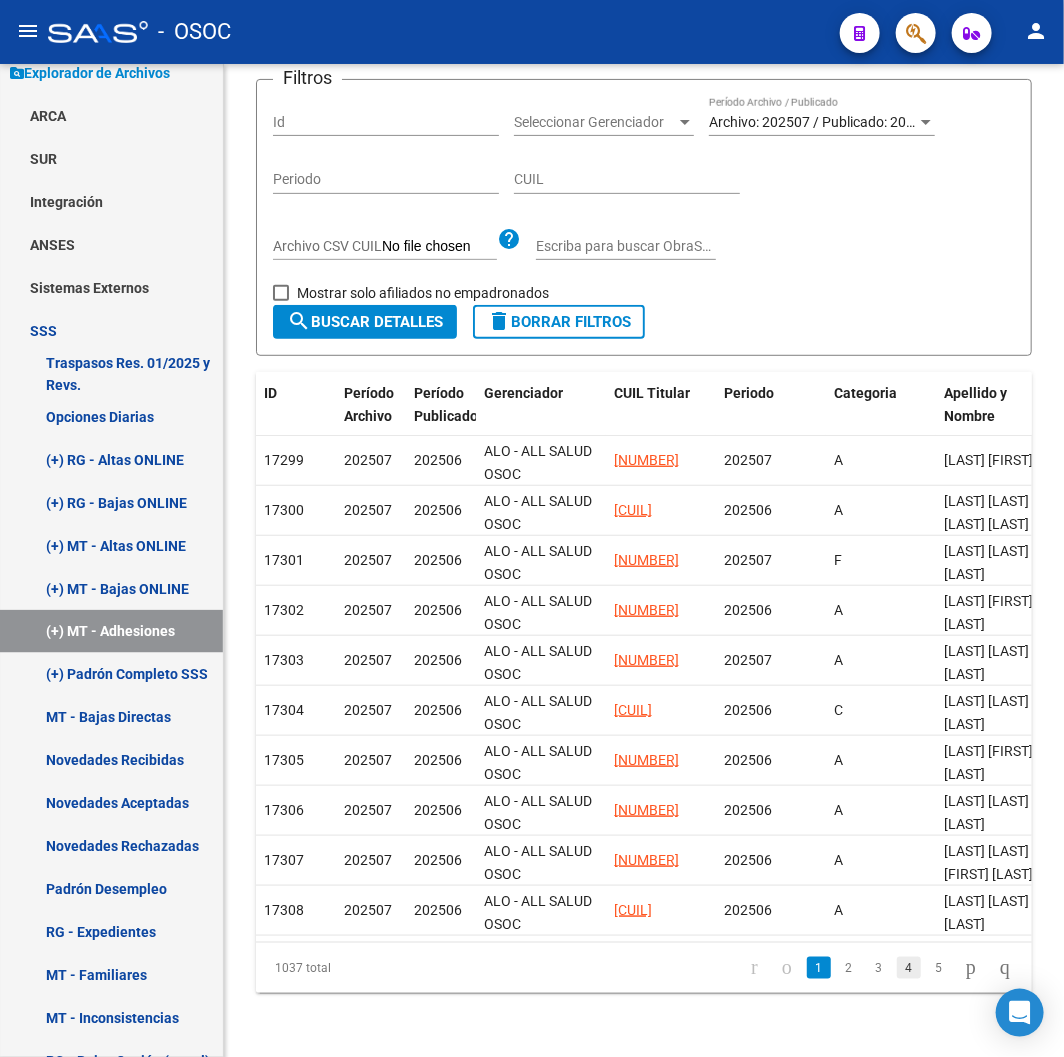 click on "4" 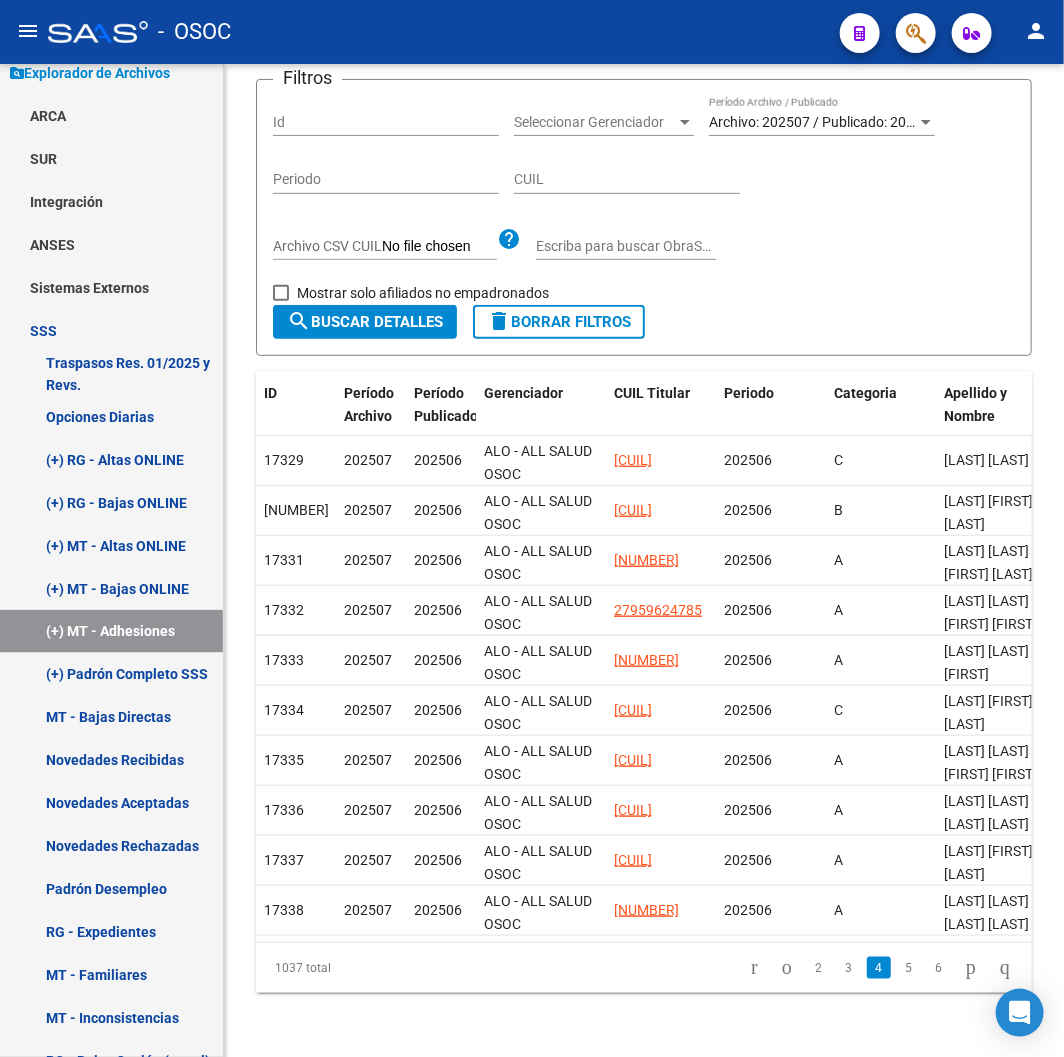 click 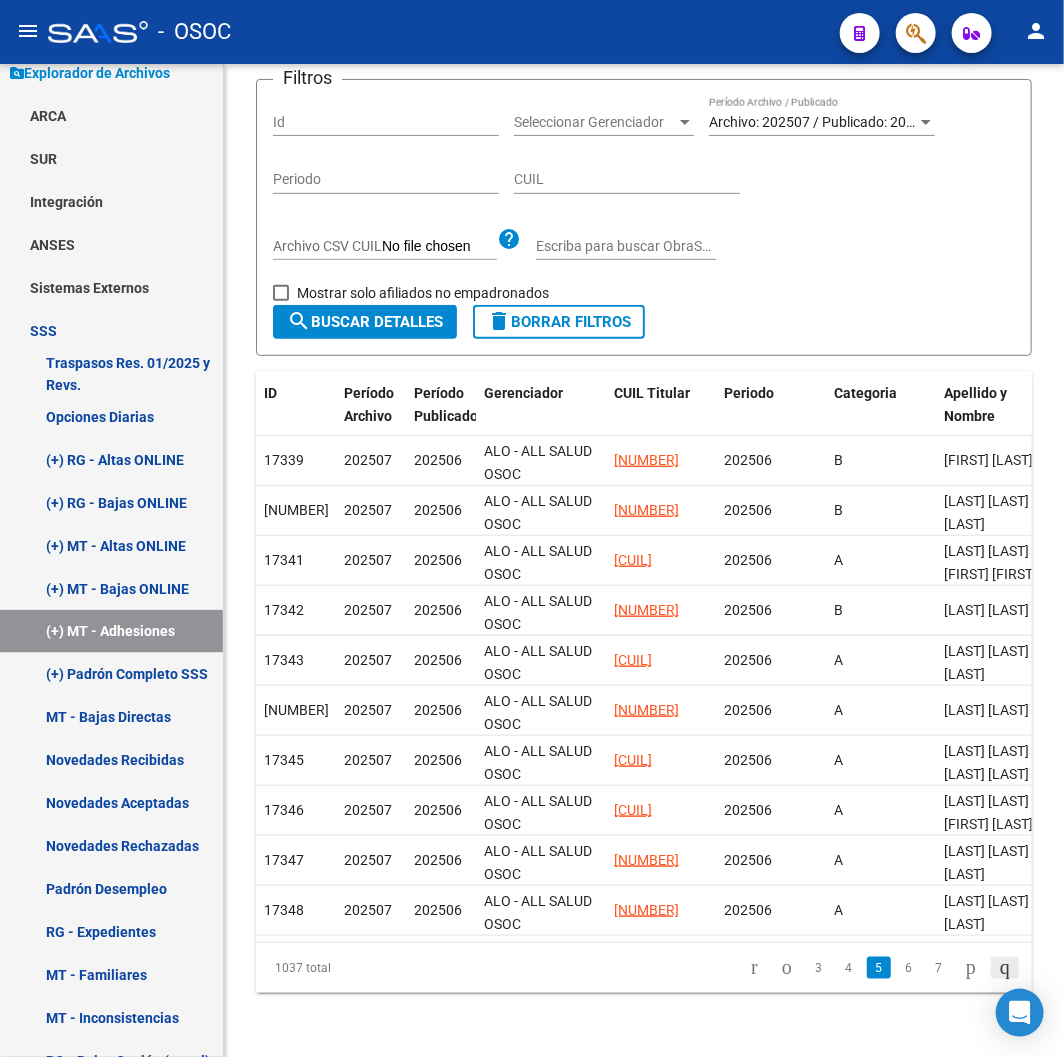 click 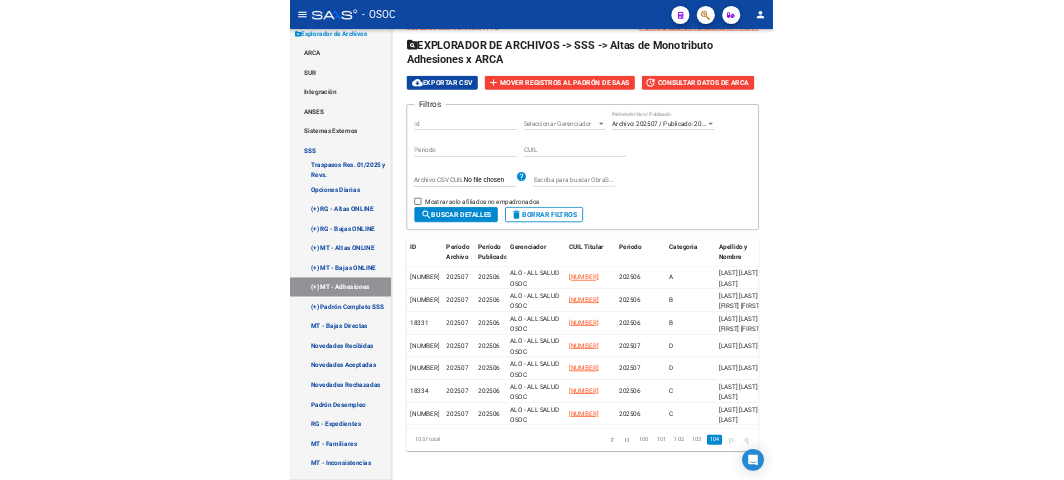 scroll, scrollTop: 63, scrollLeft: 0, axis: vertical 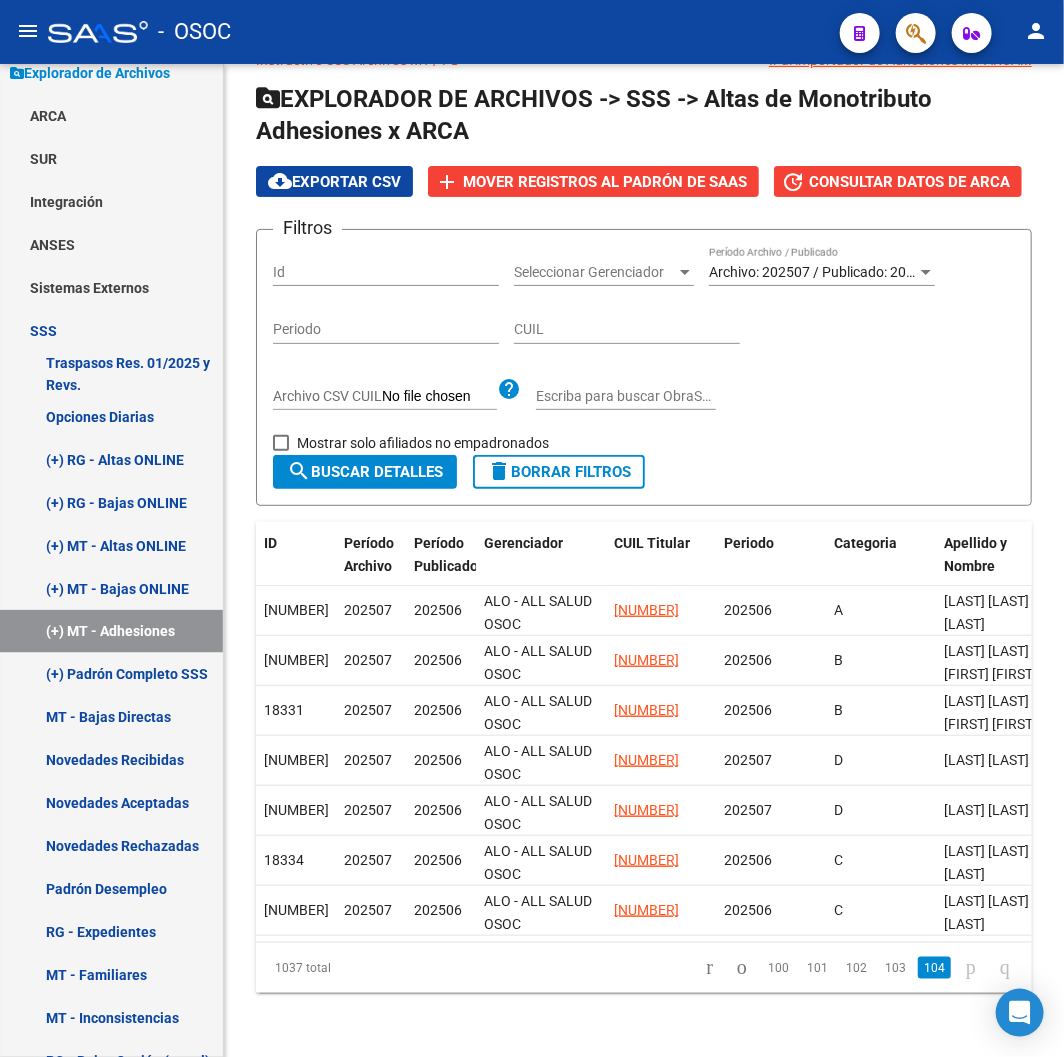 click on "Firma Express     Reportes Tablero de Control Ingresos Percibidos Análisis de todos los conceptos (histórico) Análisis de todos los conceptos detalle (mensual) Apertura de Transferencias Reales (histórico) Análisis Ingresos RG por CUIT (mensual) Imputación de Códigos Ingresos Devengados Análisis Histórico Detalles Transferencias RG sin DDJJ Detalles por CUIL RG Detalles - MT/PD MT morosos Egresos Devengados Comprobantes Recibidos Facturación Apócrifa Auditorías x Área Auditorías x Usuario Ítems de Auditorías x Usuario SUR Expedientes Internos Movimiento de Expte. SSS Padrón Traspasos x O.S. Traspasos x Gerenciador Traspasos x Provincia Nuevos Aportantes Métricas - Padrón SSS Métricas - Crecimiento Población Tesorería Cheques Emitidos Transferencias Bancarias Realizadas    Tesorería Extractos Originales (pdf) Otros Ingresos Cheques Emitidos Pendientes de Depósito Cheques Depositados Histórico Auditorías Confirmadas    Liquidación de Convenios Liquidación Publicada ARCA - Suma" 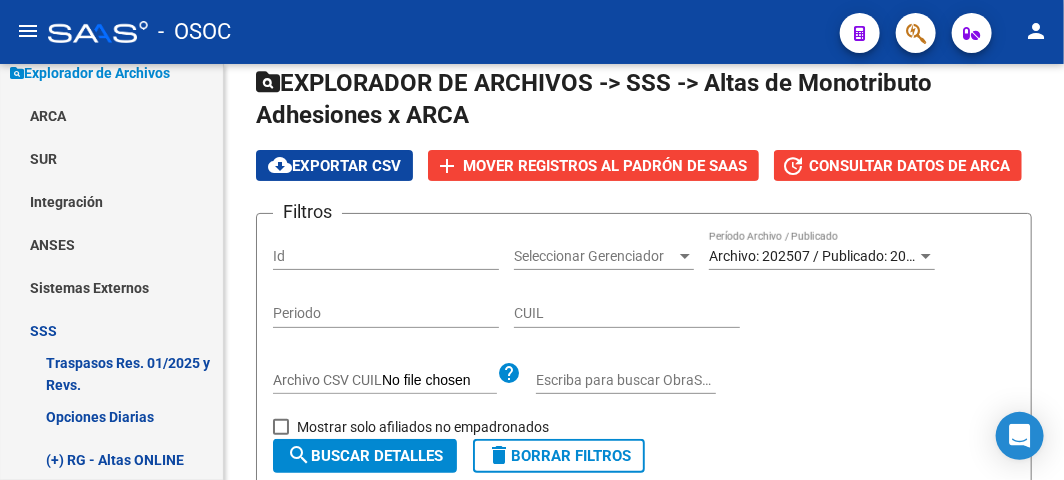 click 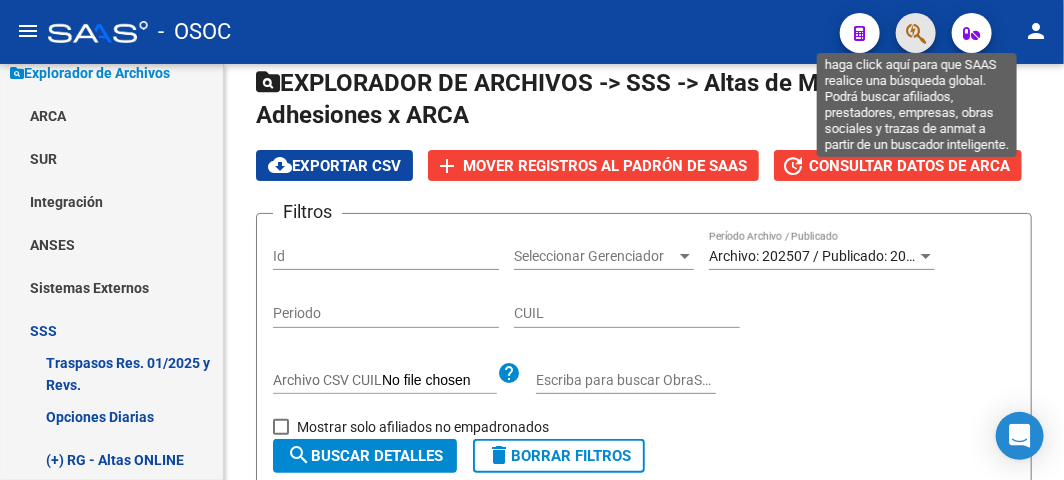 click 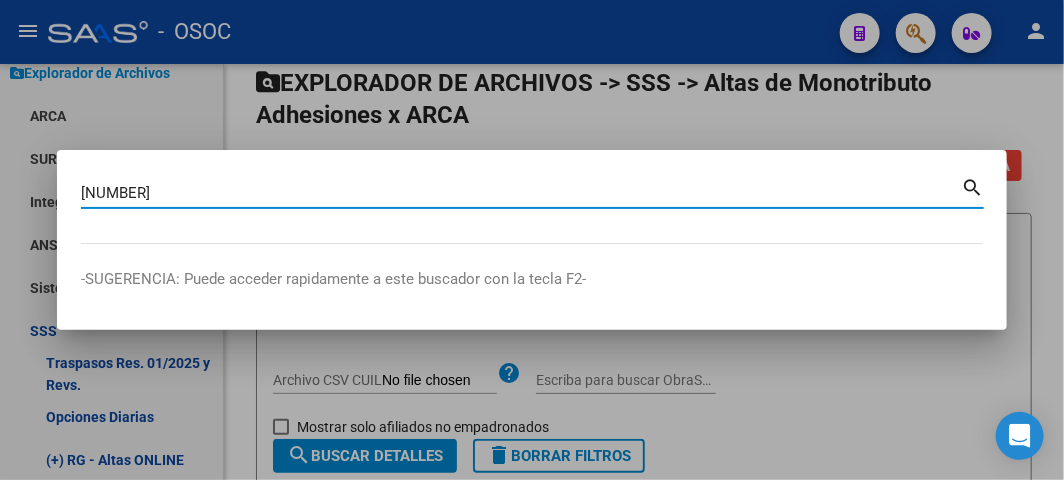 type on "[NUMBER]" 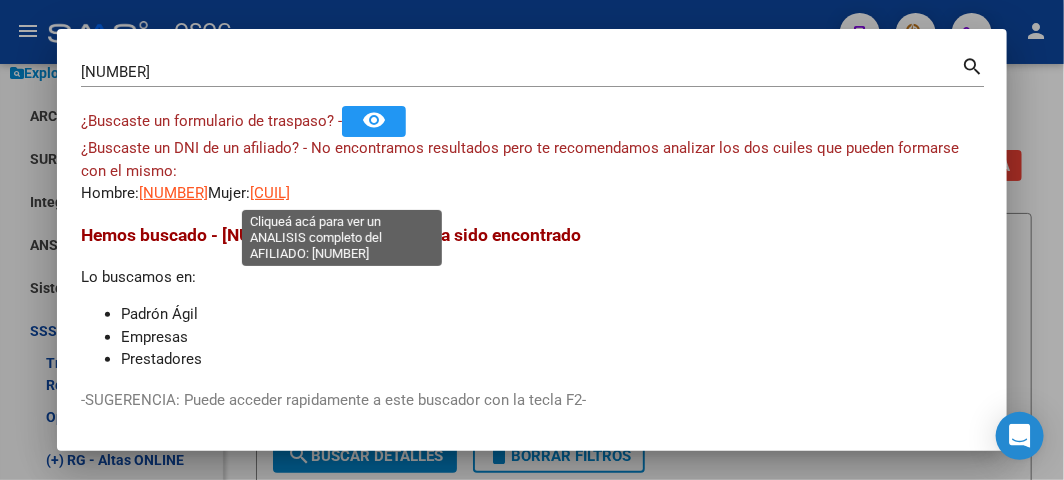 click on "[CUIL]" at bounding box center [270, 193] 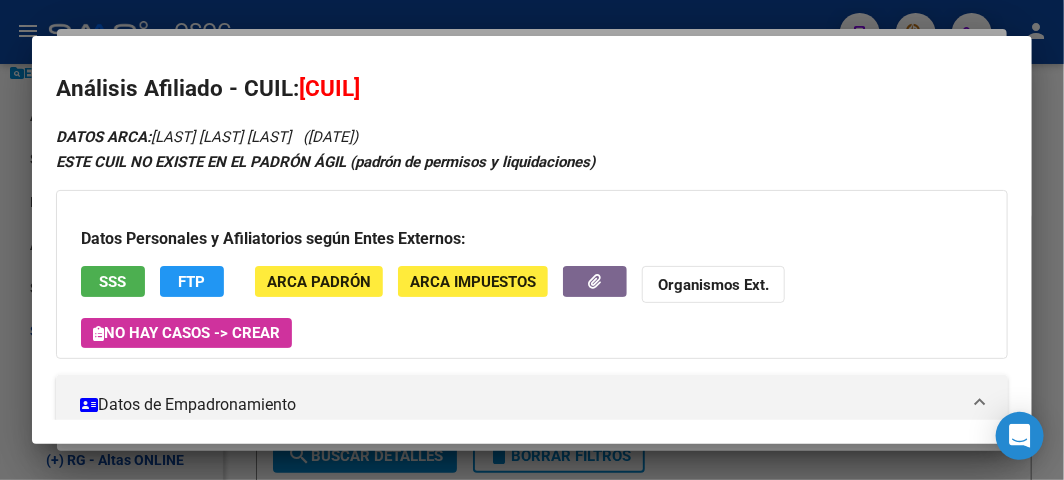 scroll, scrollTop: 0, scrollLeft: 0, axis: both 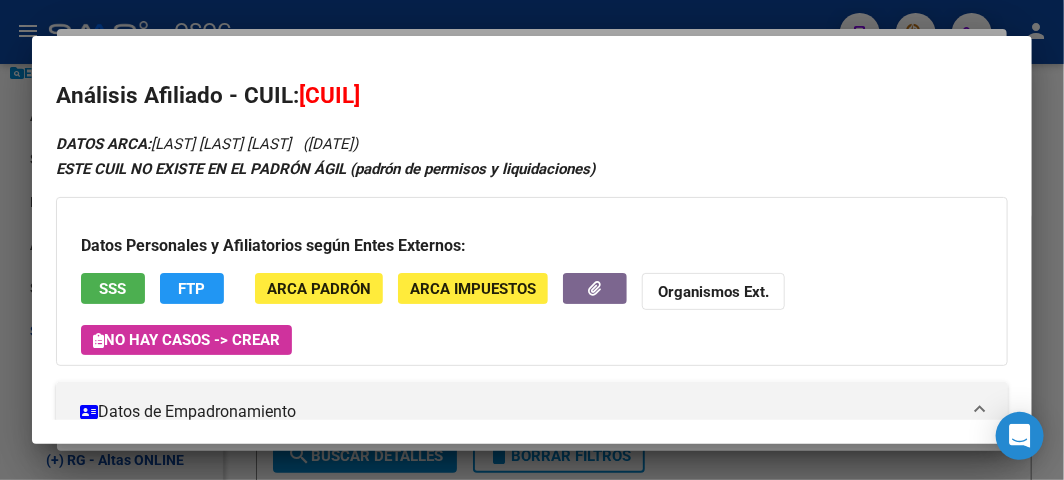 click on "Datos Personales y Afiliatorios según Entes Externos: SSS FTP ARCA Padrón ARCA Impuestos Organismos Ext.   No hay casos -> Crear" at bounding box center (532, 281) 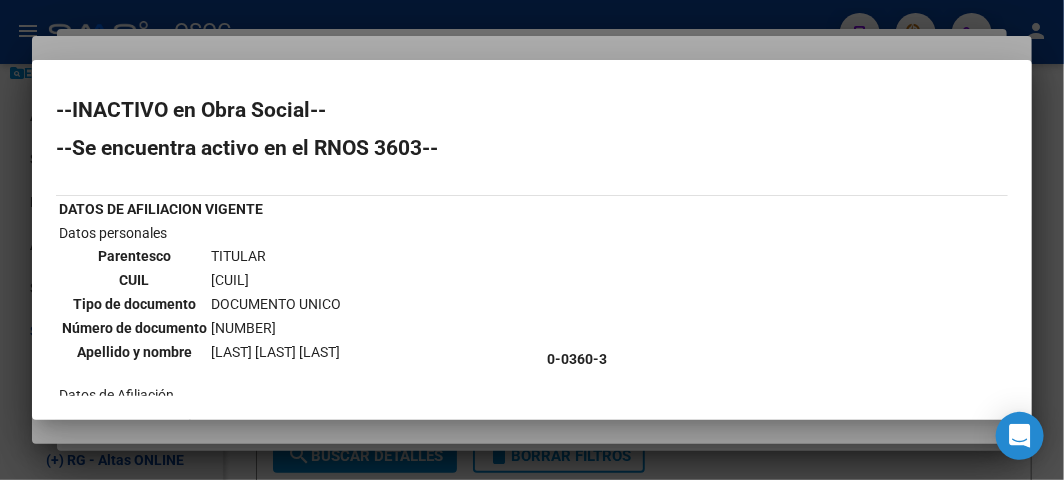 scroll, scrollTop: 0, scrollLeft: 0, axis: both 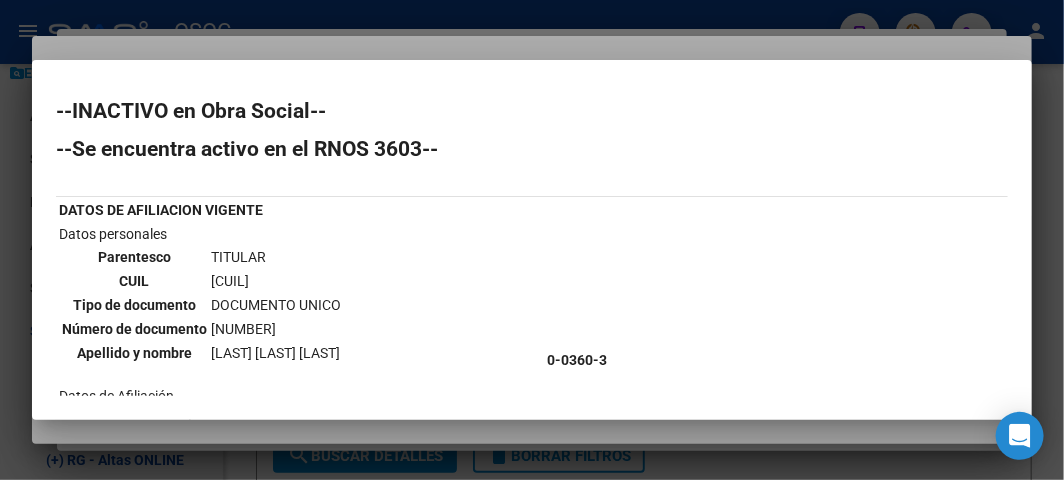 click at bounding box center (532, 240) 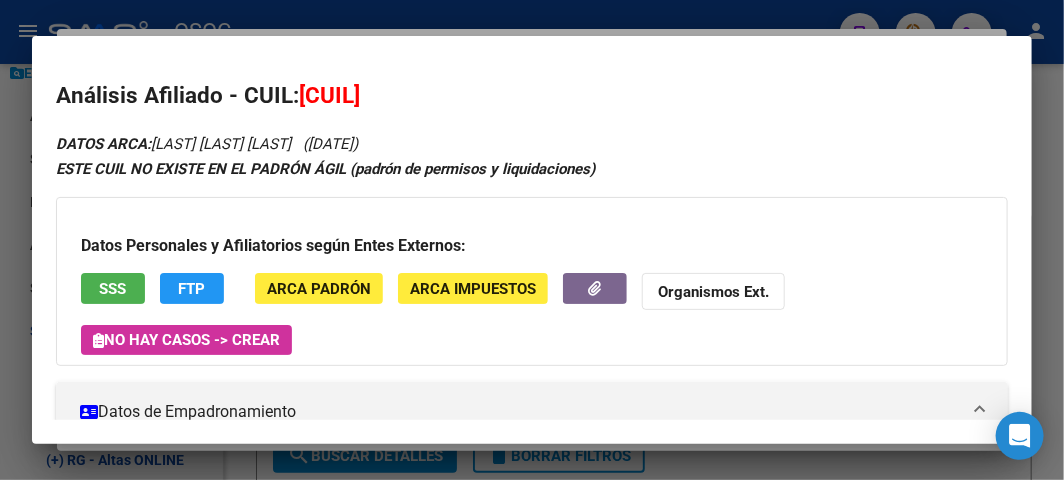 click on "[CUIL]" at bounding box center (329, 95) 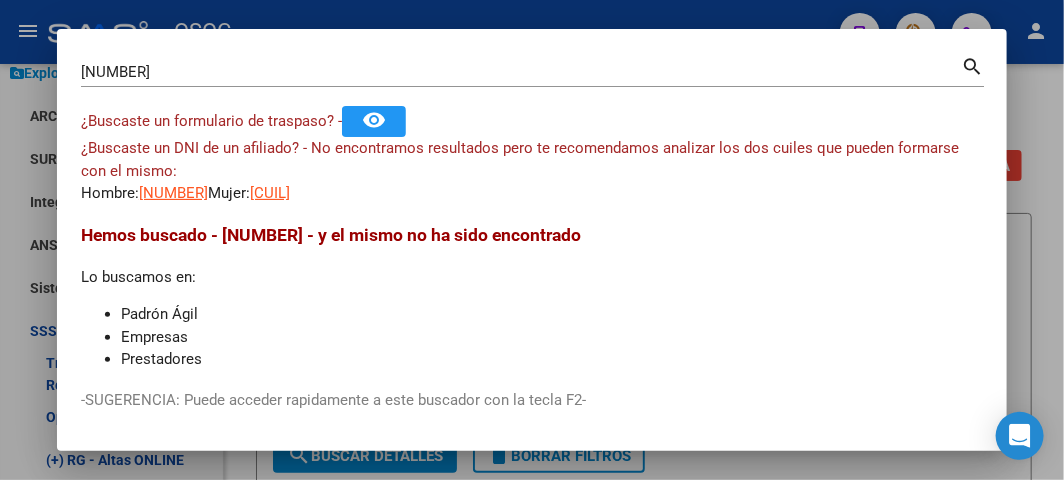 click on "[NUMBER]" at bounding box center [521, 72] 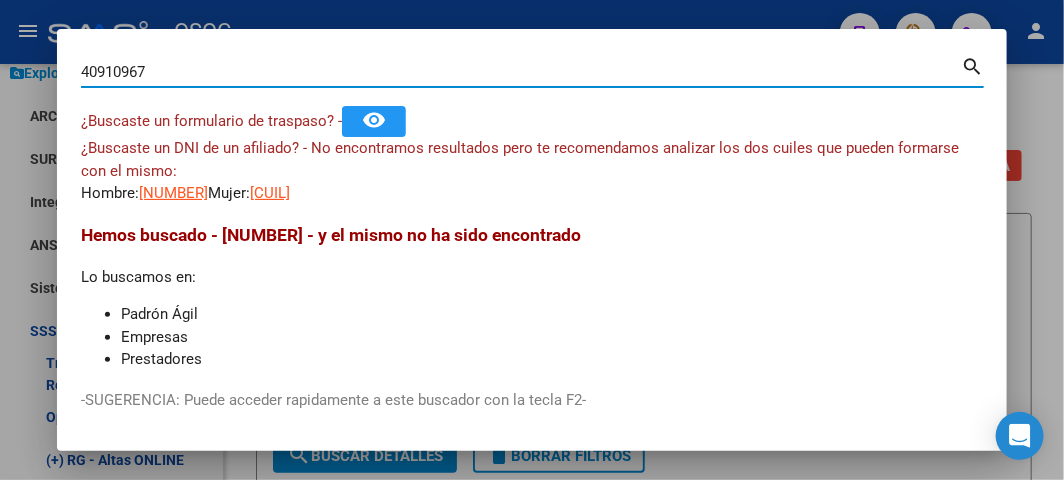 type on "40910967" 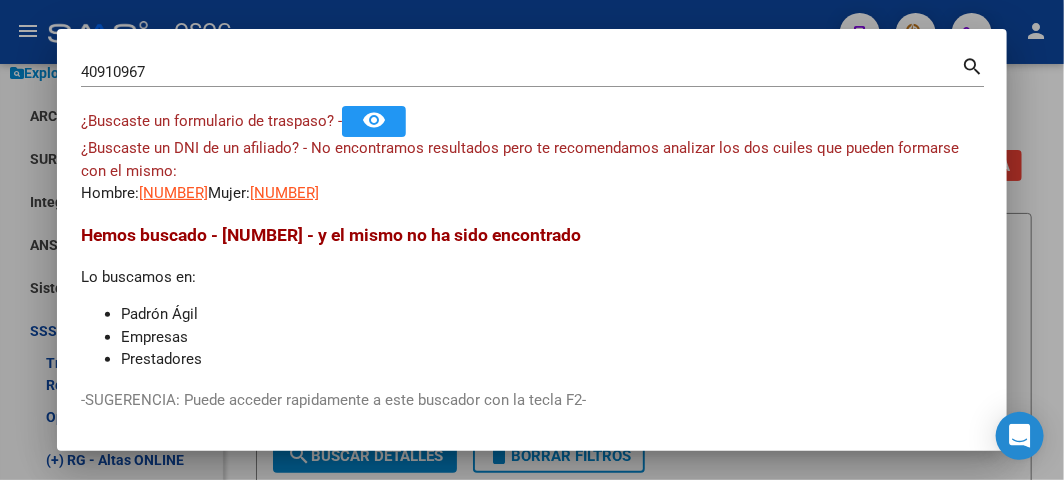 click on "40910967 Buscar (apellido, dni, cuil, nro traspaso, cuit, obra social) search ¿Buscaste un formulario de traspaso? -   remove_red_eye ¿Buscaste un DNI de un afiliado? - No encontramos resultados pero te recomendamos analizar los dos cuiles que pueden formarse con el mismo:  Hombre:  [NUMBER]     Mujer:  [NUMBER] Hemos buscado - [NUMBER] - y el mismo no ha sido encontrado  Lo buscamos en:  Padrón Ágil Empresas Prestadores Obras Sociales Traspasos ANMAT / Trazabilidad Traspasos Direccion" at bounding box center [532, 209] 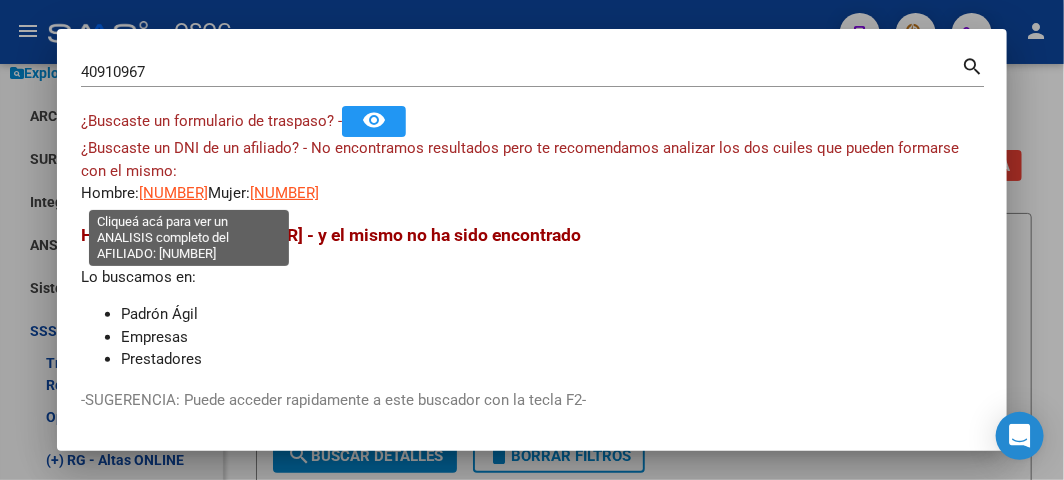 click on "[NUMBER]" at bounding box center (173, 193) 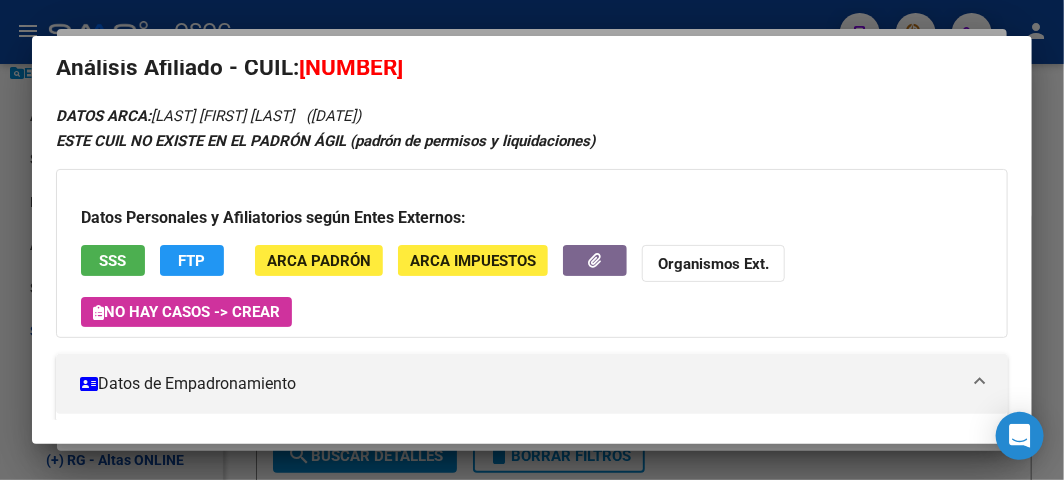 scroll, scrollTop: 26, scrollLeft: 0, axis: vertical 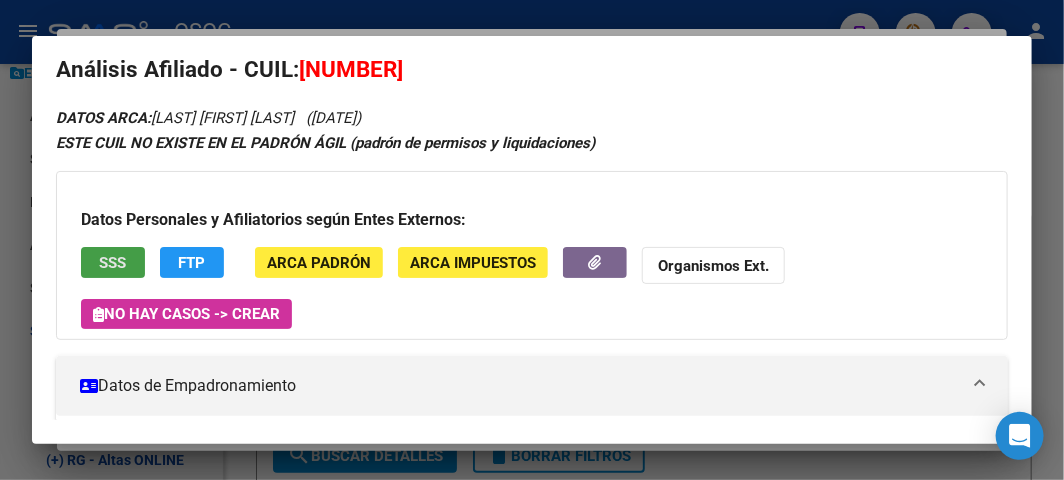 click on "SSS" at bounding box center (113, 262) 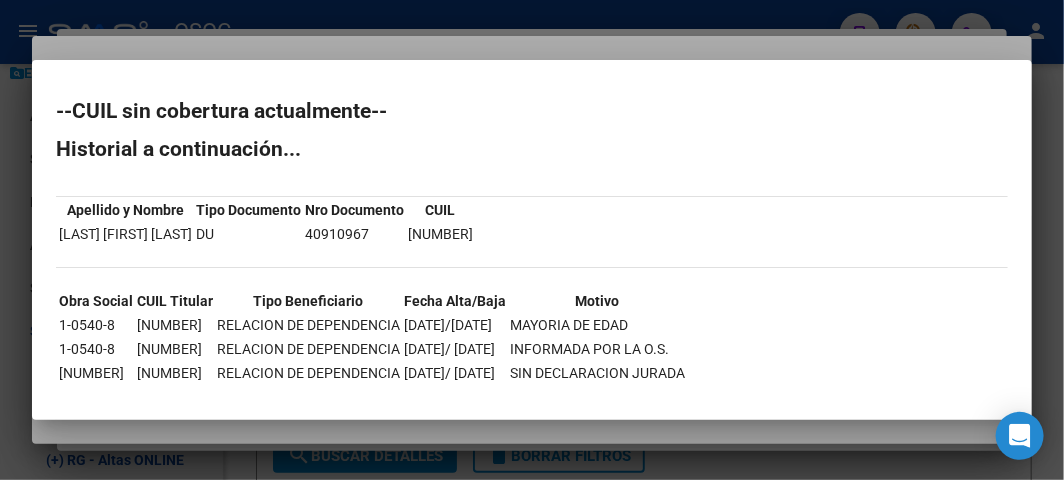 click at bounding box center [532, 240] 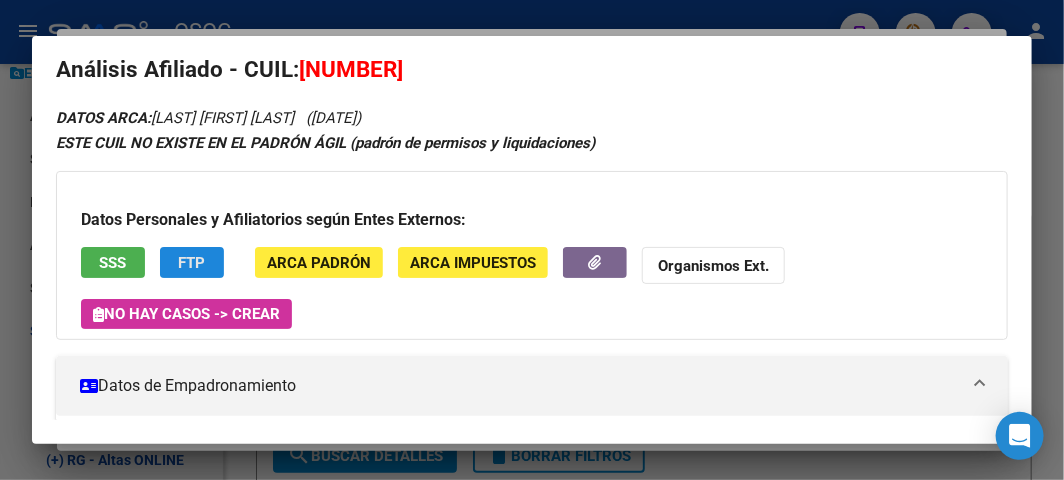 click on "FTP" 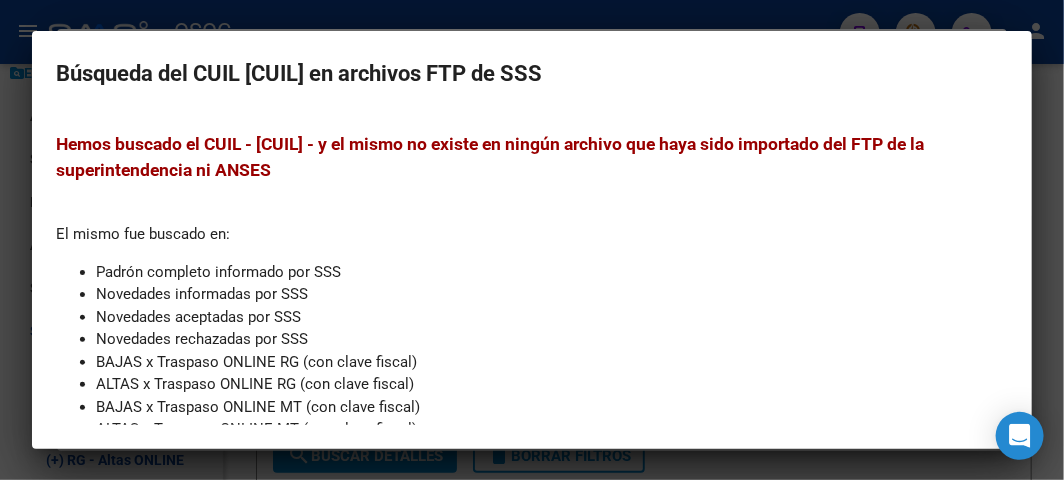 click at bounding box center (532, 240) 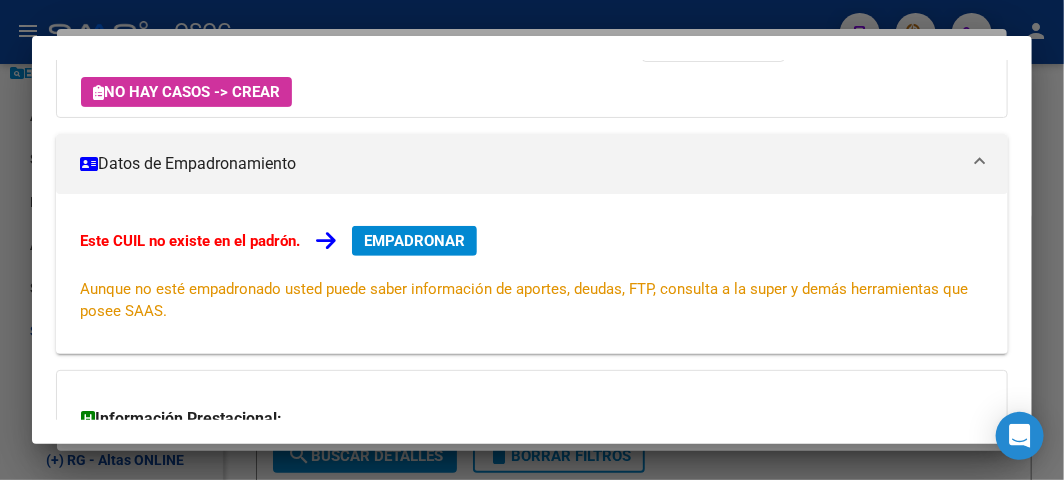 scroll, scrollTop: 137, scrollLeft: 0, axis: vertical 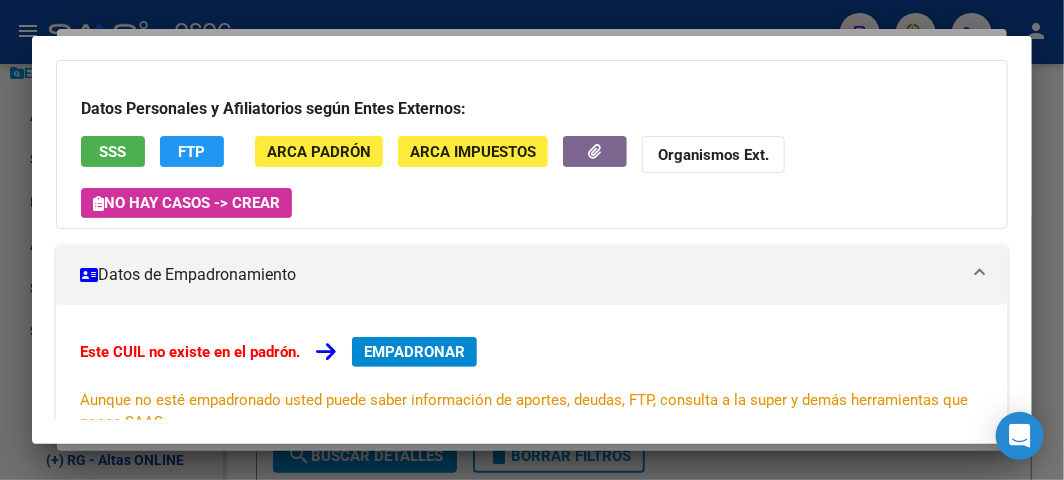 click on "SSS" at bounding box center (113, 152) 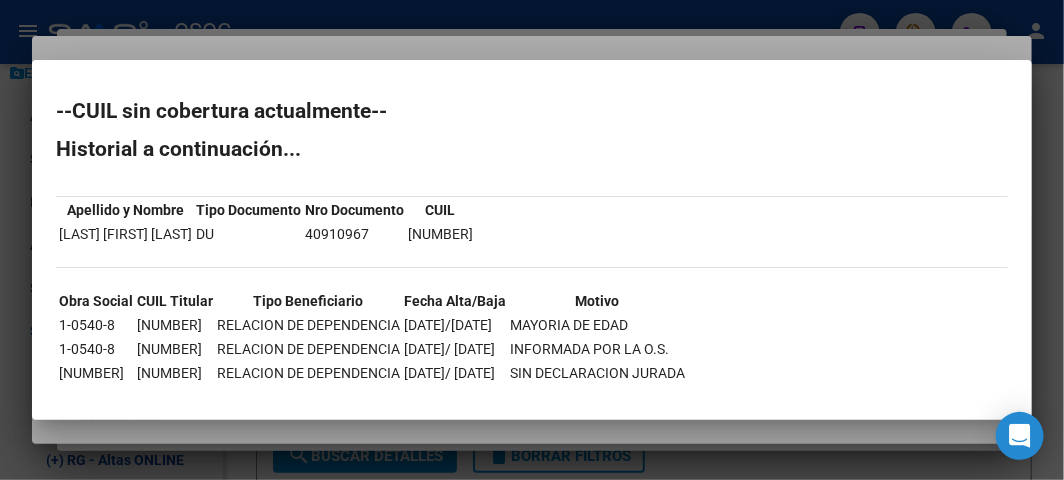 click at bounding box center [532, 240] 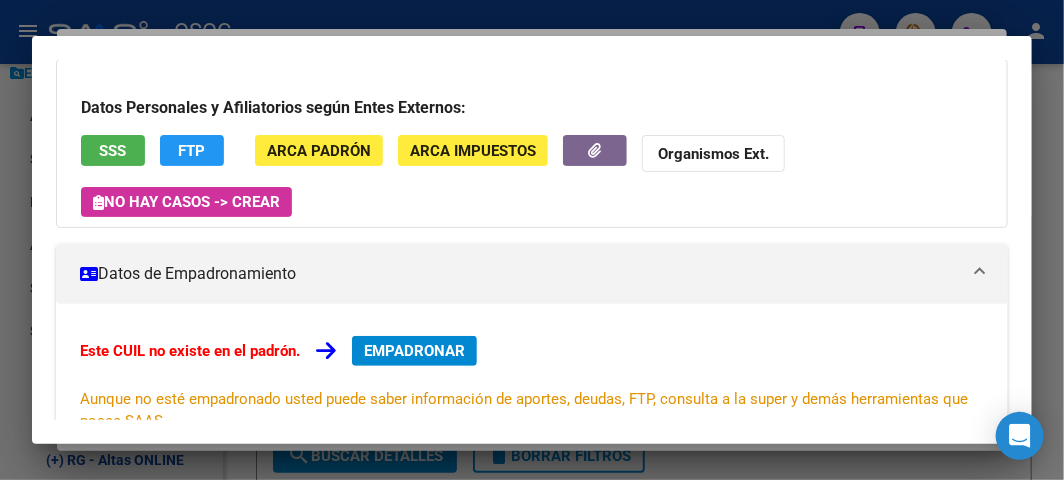 scroll, scrollTop: 137, scrollLeft: 0, axis: vertical 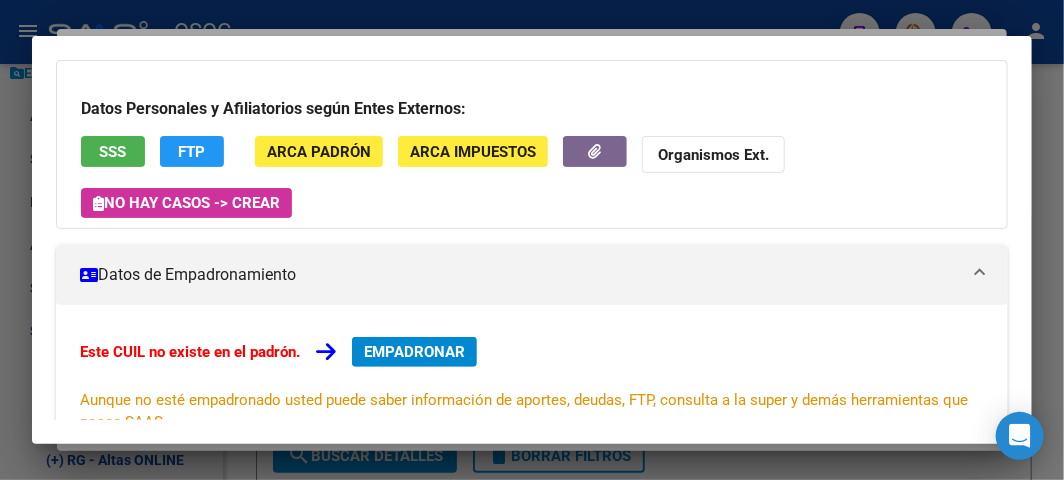 click on "SSS" at bounding box center (113, 151) 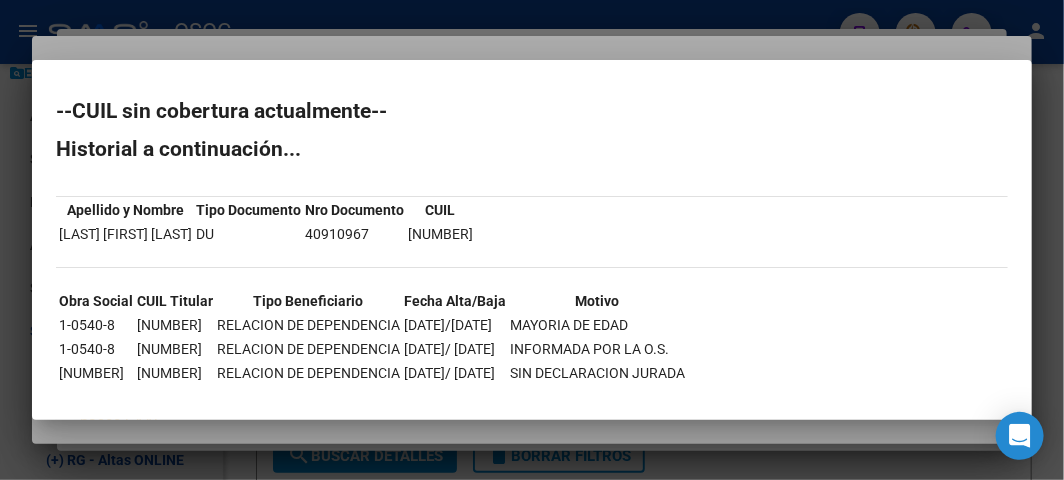 click on "[NUMBER]" at bounding box center [440, 234] 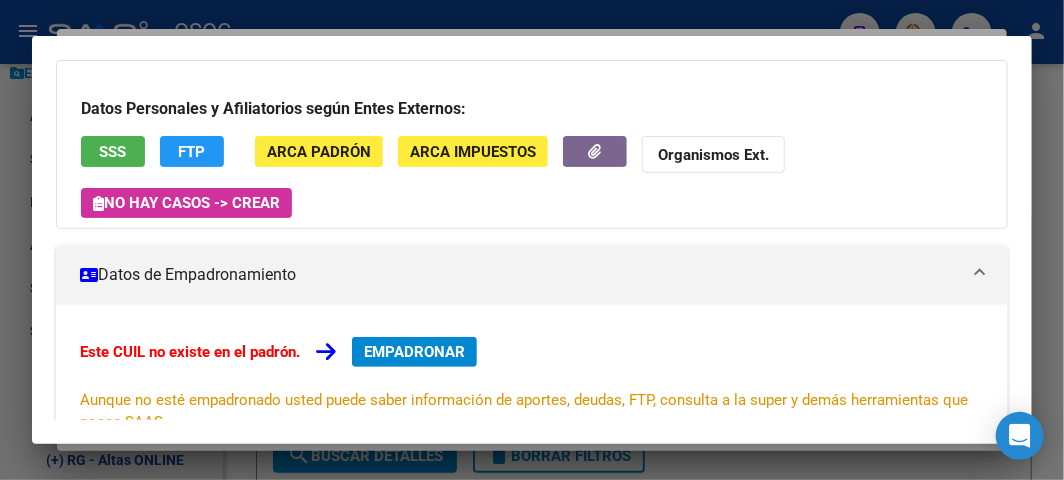 click at bounding box center (532, 240) 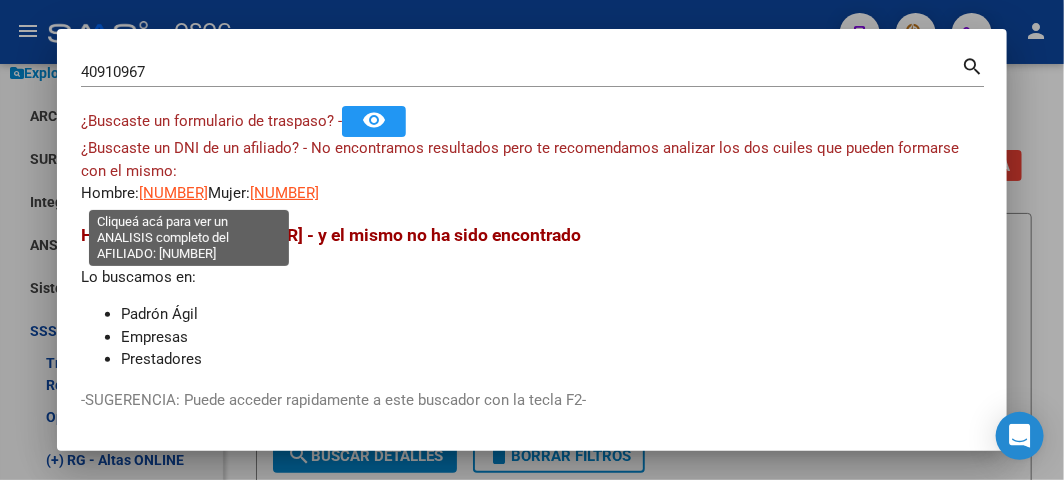 click on "[NUMBER]" at bounding box center (173, 193) 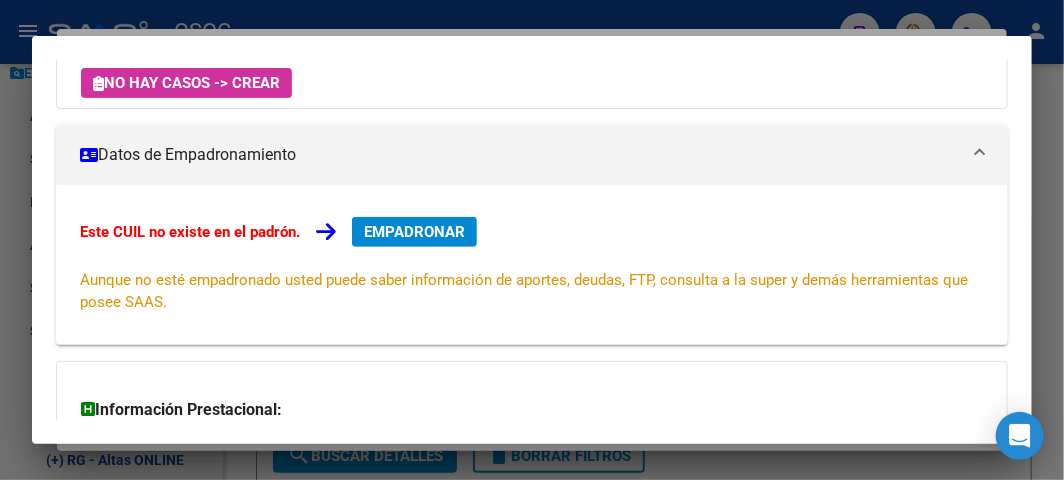 scroll, scrollTop: 248, scrollLeft: 0, axis: vertical 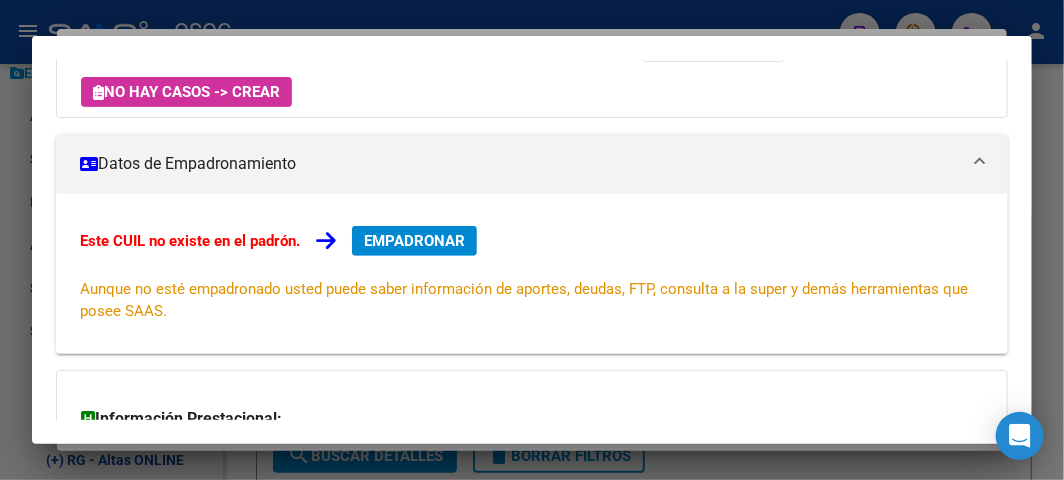 click on "EMPADRONAR" at bounding box center (414, 241) 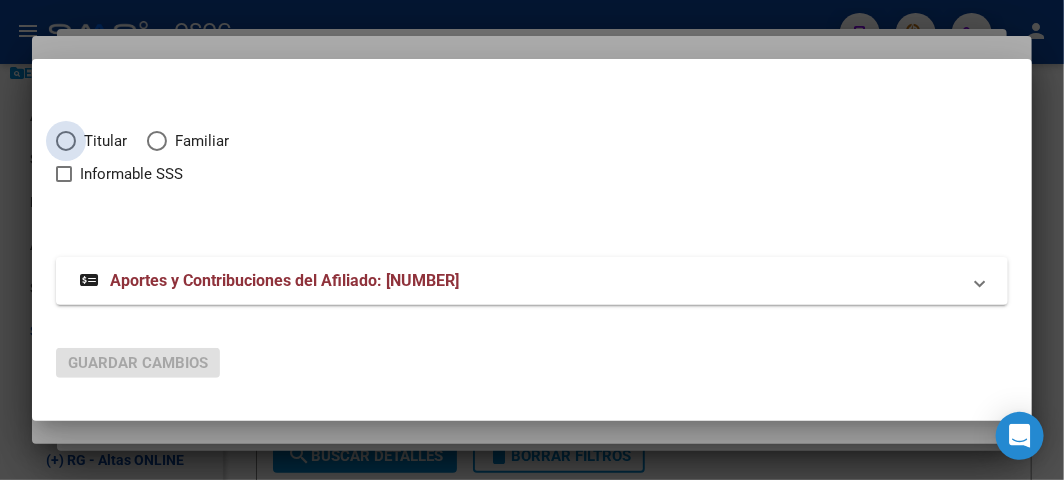 click on "Titular" at bounding box center [101, 141] 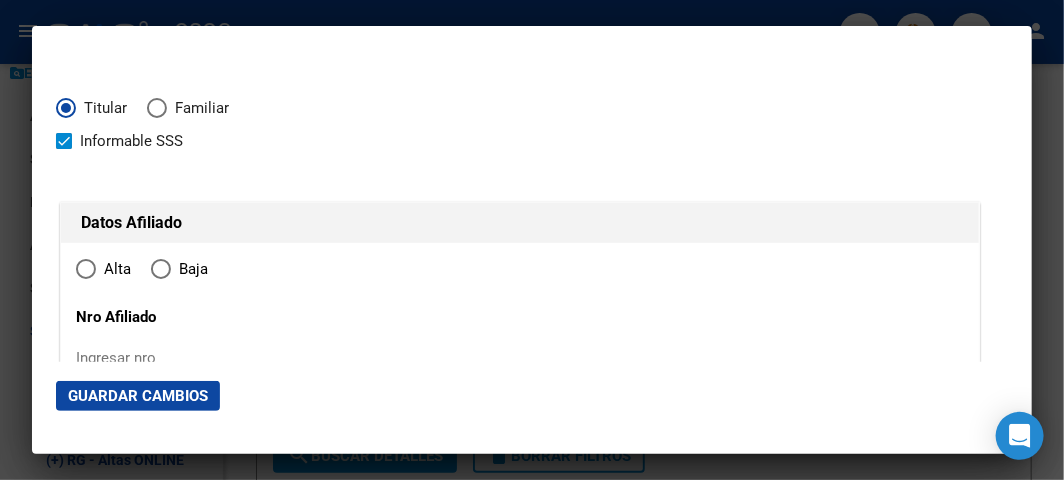 type on "[NUMBER]" 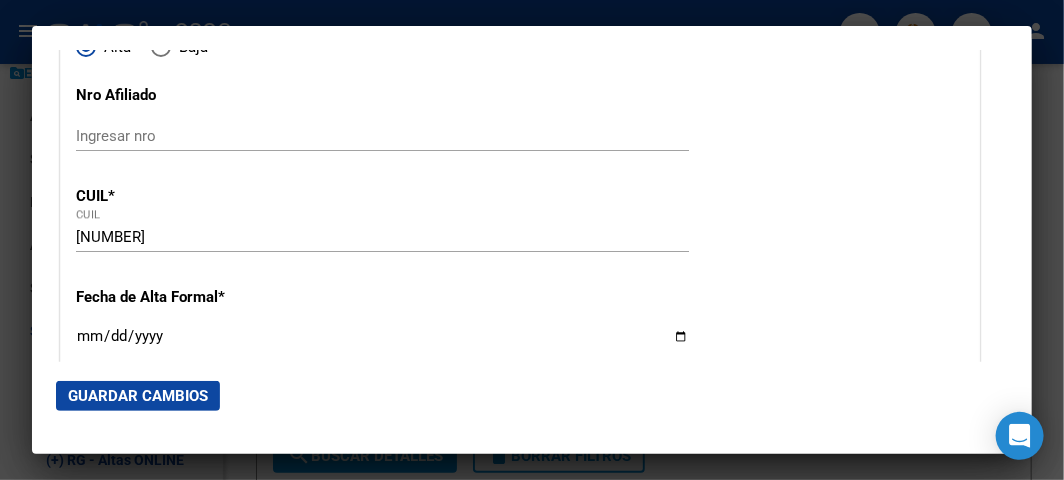 scroll, scrollTop: 333, scrollLeft: 0, axis: vertical 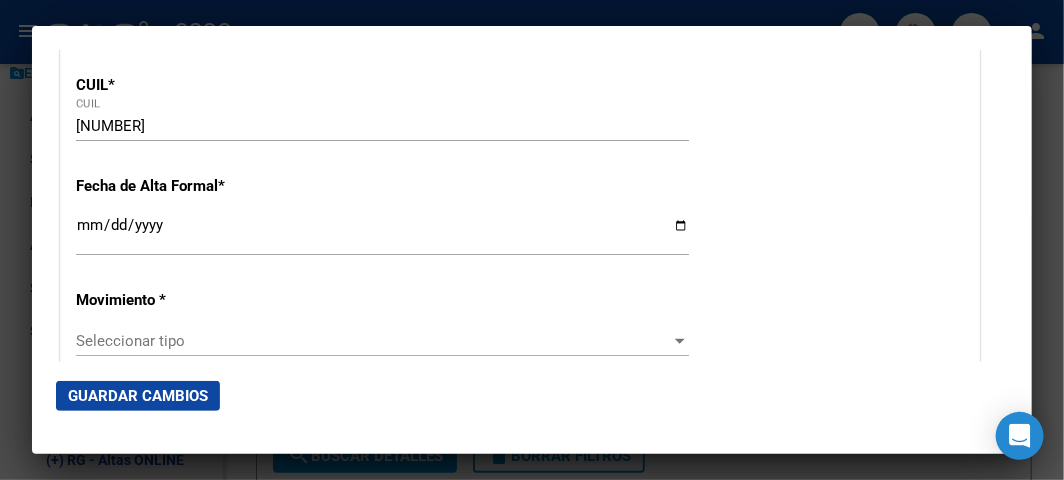 click on "Ingresar fecha" at bounding box center [382, 233] 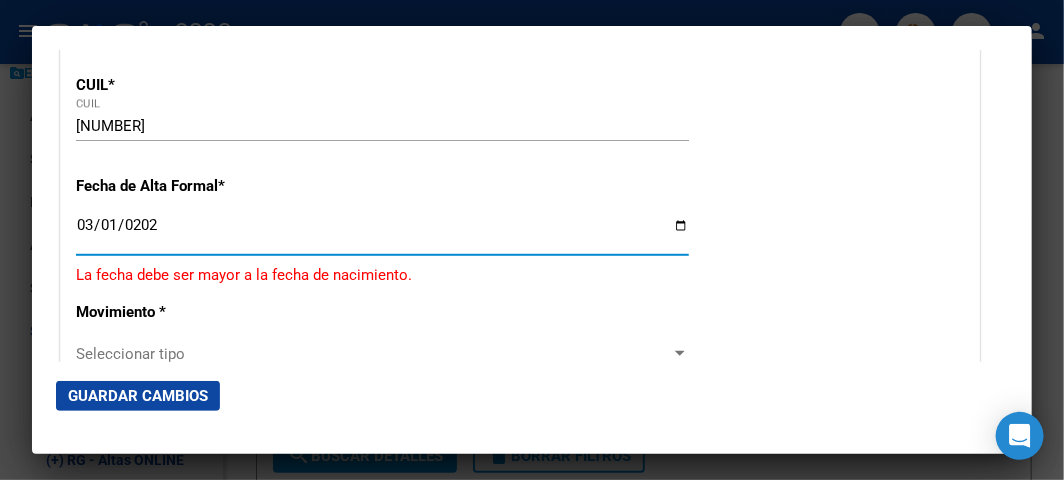 type on "2025-03-01" 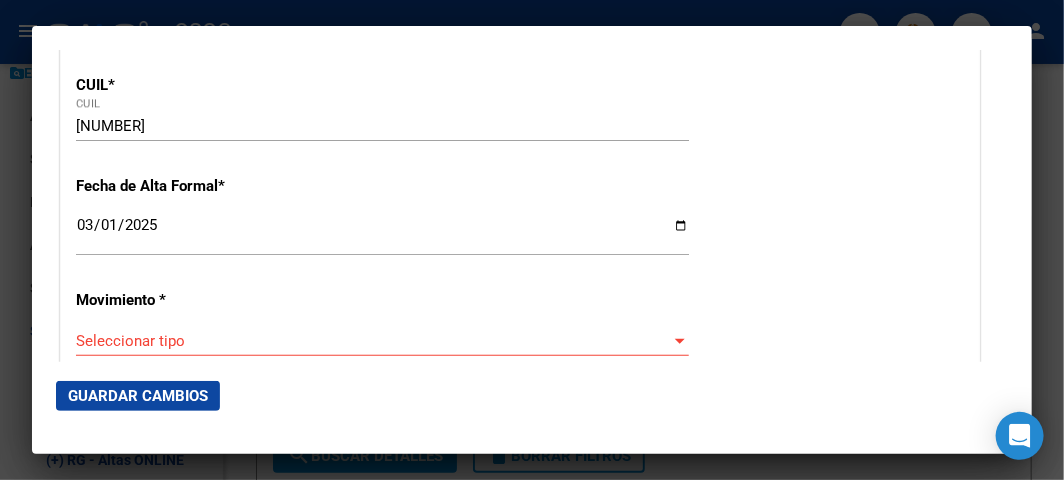 click on "Seleccionar tipo Seleccionar tipo" 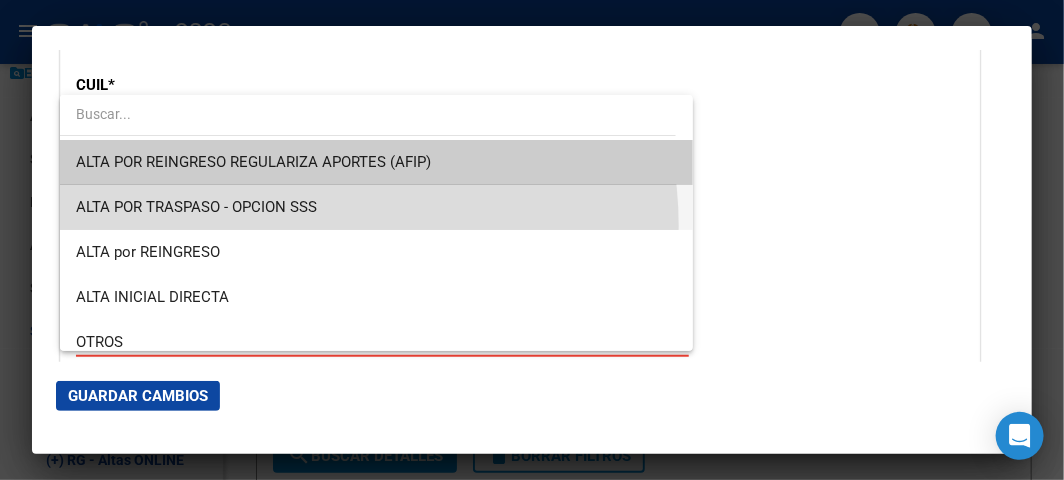 click on "ALTA POR TRASPASO - OPCION SSS" at bounding box center (376, 207) 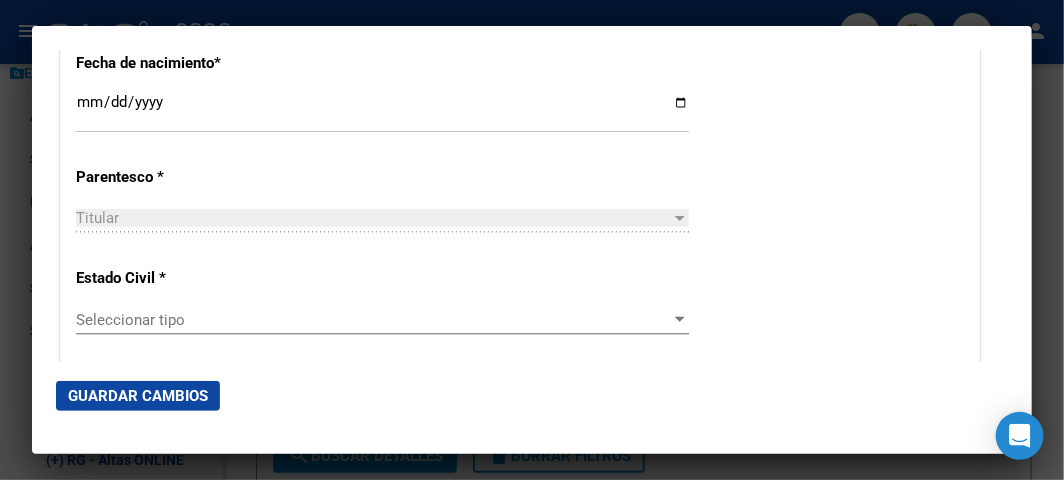 scroll, scrollTop: 1111, scrollLeft: 0, axis: vertical 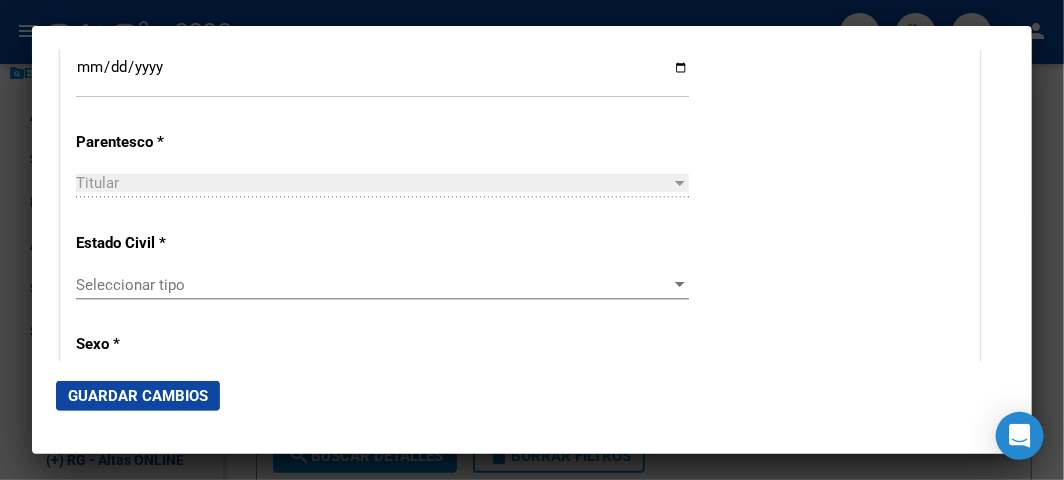 click on "Seleccionar tipo Seleccionar tipo" at bounding box center [382, 285] 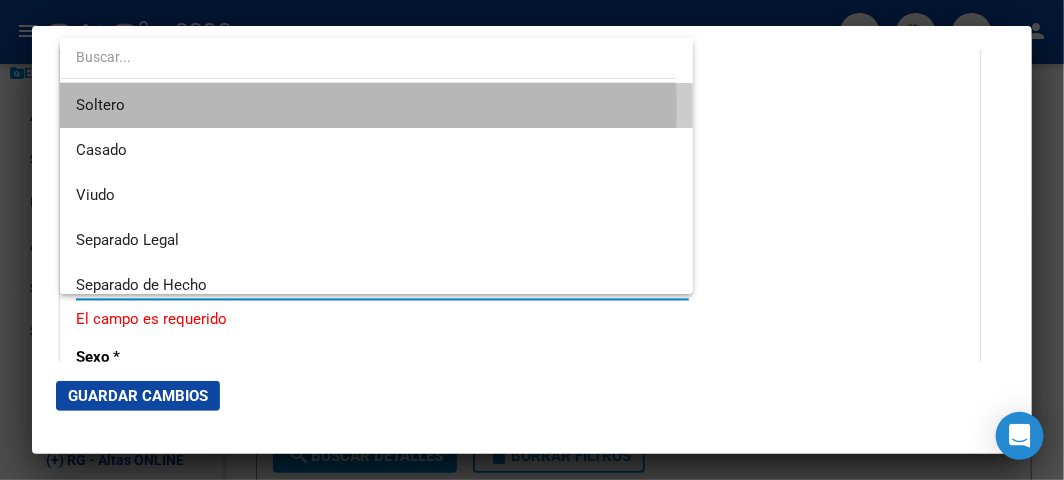 click on "Soltero" at bounding box center [376, 105] 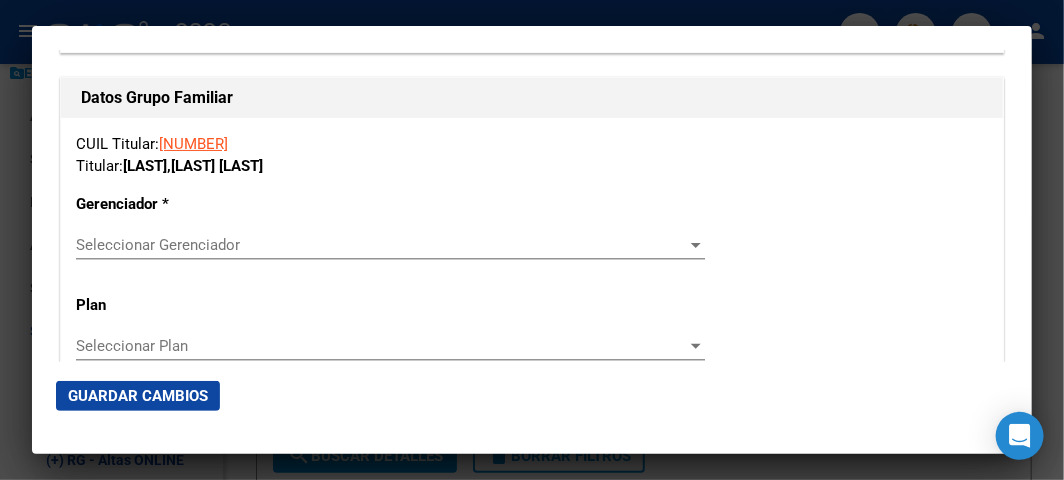 scroll, scrollTop: 3444, scrollLeft: 0, axis: vertical 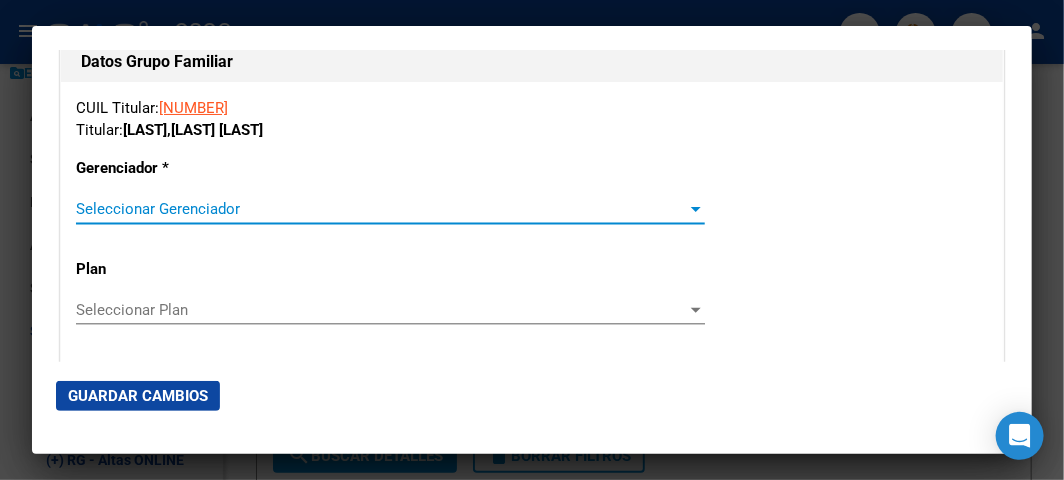 click on "Seleccionar Gerenciador" at bounding box center (381, 209) 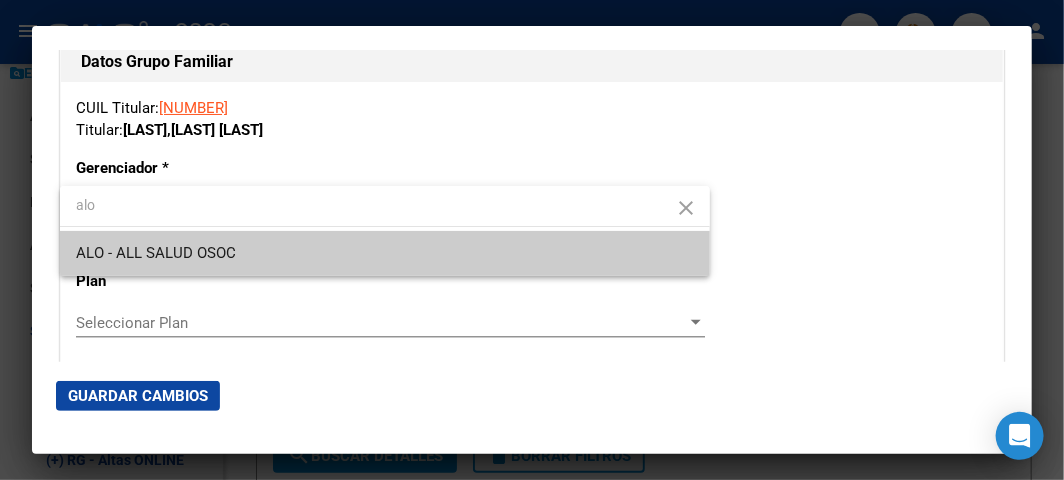 type on "alo" 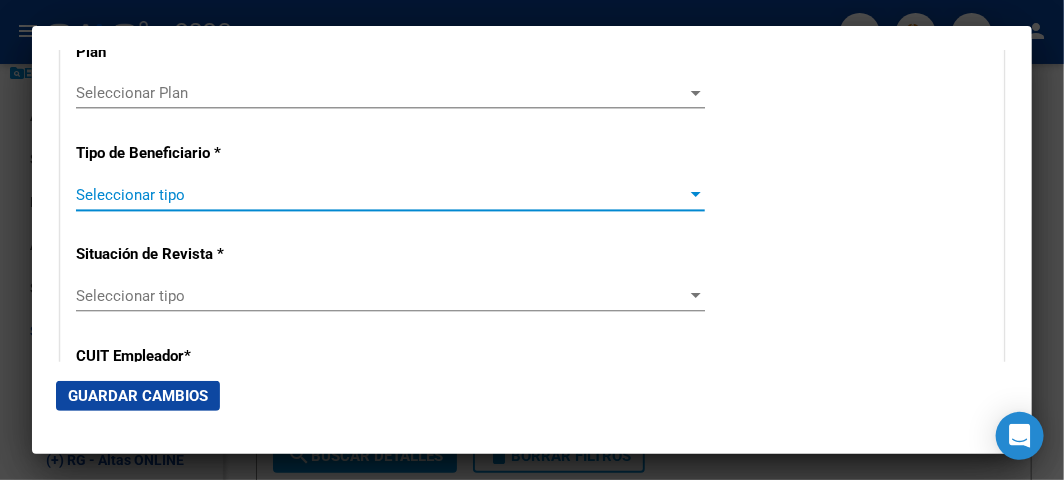 scroll, scrollTop: 3666, scrollLeft: 0, axis: vertical 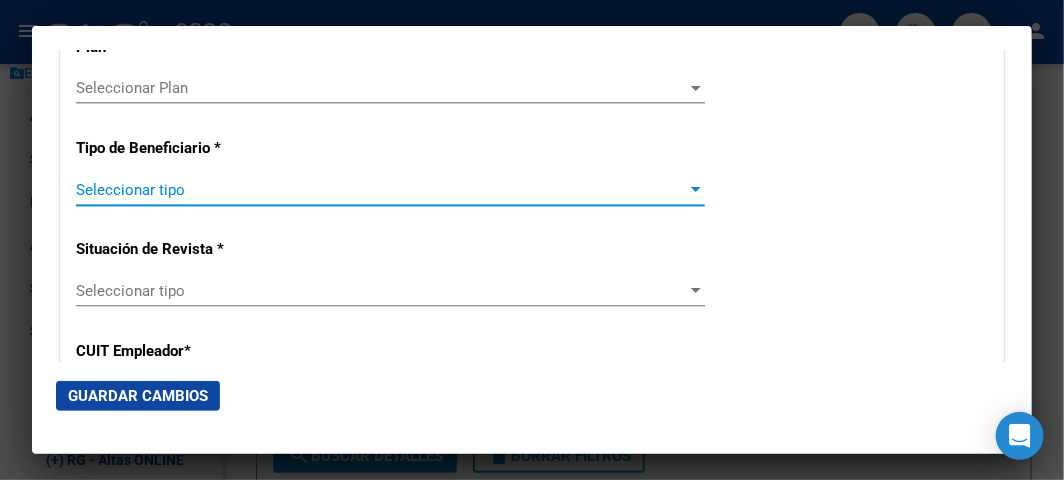 click on "Seleccionar tipo" at bounding box center (381, 190) 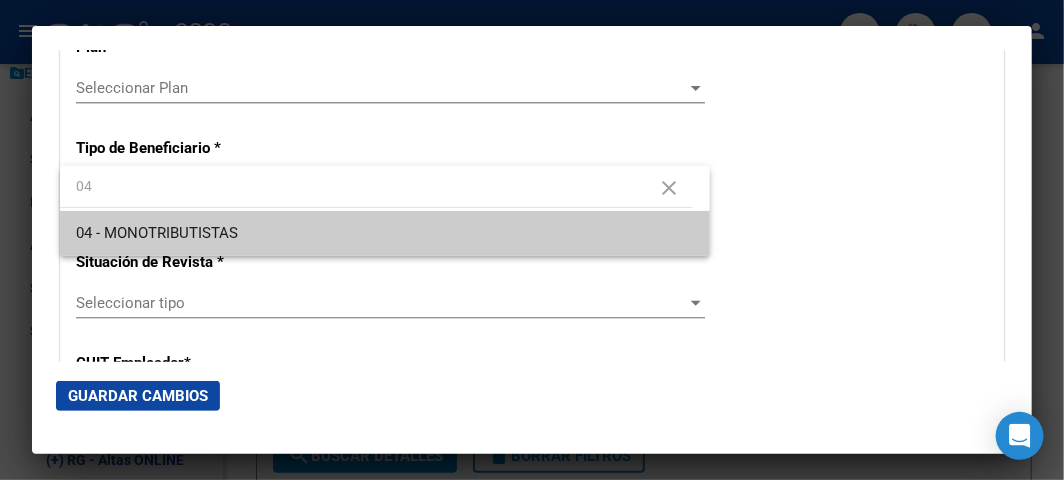 type on "04" 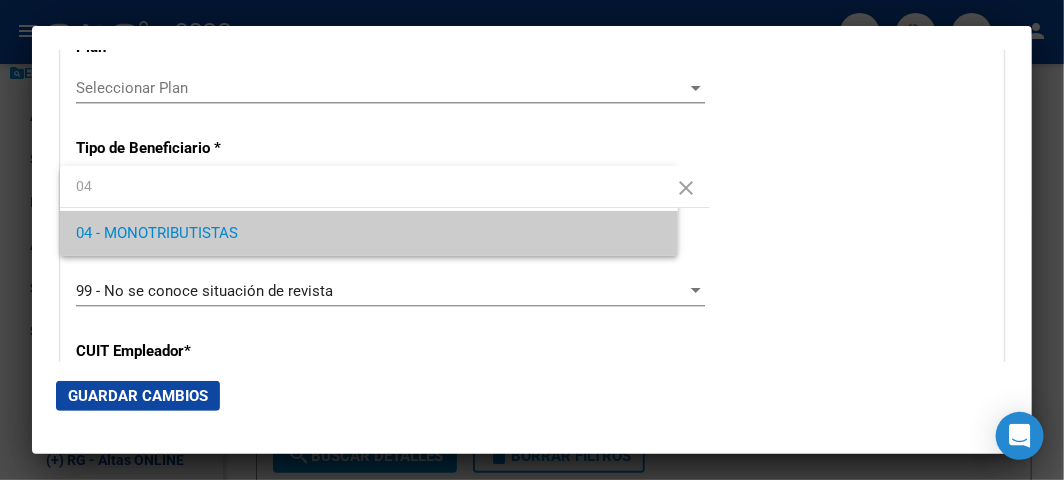 type on "[NUMBER]" 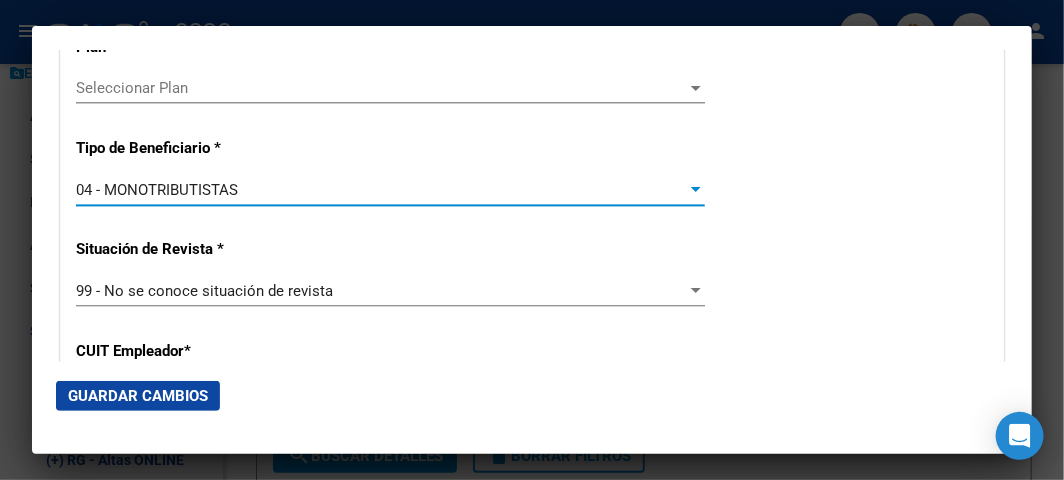 scroll, scrollTop: 3777, scrollLeft: 0, axis: vertical 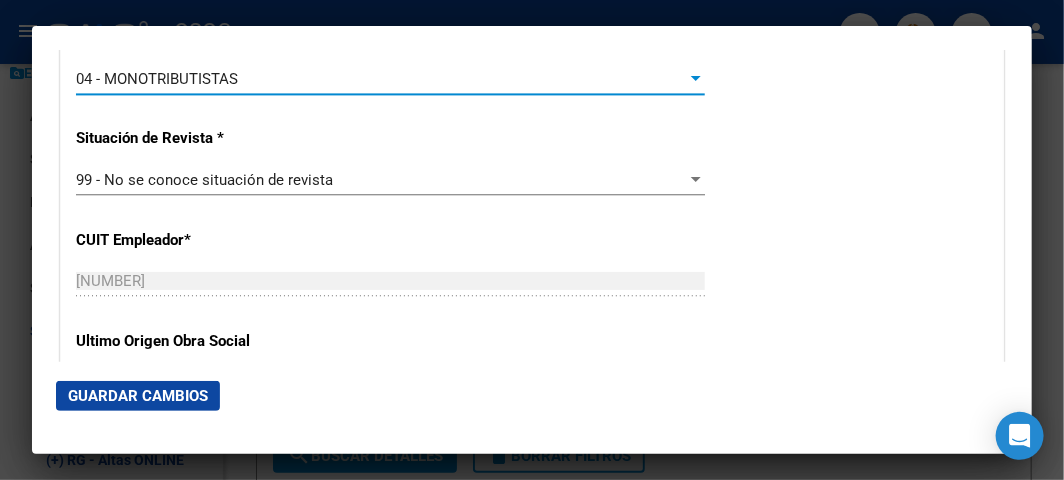 click on "Guardar Cambios" 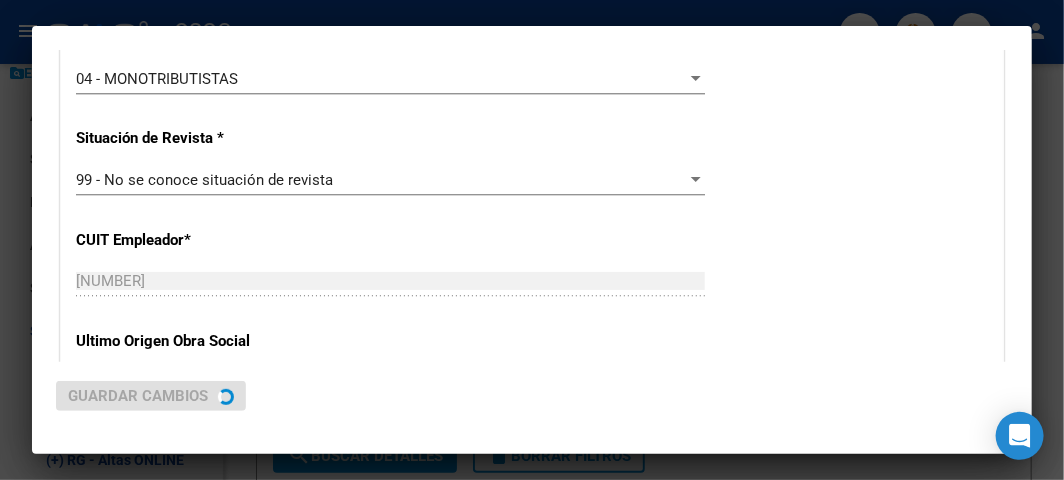 scroll, scrollTop: 0, scrollLeft: 0, axis: both 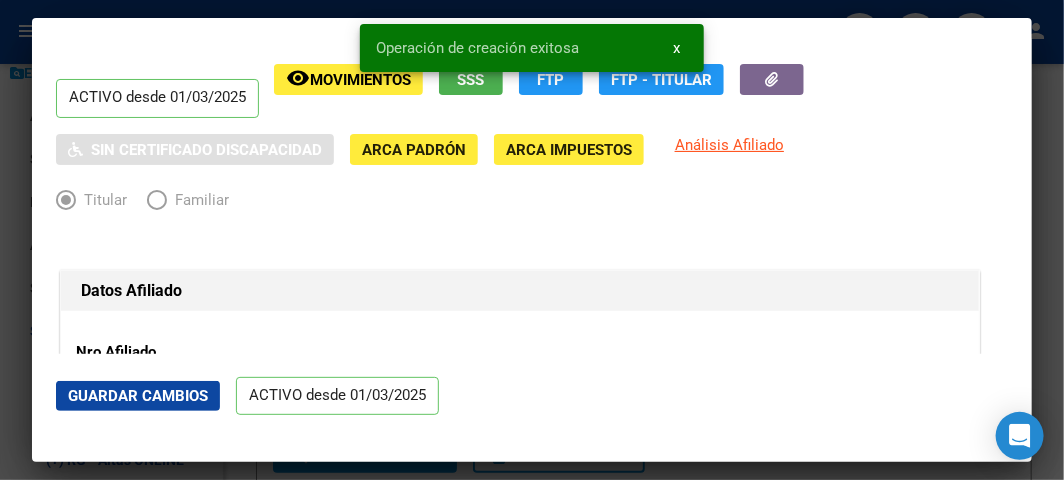 click at bounding box center [532, 240] 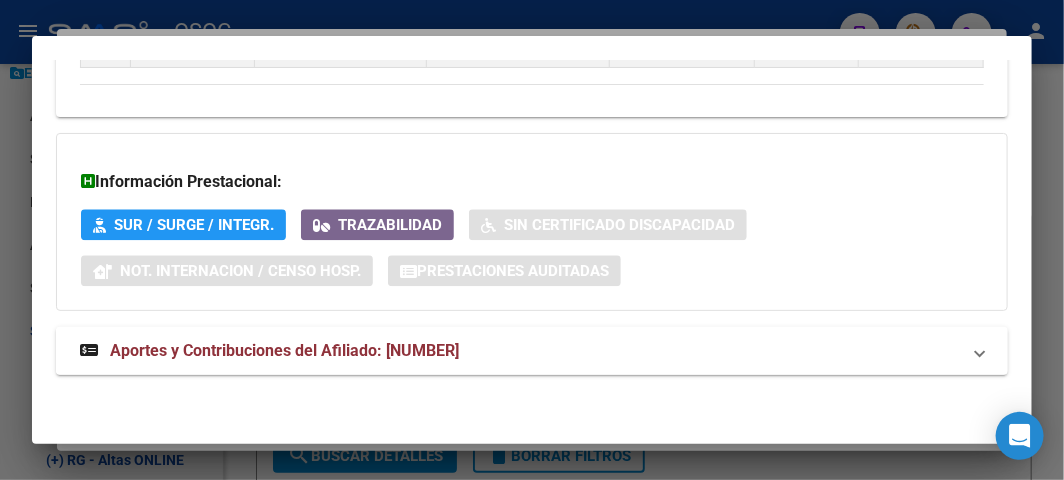click on "Aportes y Contribuciones del Afiliado: [NUMBER]" at bounding box center (284, 350) 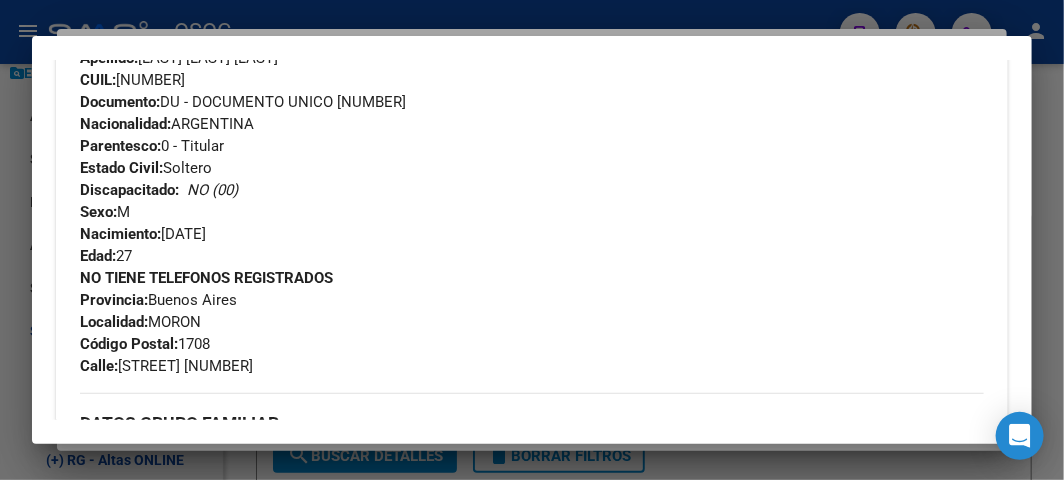 scroll, scrollTop: 656, scrollLeft: 0, axis: vertical 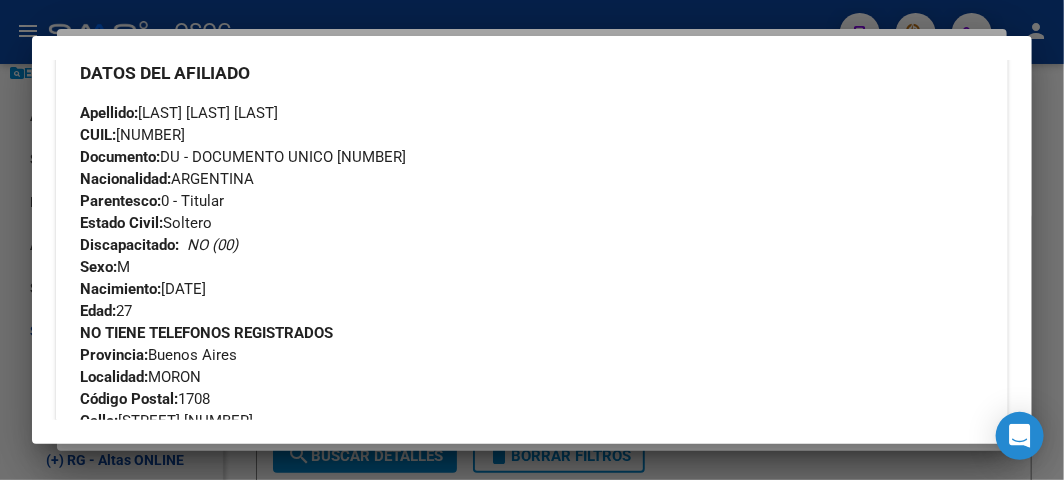 click on "Documento:  DU - DOCUMENTO UNICO [NUMBER]" at bounding box center (243, 157) 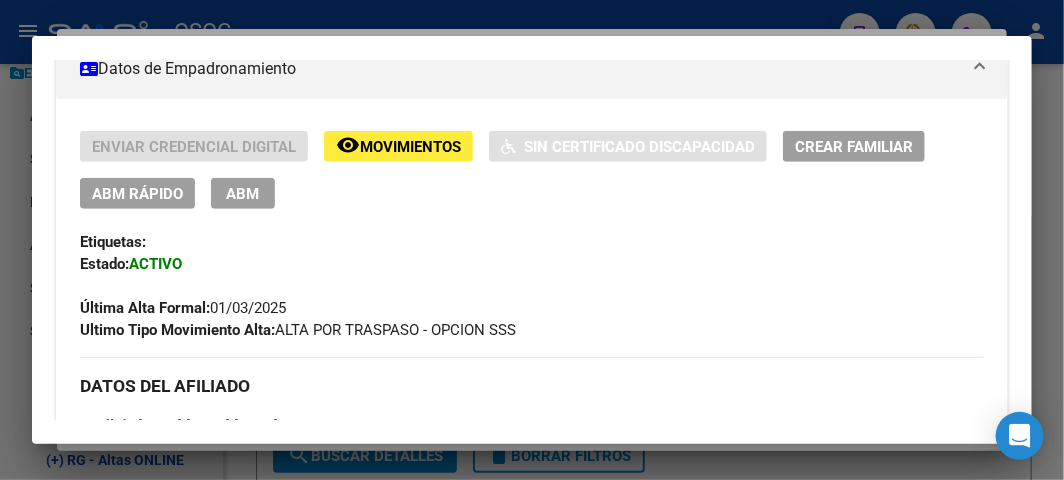 scroll, scrollTop: 545, scrollLeft: 0, axis: vertical 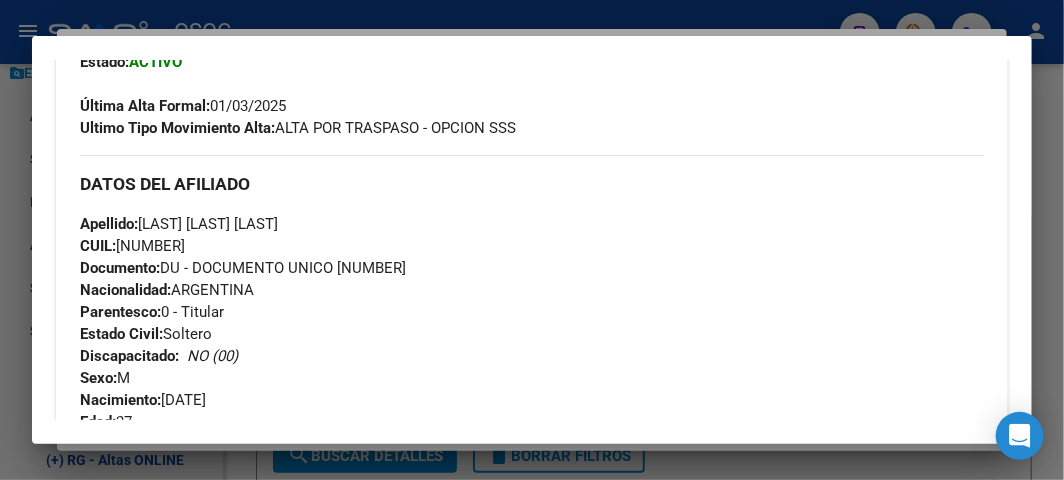 click on "Apellido:  [LAST] [LAST] [LAST] CUIL:  [NUMBER] Documento:  DU - DOCUMENTO UNICO [NUMBER]  Nacionalidad:  ARGENTINA Parentesco:  0 - Titular Estado Civil:  Soltero Discapacitado:    NO (00) Sexo:  M Nacimiento:  [DATE] Edad:  27" at bounding box center (532, 323) 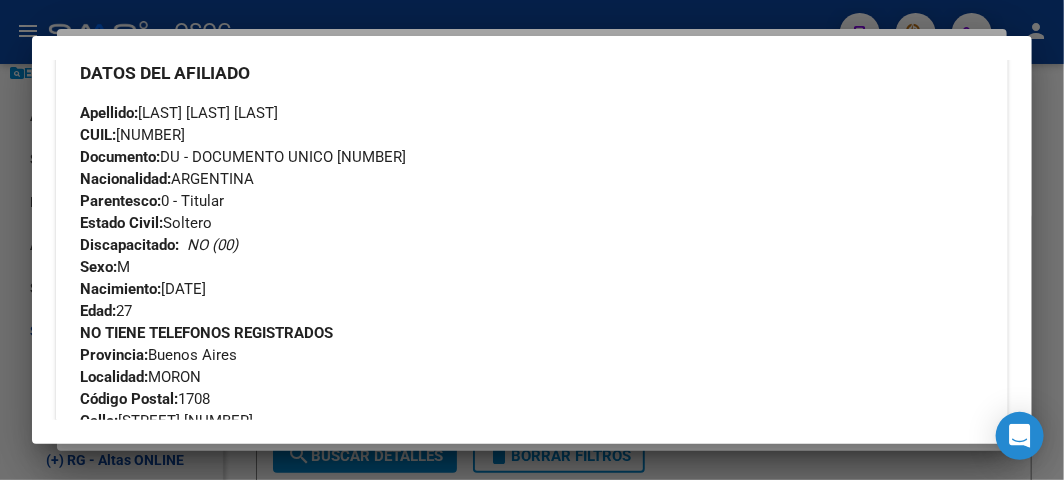 scroll, scrollTop: 545, scrollLeft: 0, axis: vertical 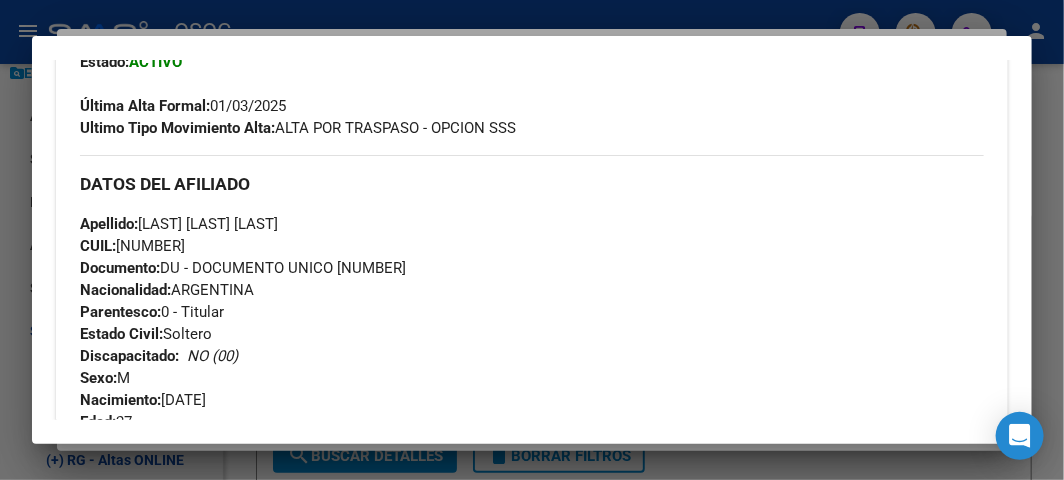 click on "Documento:  DU - DOCUMENTO UNICO [NUMBER]" at bounding box center [243, 268] 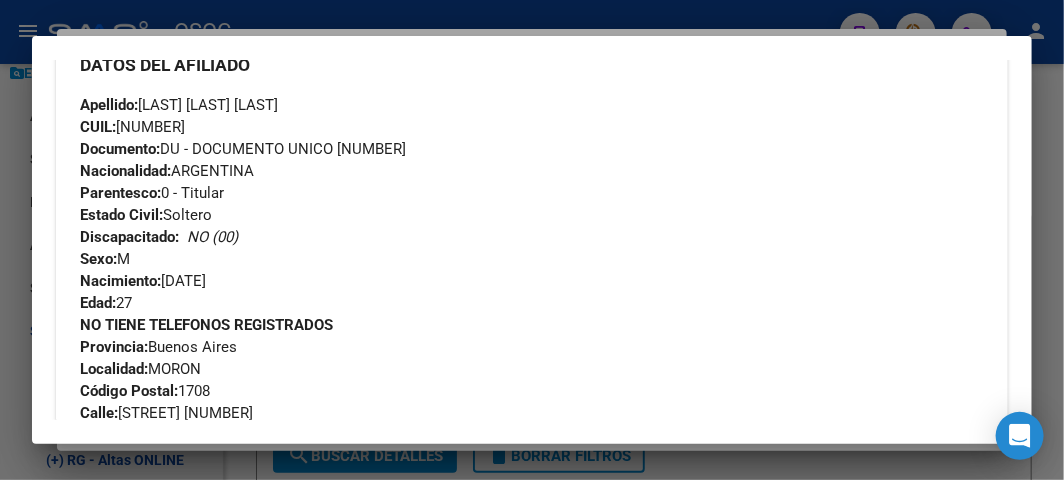 scroll, scrollTop: 878, scrollLeft: 0, axis: vertical 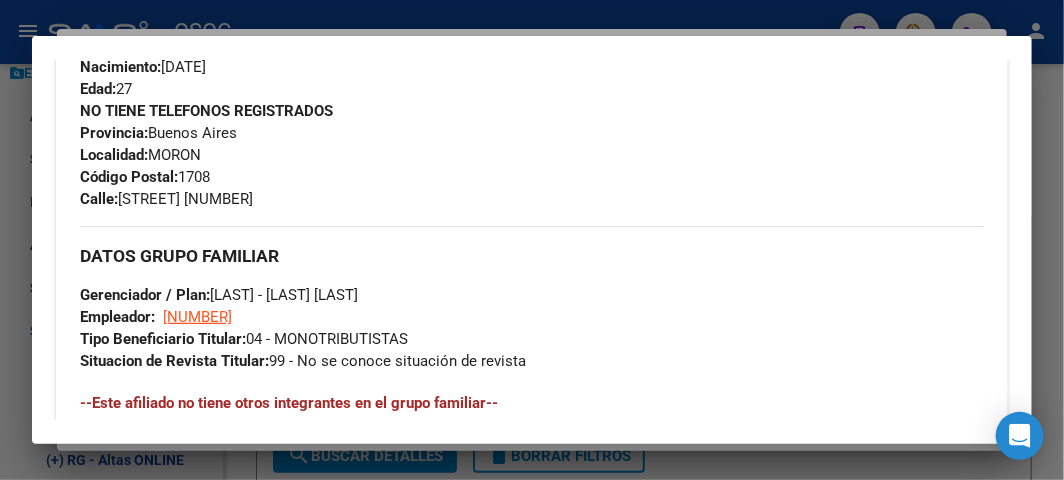 click on "Calle:  [LAST] [NUMBER]" at bounding box center [166, 199] 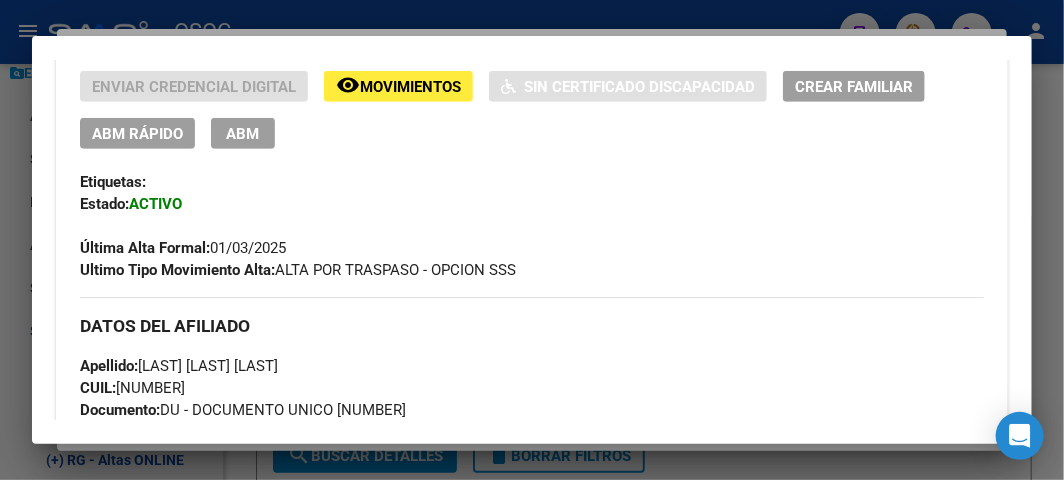 scroll, scrollTop: 444, scrollLeft: 0, axis: vertical 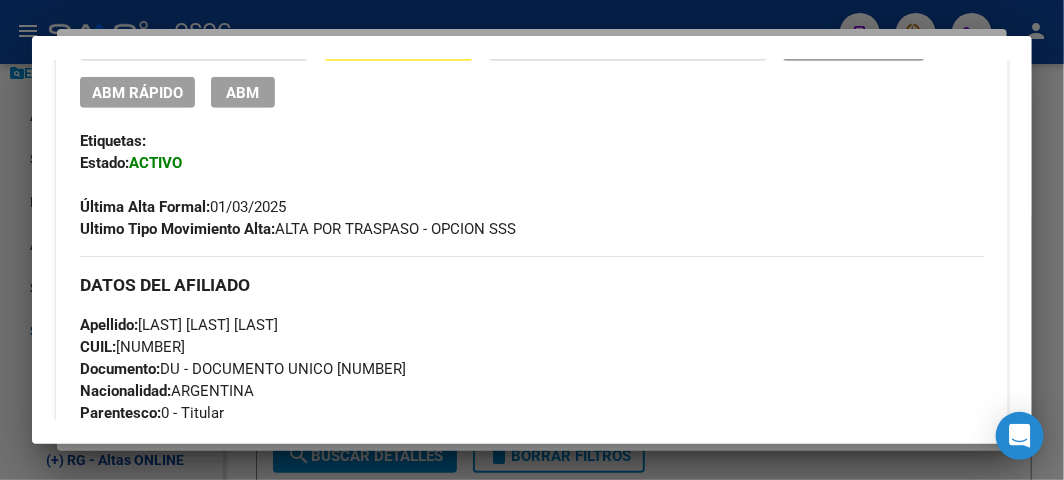 click on "Documento:  DU - DOCUMENTO UNICO [NUMBER]" at bounding box center (243, 369) 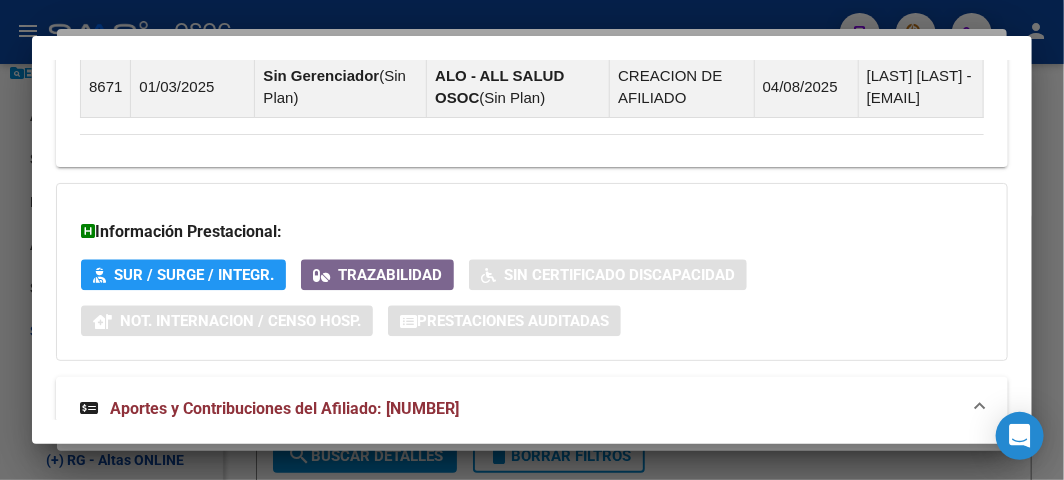 scroll, scrollTop: 1444, scrollLeft: 0, axis: vertical 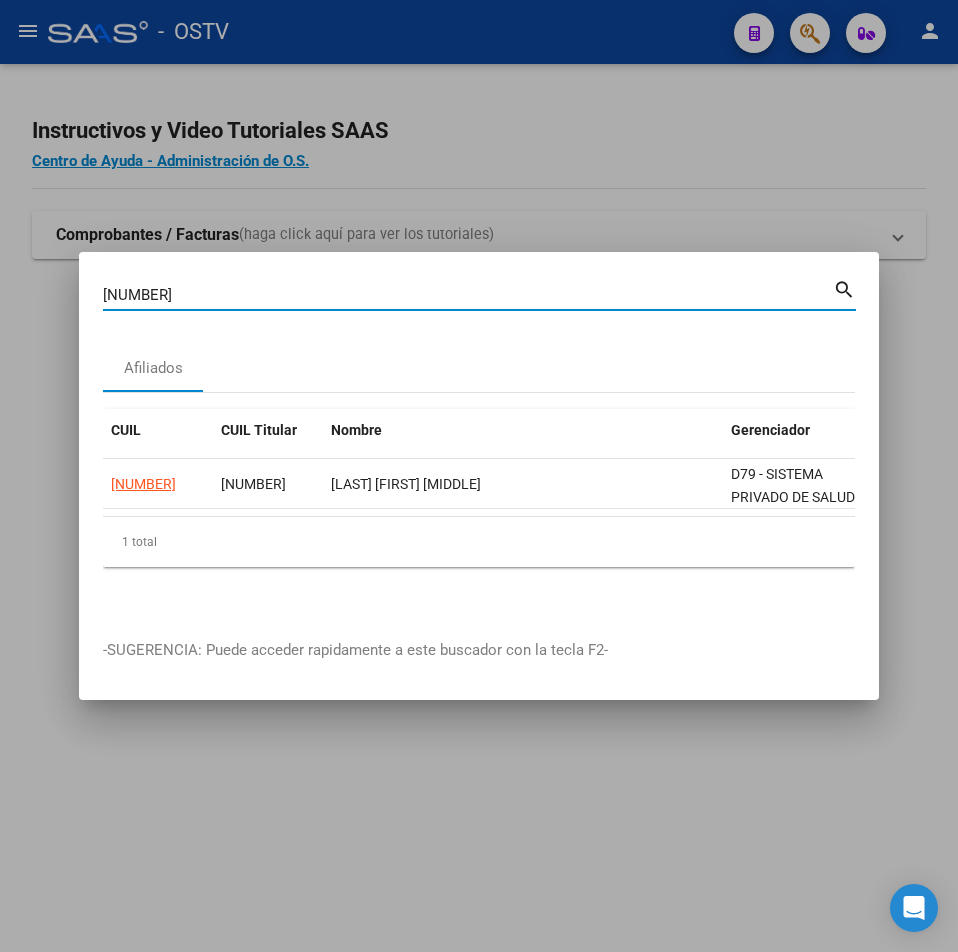 click on "[NUMBER]" at bounding box center [468, 295] 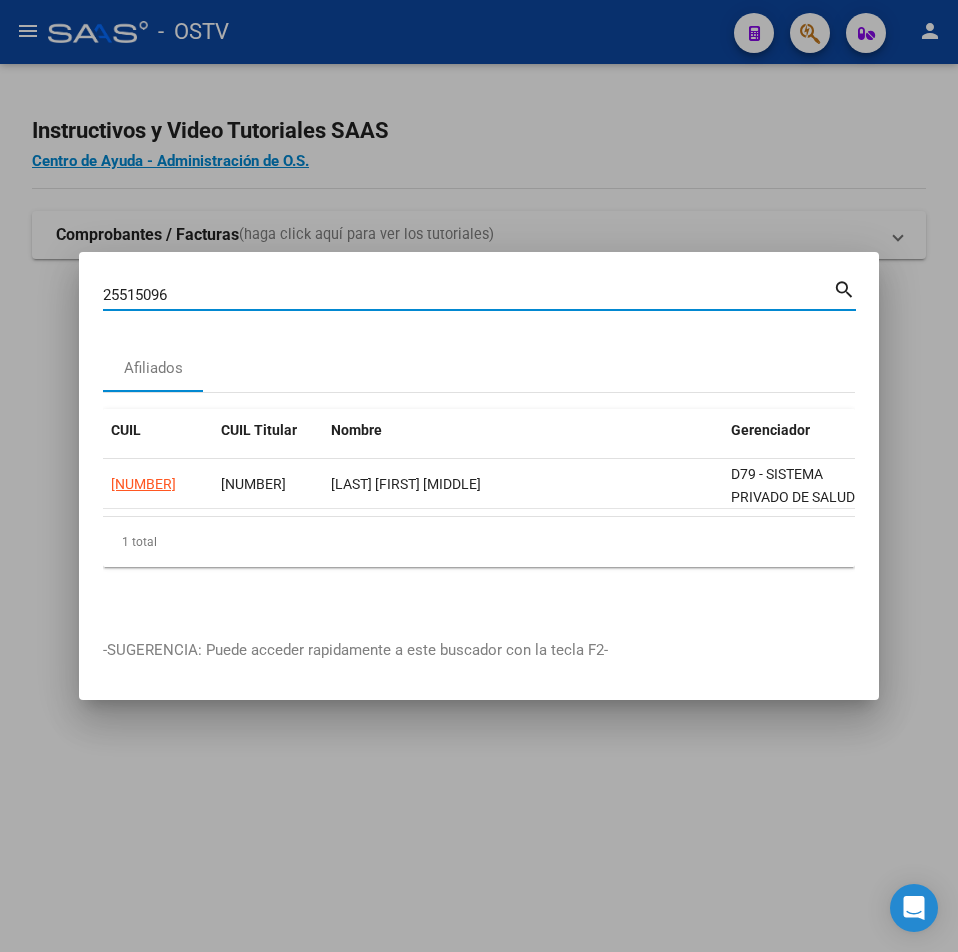 type on "25515096" 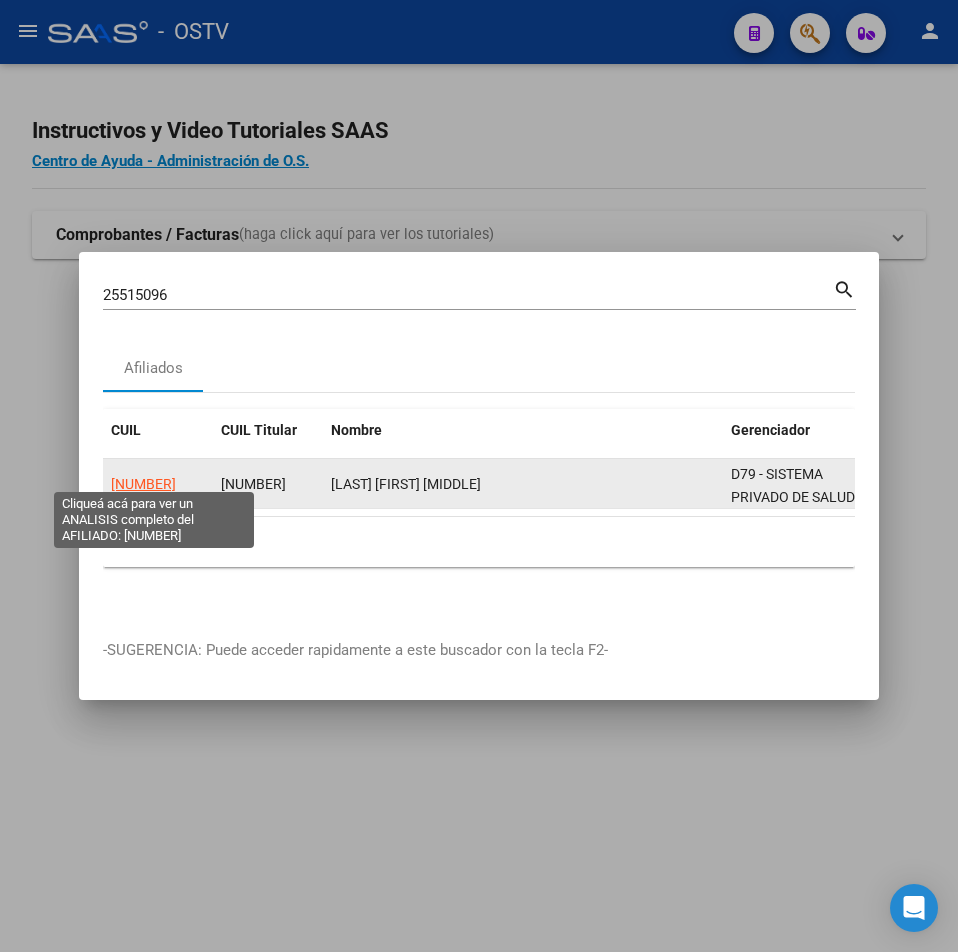 click on "[NUMBER]" 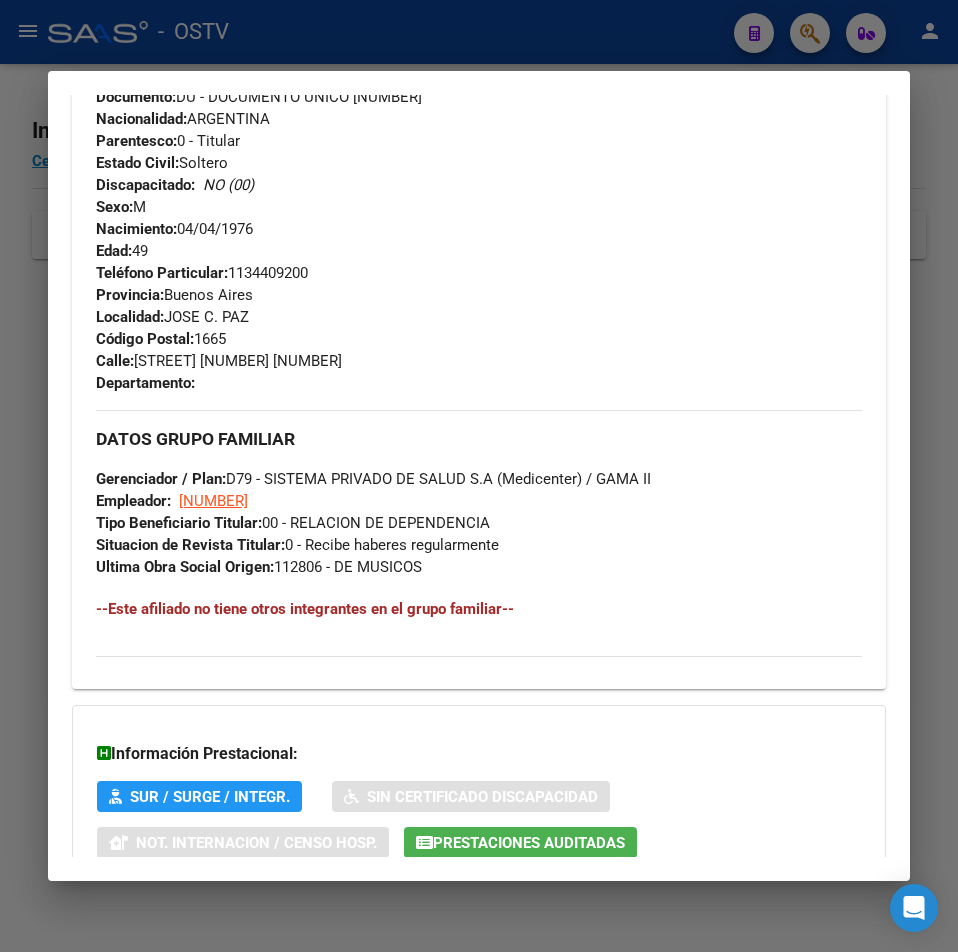 scroll, scrollTop: 974, scrollLeft: 0, axis: vertical 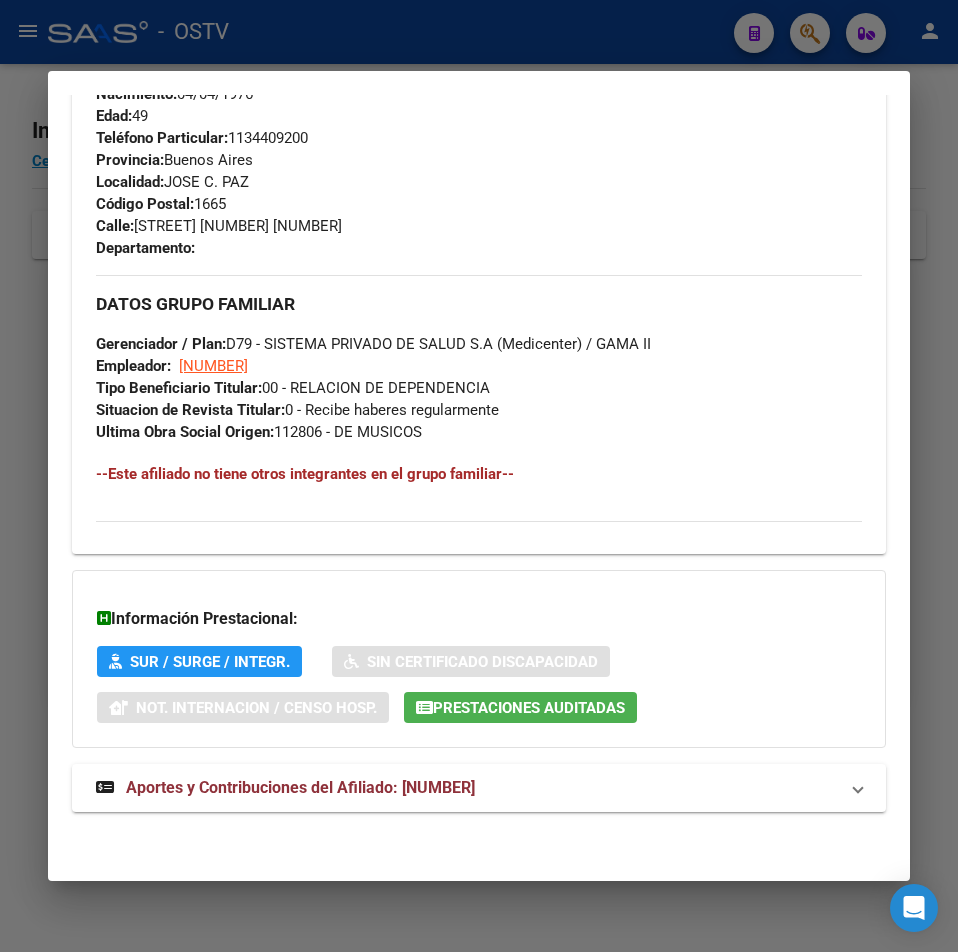 click on "DATOS PADRÓN ÁGIL: [LAST] [FIRST] [MIDDLE] | ACTIVO | AFILIADO TITULAR Datos Personales y Afiliatorios según Entes Externos: SSS FTP ARCA Padrón ARCA Impuestos Organismos Ext. No hay casos -> Crear Gerenciador: D79 - SISTEMA PRIVADO DE SALUD S.A (Medicenter) Atención telefónica: Solicitar Cartilla al: [PHONE] Atencion al Socio: [PHONE] Mail:: afiliaciones@medicentersalud.com Atención emergencias: Servicio de Emergencia: [PHONE] (Opcion 1) Otros Datos Útiles: Datos de Empadronamiento Enviar Credencial Digital remove_red_eye Movimientos Sin Certificado Discapacidad Crear Familiar ABM Rápido ABM Etiquetas: Estado: ACTIVO Última Alta Formal: [DATE] Comentario ADMIN: ALTA AUTOMATICA POR ADHESION AFIP el 2024-12-04 11:44:57 DATOS DEL AFILIADO Apellido: [FIRST] [MIDDLE] [LAST] CUIL: [NUMBER] Documento: DU - DOCUMENTO UNICO [NUMBER] Nacionalidad: ARGENTINA Parentesco: 0 - Titular Estado Civil: Soltero" at bounding box center [479, 14] 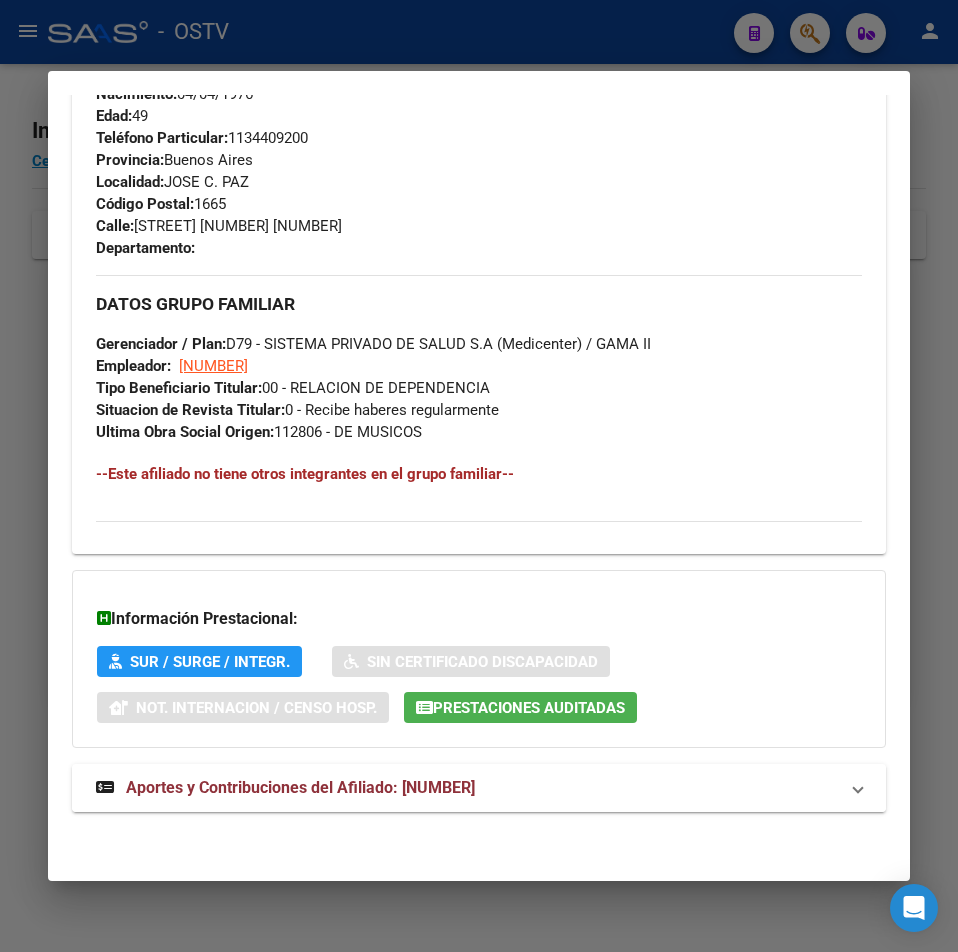 drag, startPoint x: 307, startPoint y: 767, endPoint x: 253, endPoint y: 774, distance: 54.451813 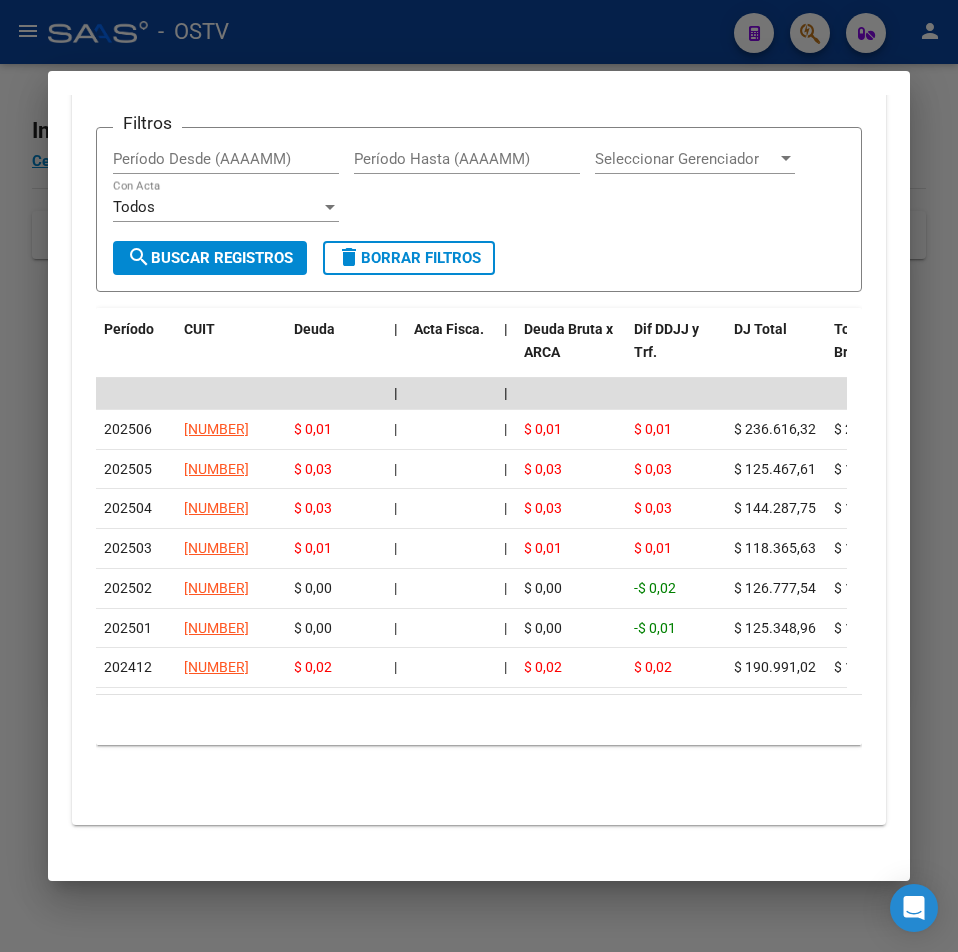 scroll, scrollTop: 1774, scrollLeft: 0, axis: vertical 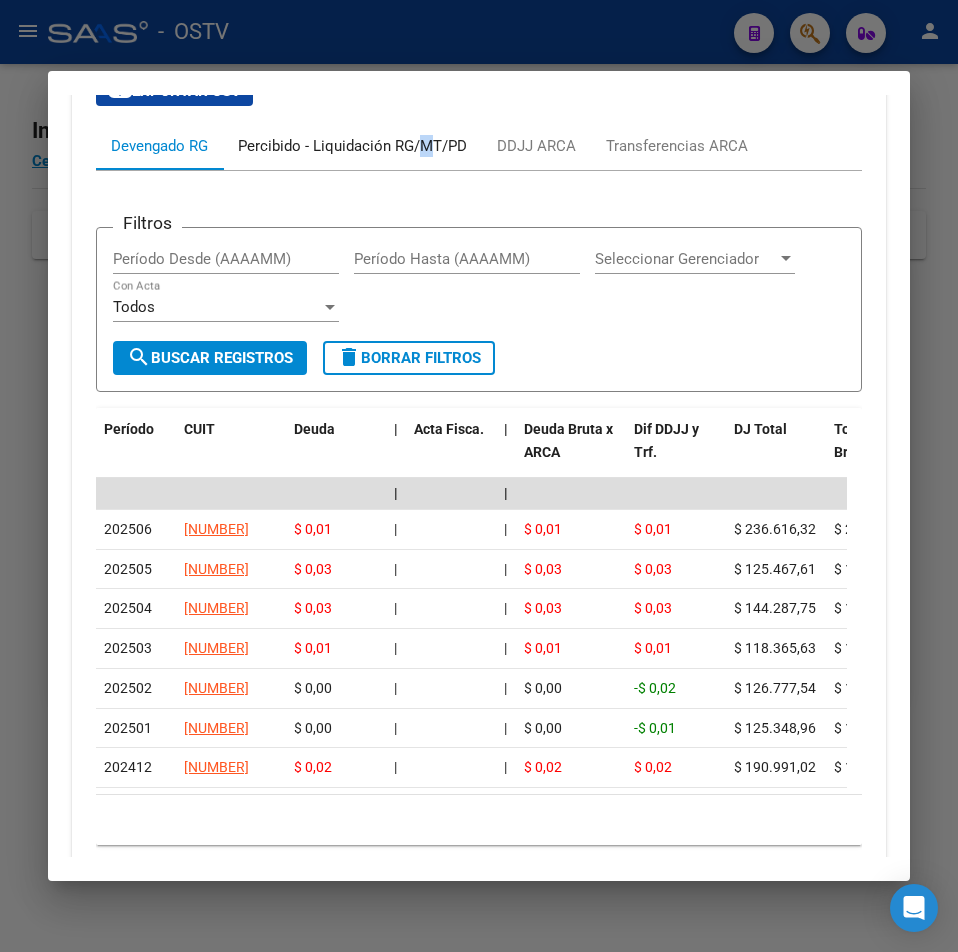 drag, startPoint x: 425, startPoint y: 148, endPoint x: 439, endPoint y: 153, distance: 14.866069 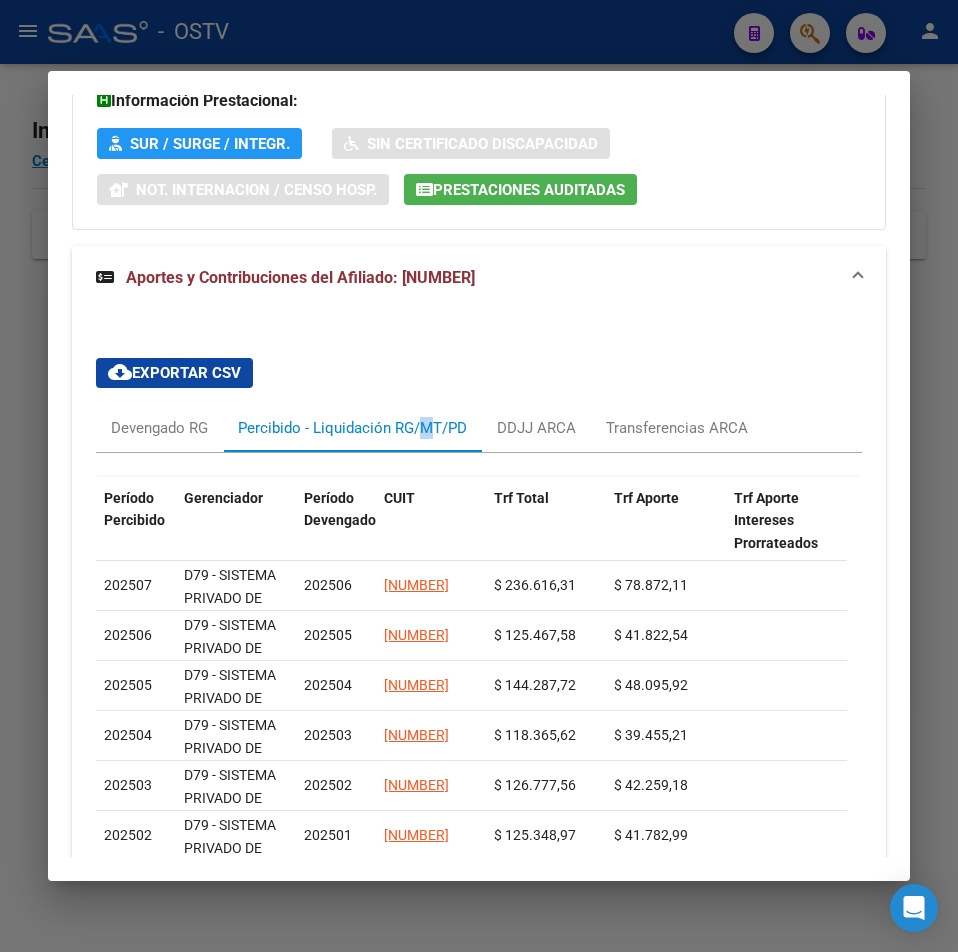 scroll, scrollTop: 1537, scrollLeft: 0, axis: vertical 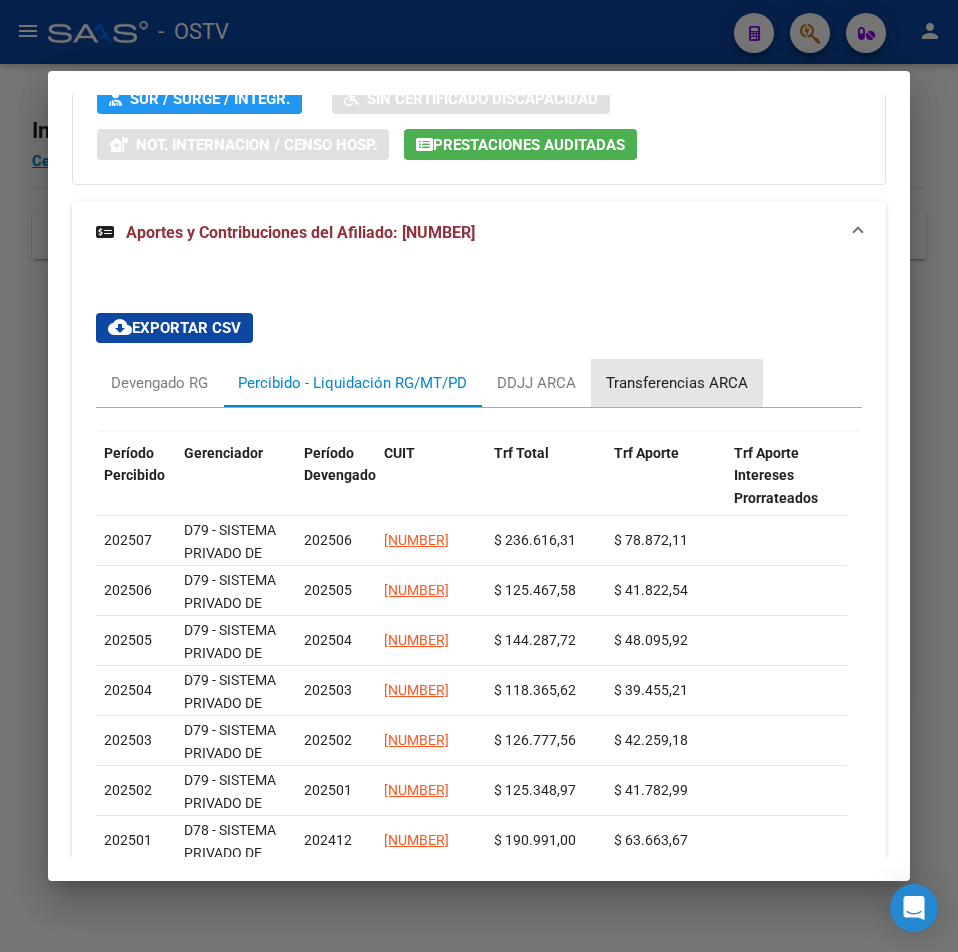 click on "Transferencias ARCA" at bounding box center (677, 383) 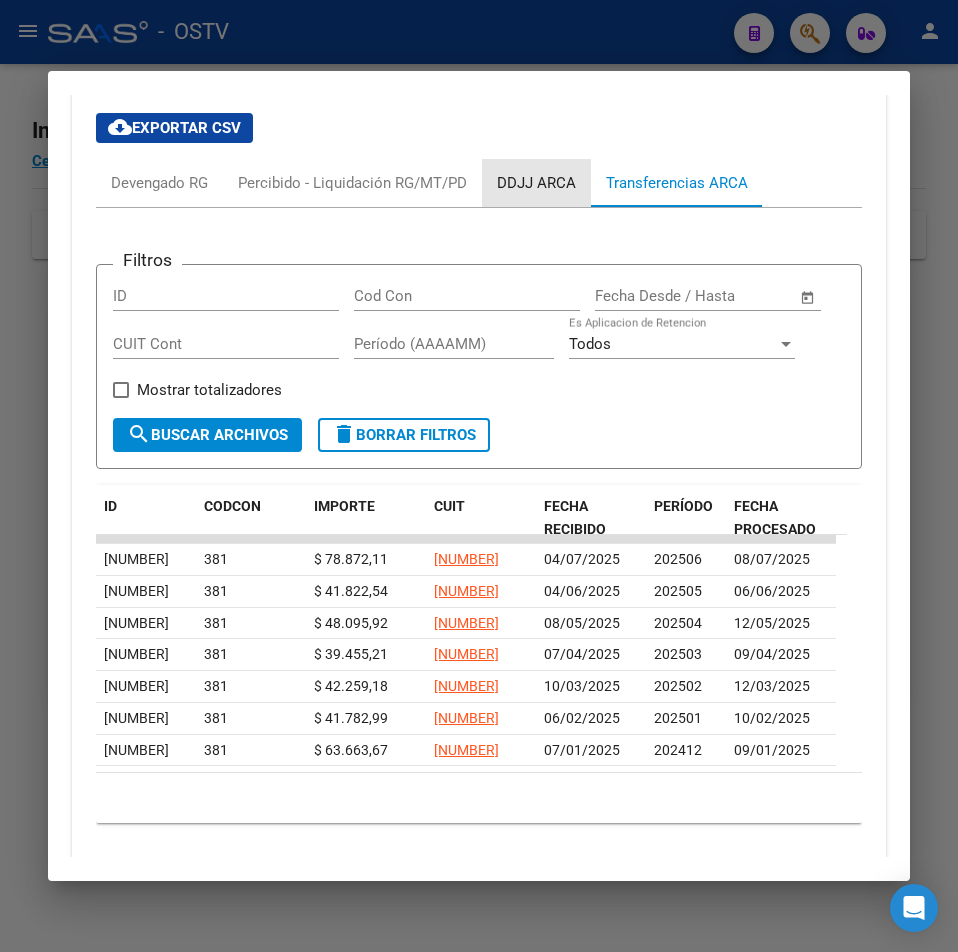 click on "DDJJ ARCA" at bounding box center [536, 183] 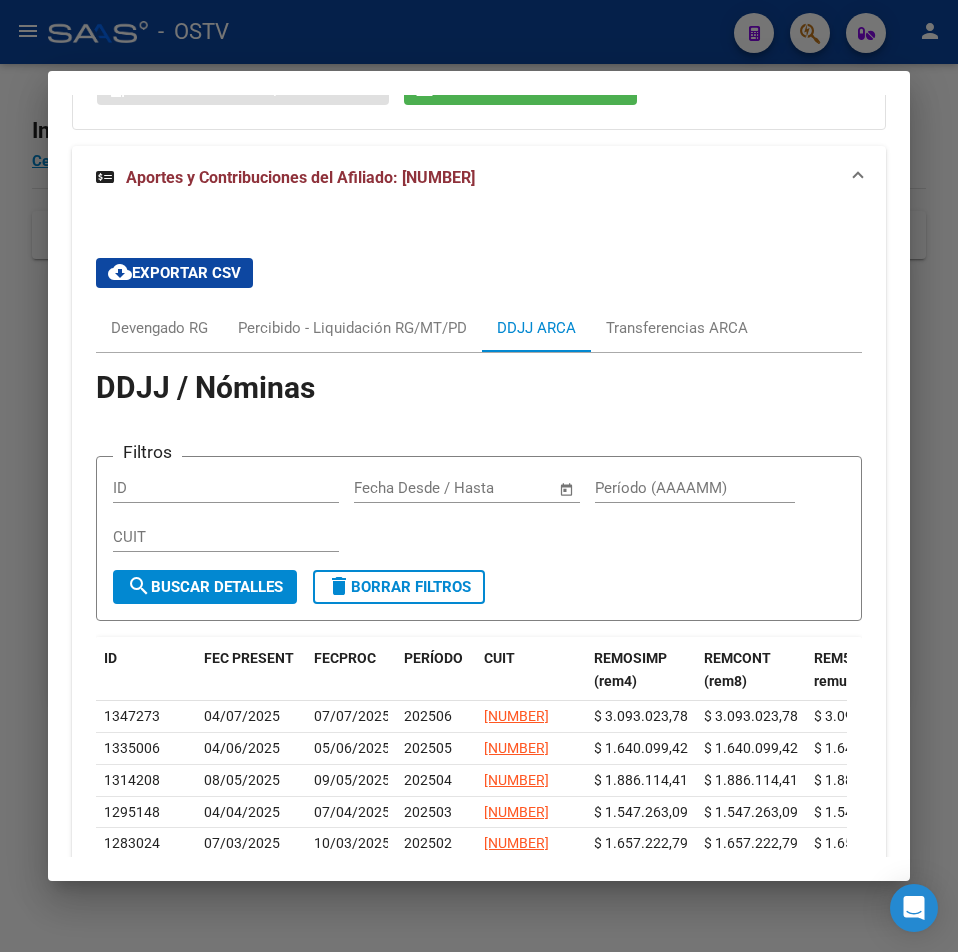 scroll, scrollTop: 1678, scrollLeft: 0, axis: vertical 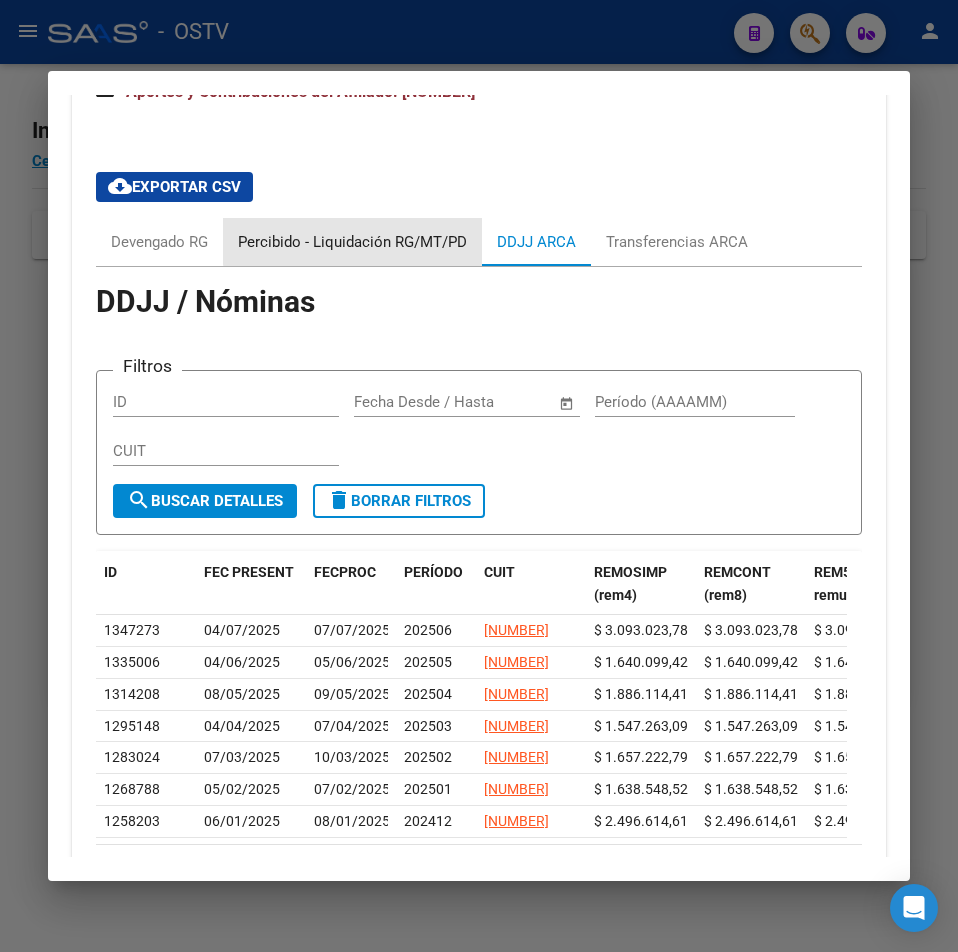 click on "Percibido - Liquidación RG/MT/PD" at bounding box center [352, 242] 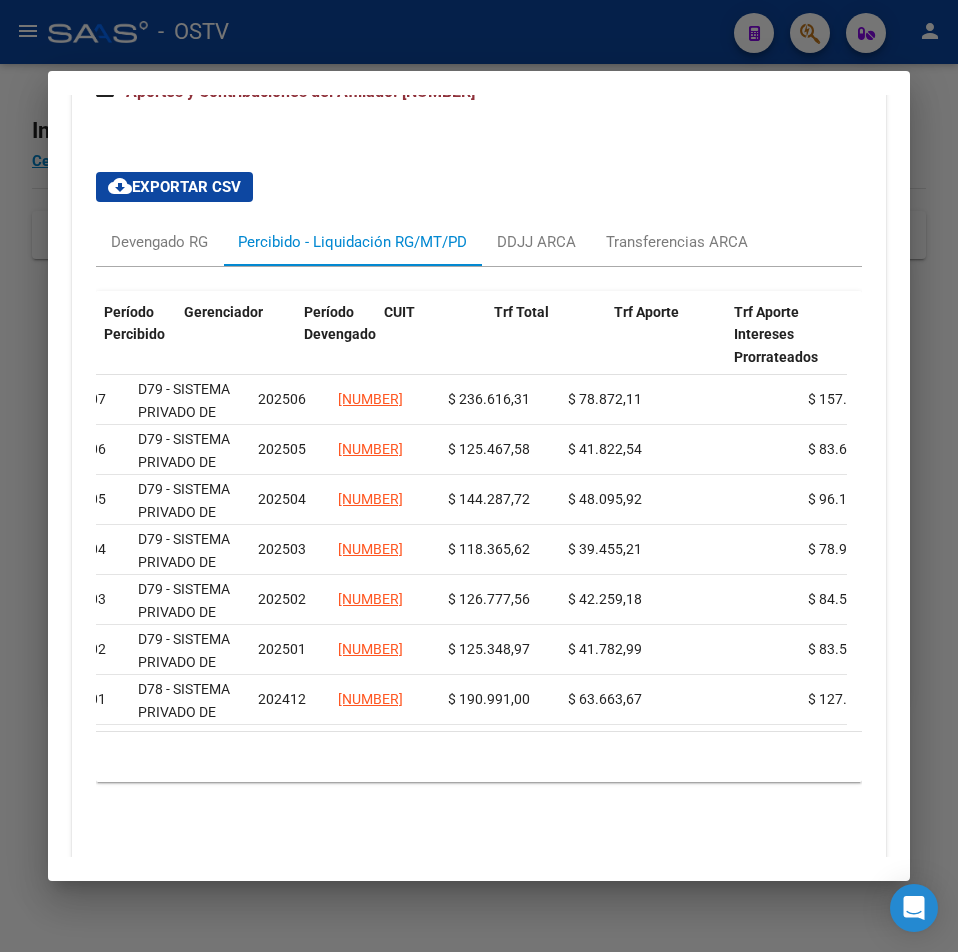 scroll, scrollTop: 0, scrollLeft: 0, axis: both 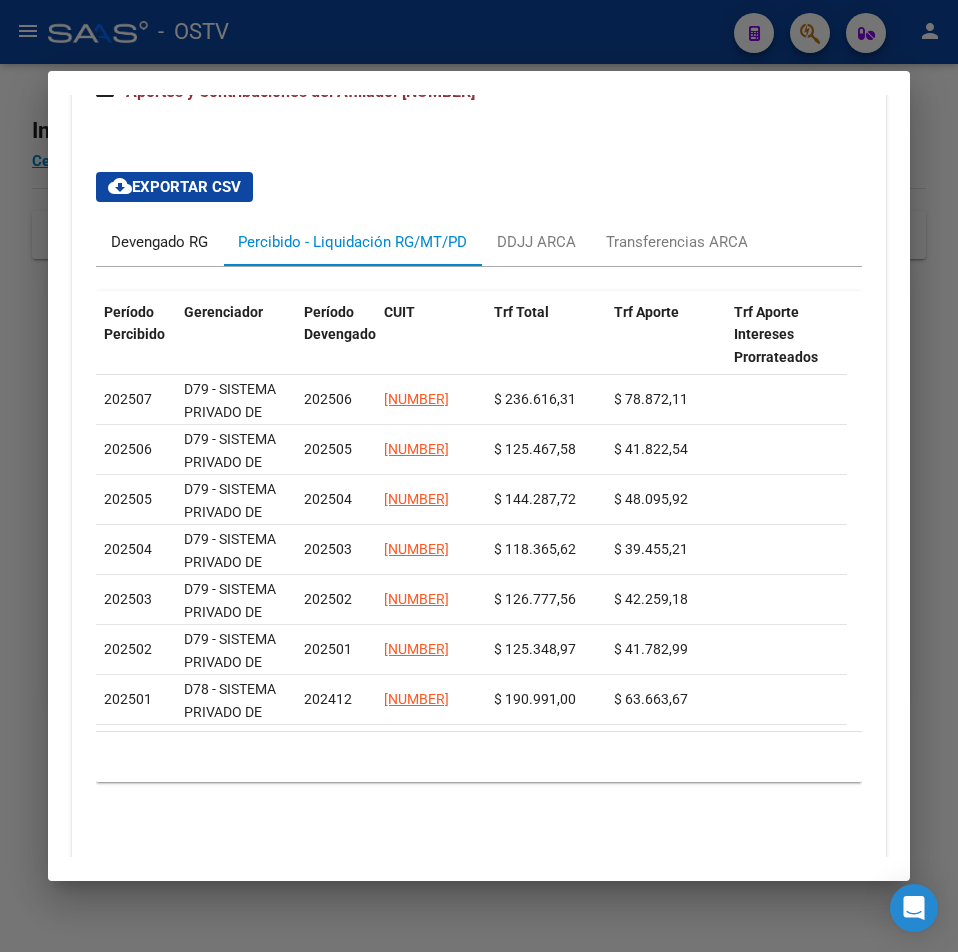 click on "Devengado RG" at bounding box center [159, 242] 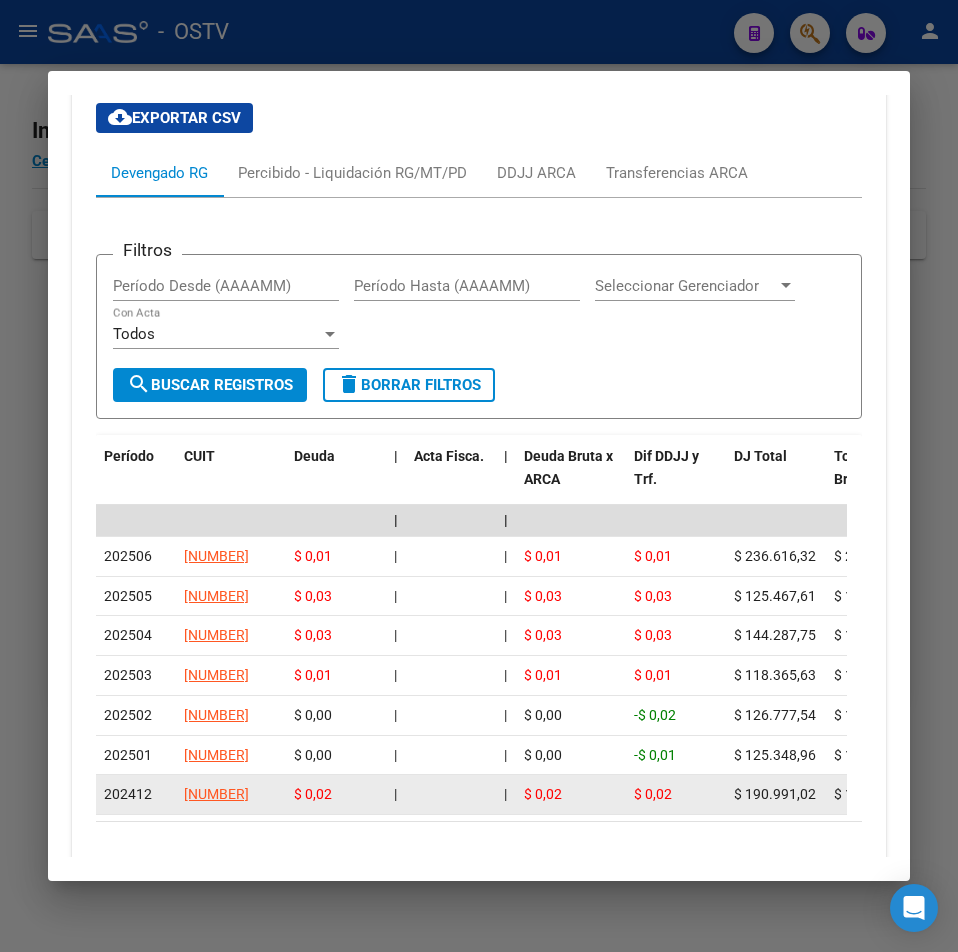 scroll, scrollTop: 1878, scrollLeft: 0, axis: vertical 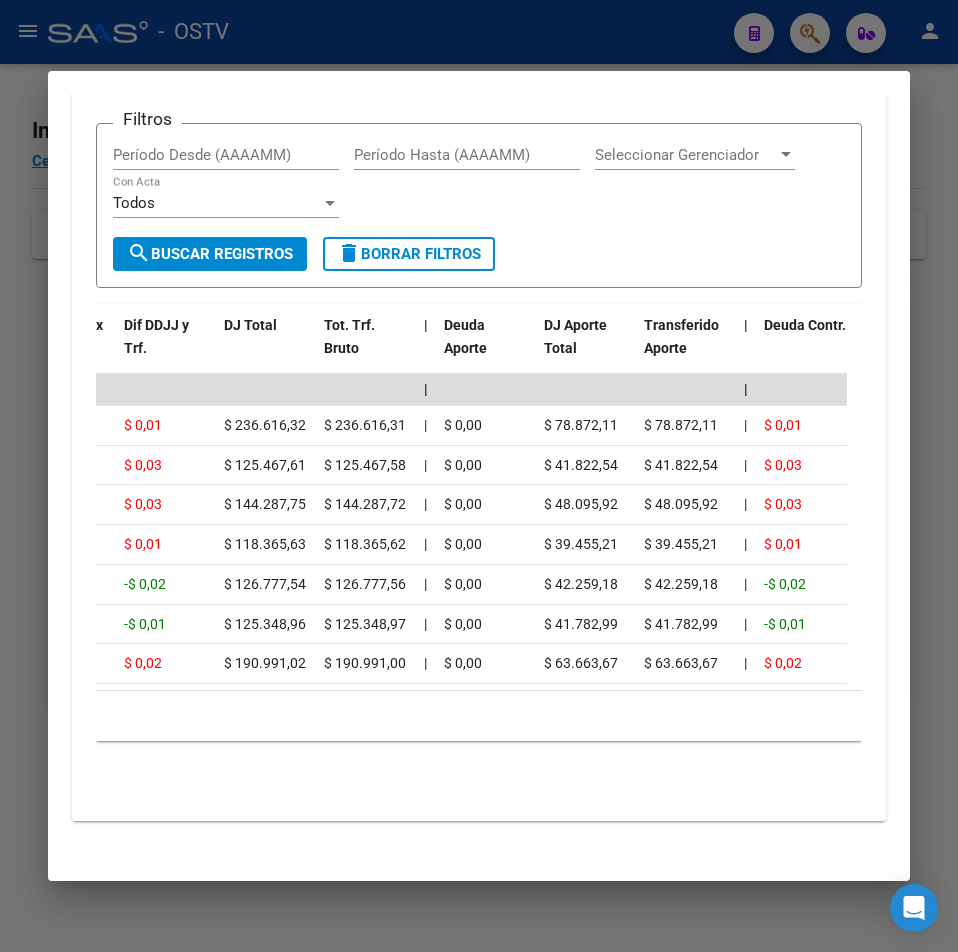 drag, startPoint x: 250, startPoint y: 713, endPoint x: 309, endPoint y: 713, distance: 59 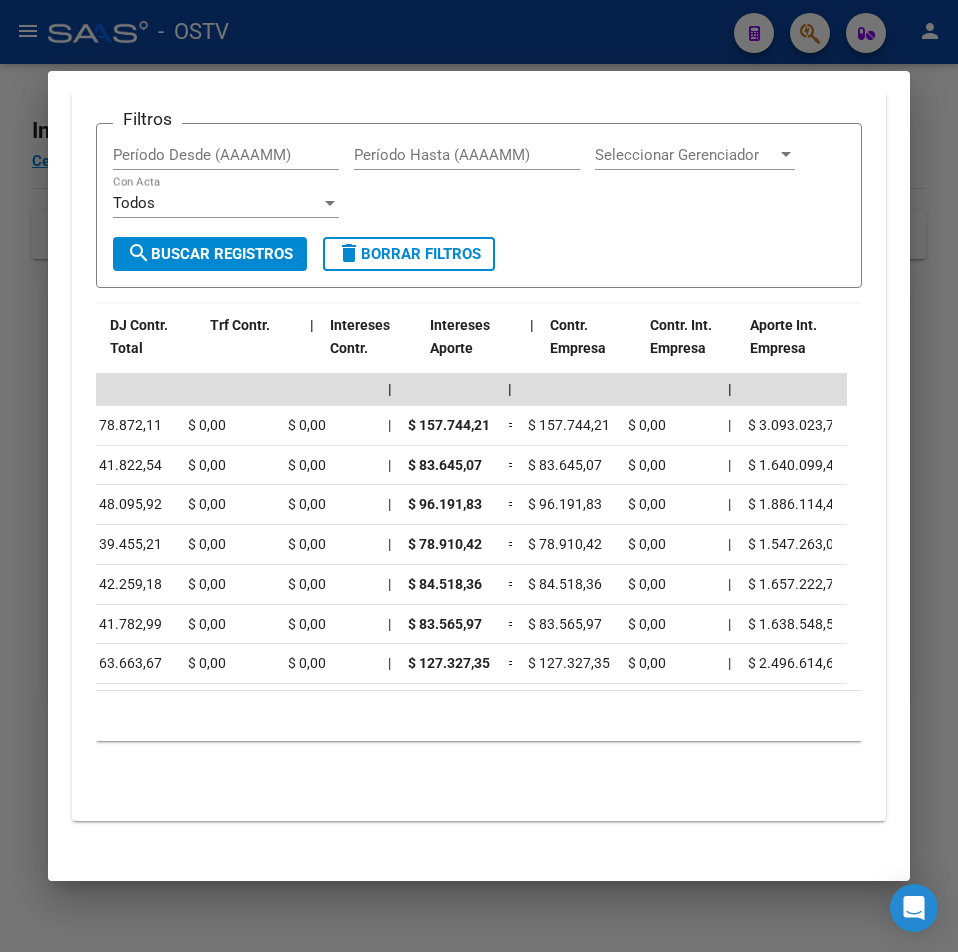 scroll, scrollTop: 0, scrollLeft: 53, axis: horizontal 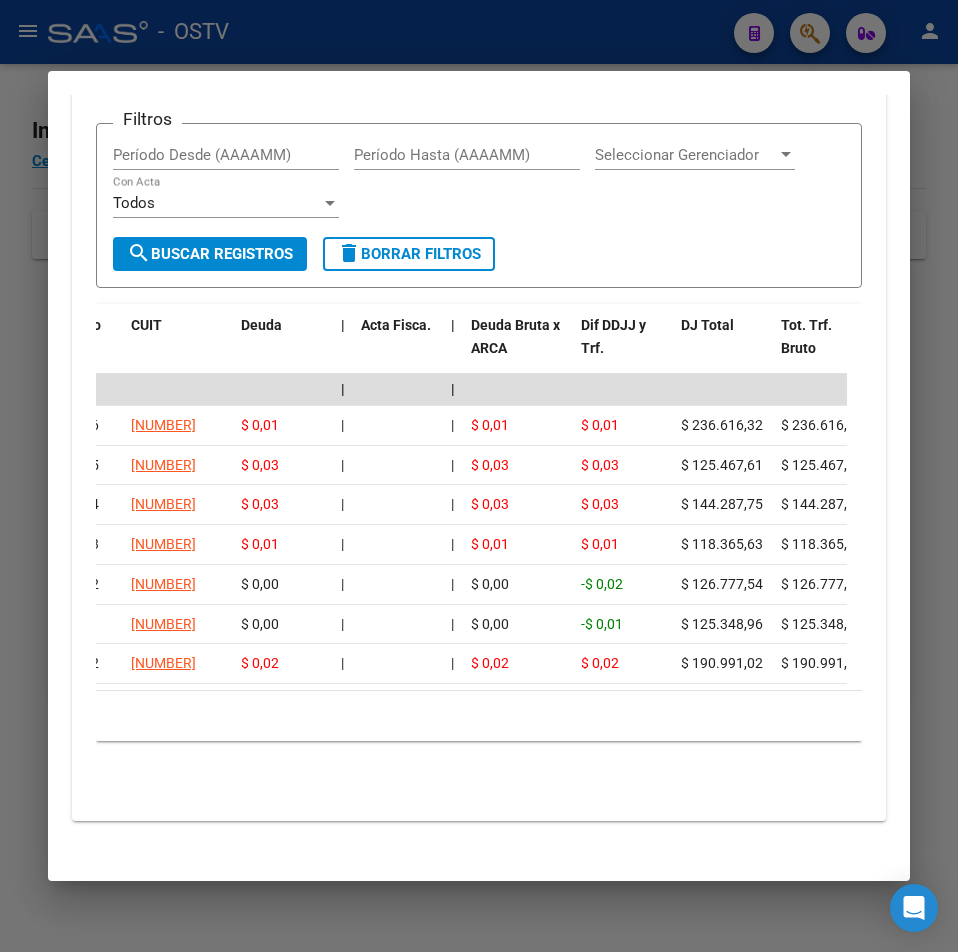 drag, startPoint x: 351, startPoint y: 30, endPoint x: 338, endPoint y: 50, distance: 23.853722 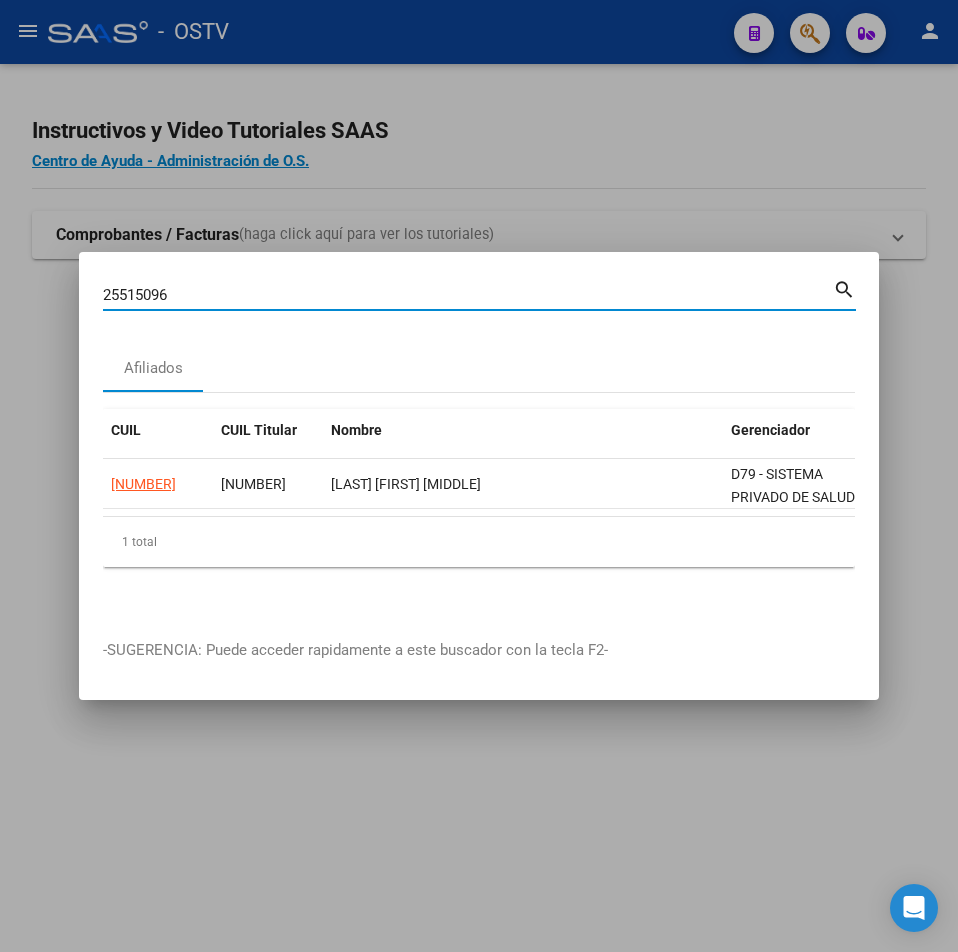 click on "25515096" at bounding box center (468, 295) 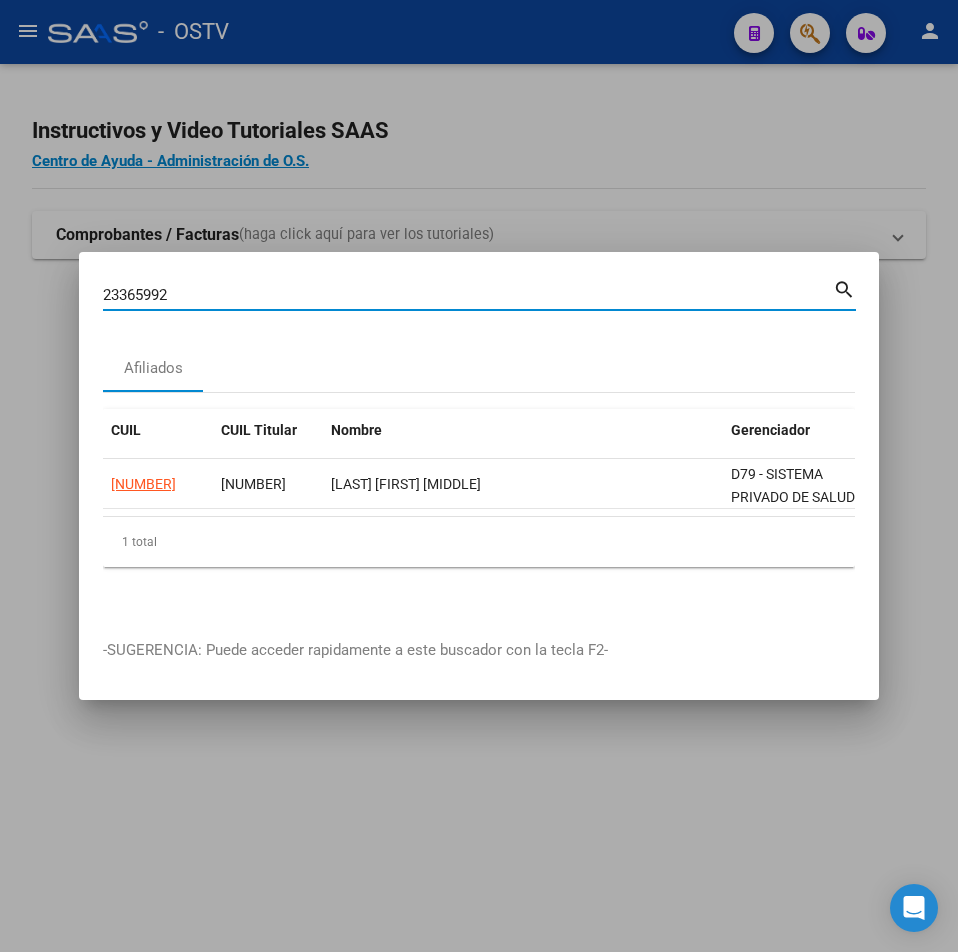 type on "23365992" 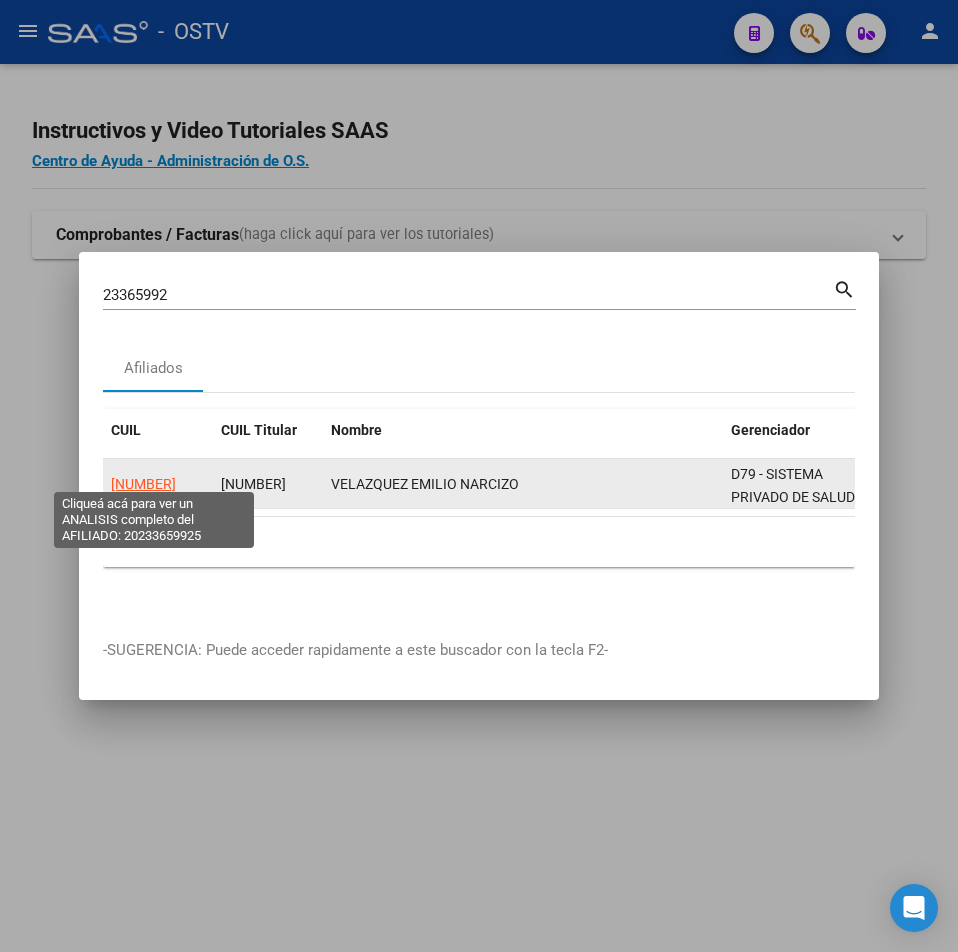 click on "20233659925" 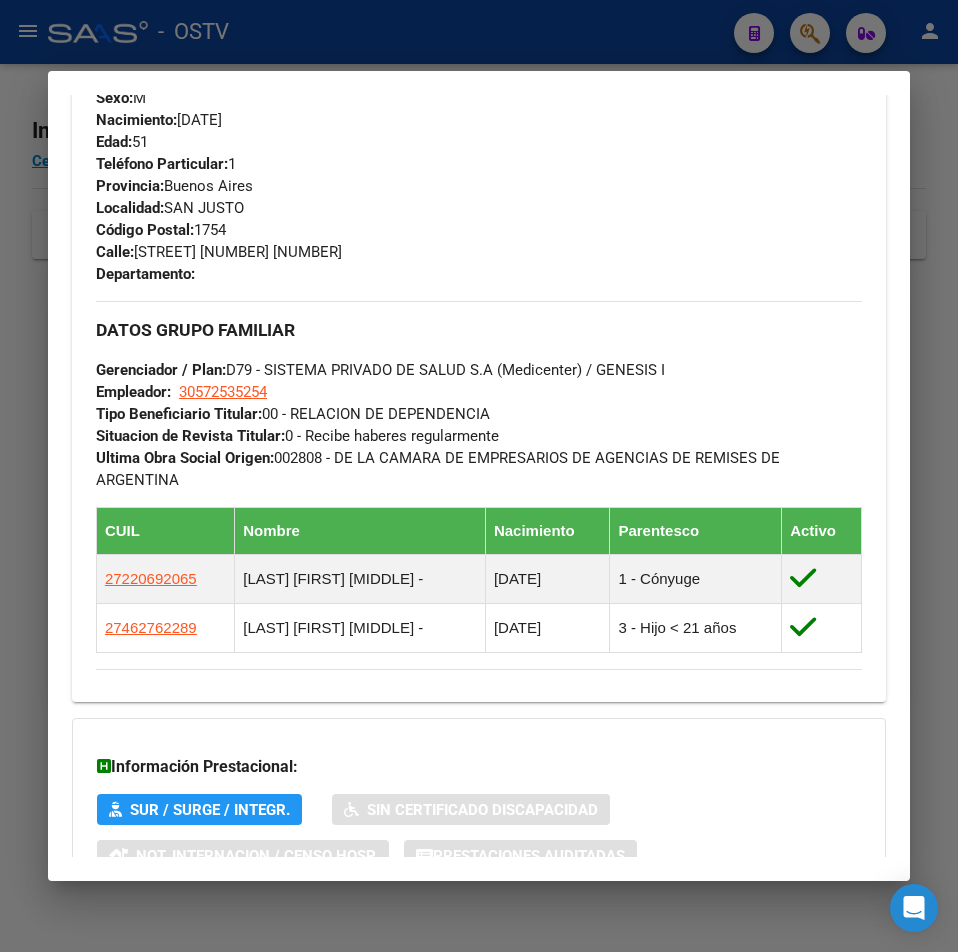 scroll, scrollTop: 1118, scrollLeft: 0, axis: vertical 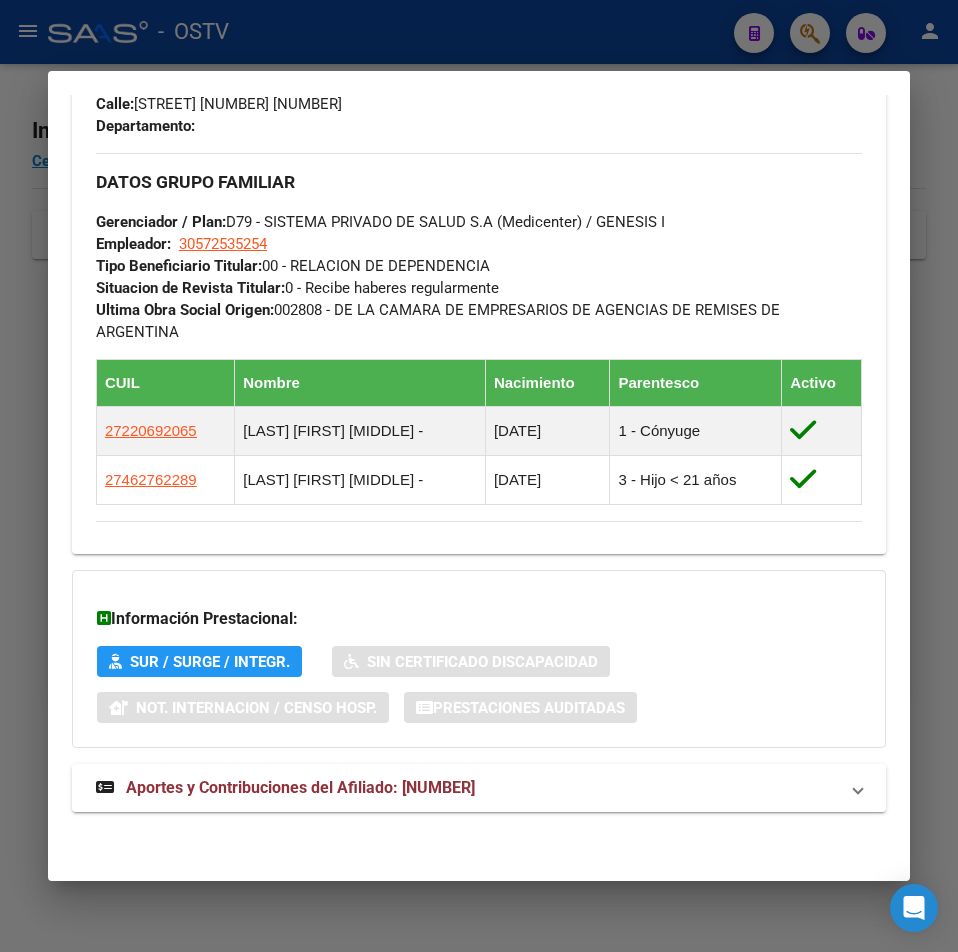 drag, startPoint x: 319, startPoint y: 752, endPoint x: 321, endPoint y: 774, distance: 22.090721 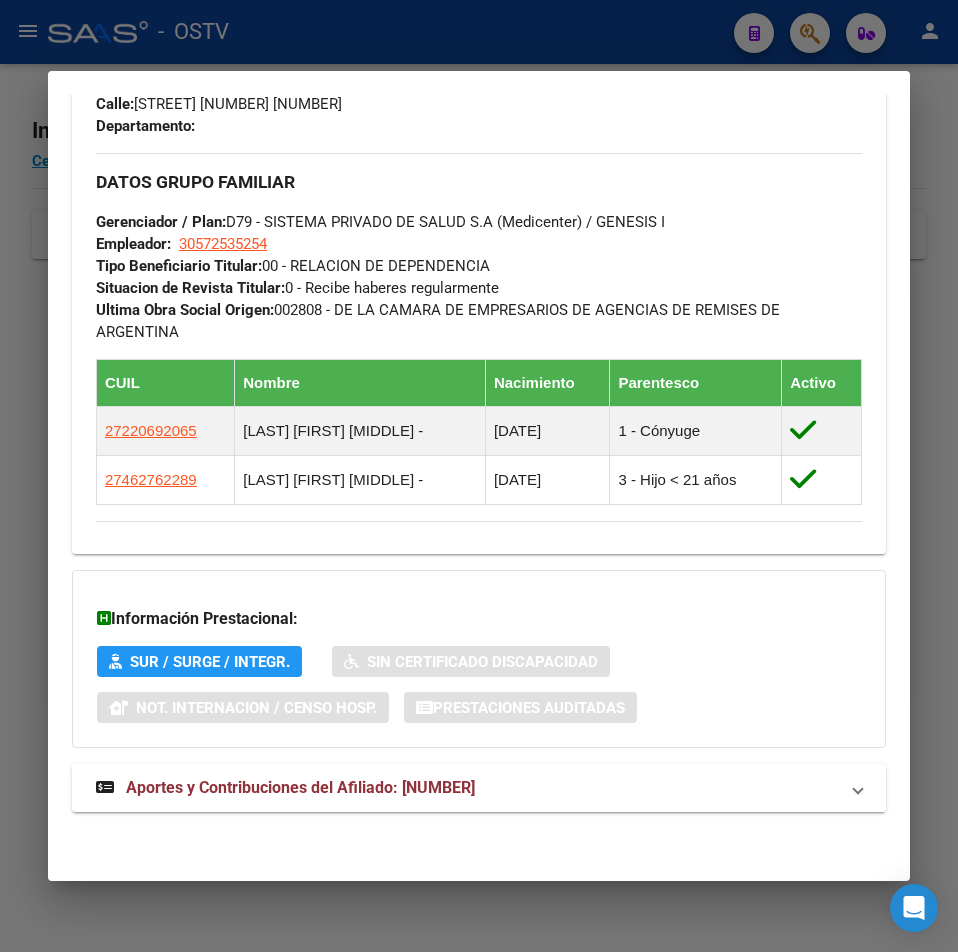 click on "Aportes y Contribuciones del Afiliado: 20233659925" at bounding box center [479, 788] 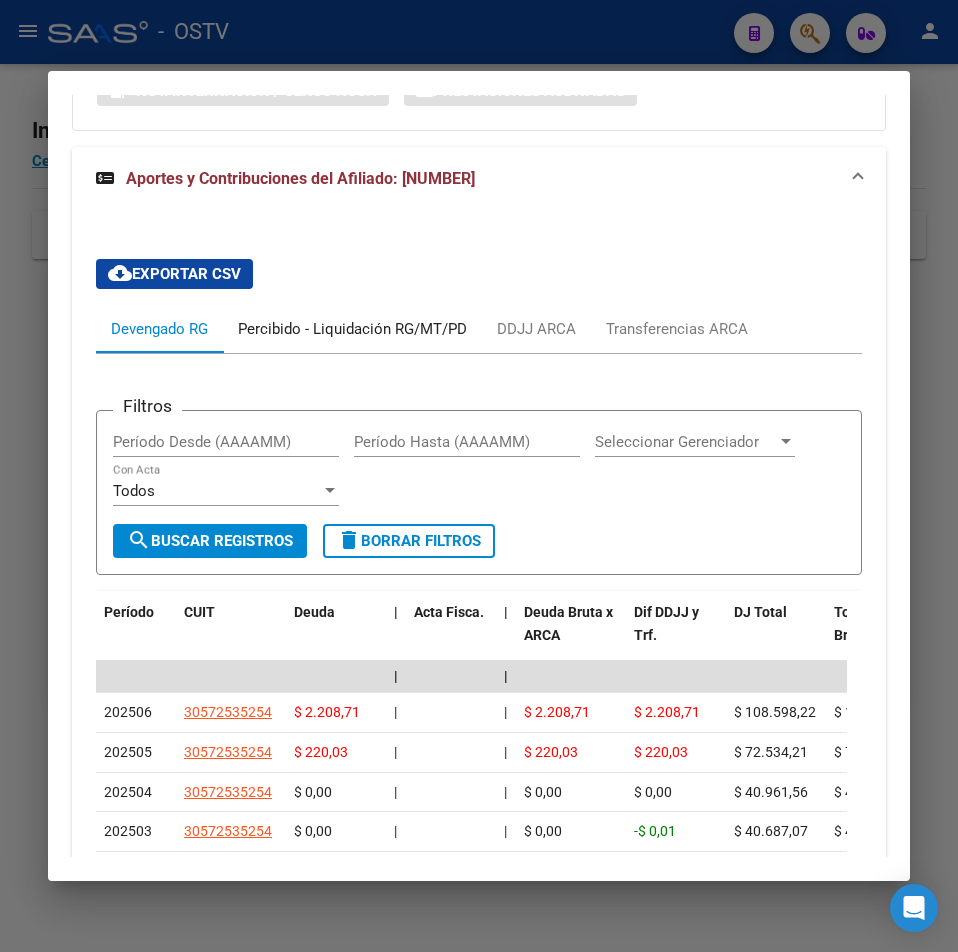 click on "Percibido - Liquidación RG/MT/PD" at bounding box center (352, 329) 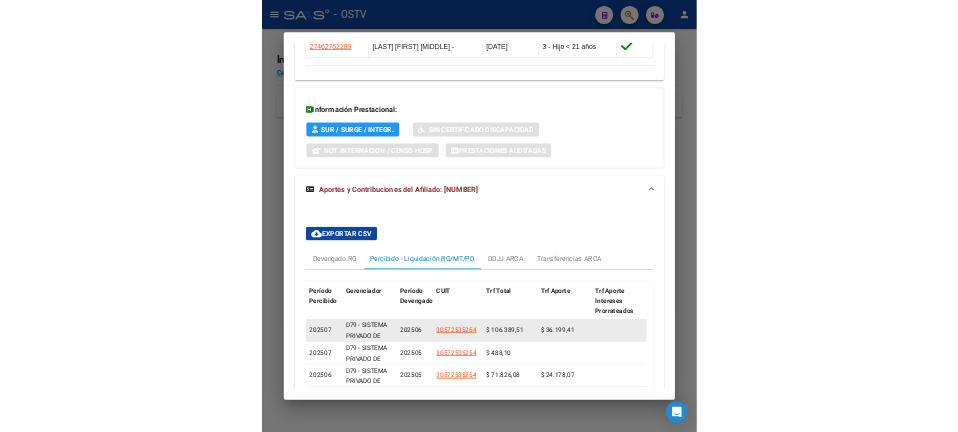 scroll, scrollTop: 1735, scrollLeft: 0, axis: vertical 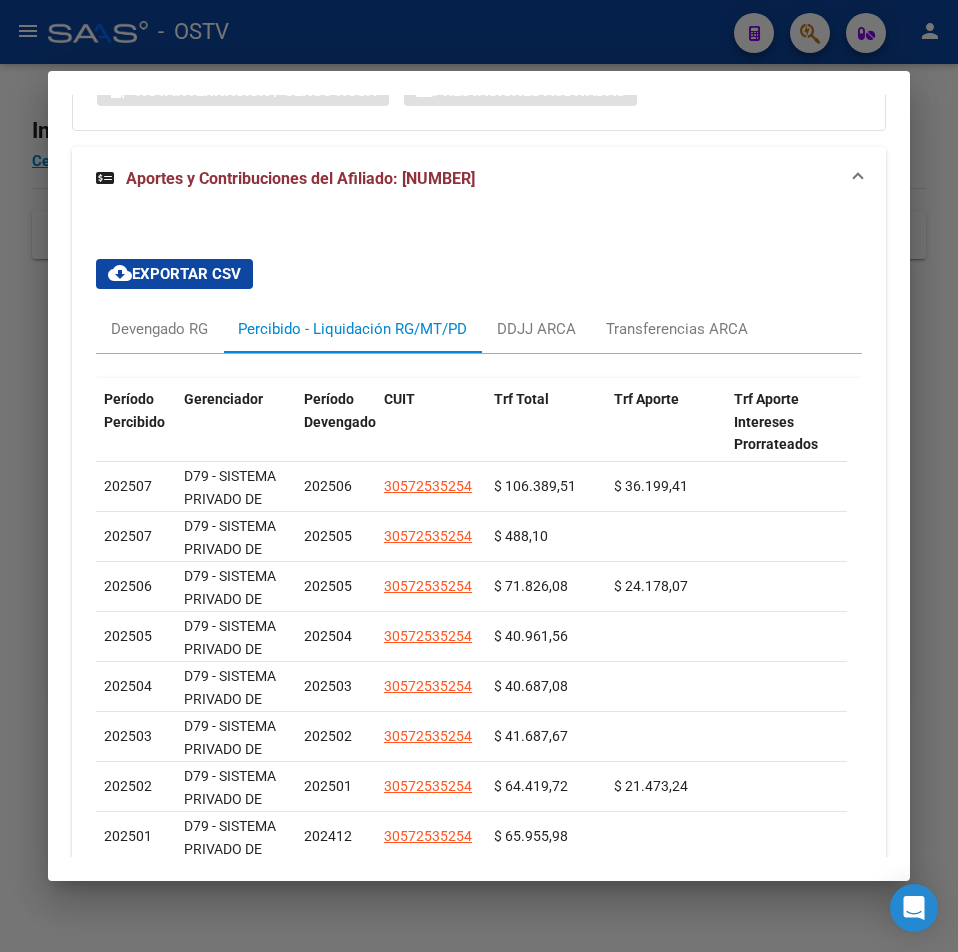 click at bounding box center [479, 476] 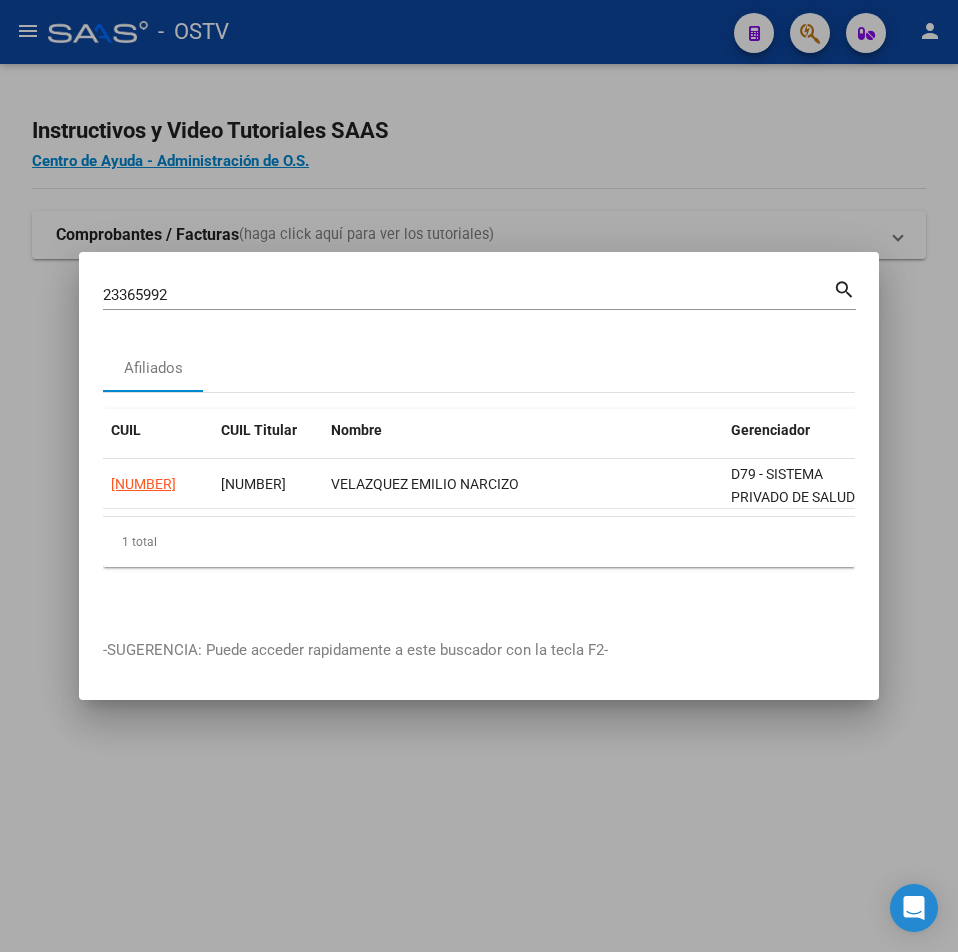 click at bounding box center [479, 476] 